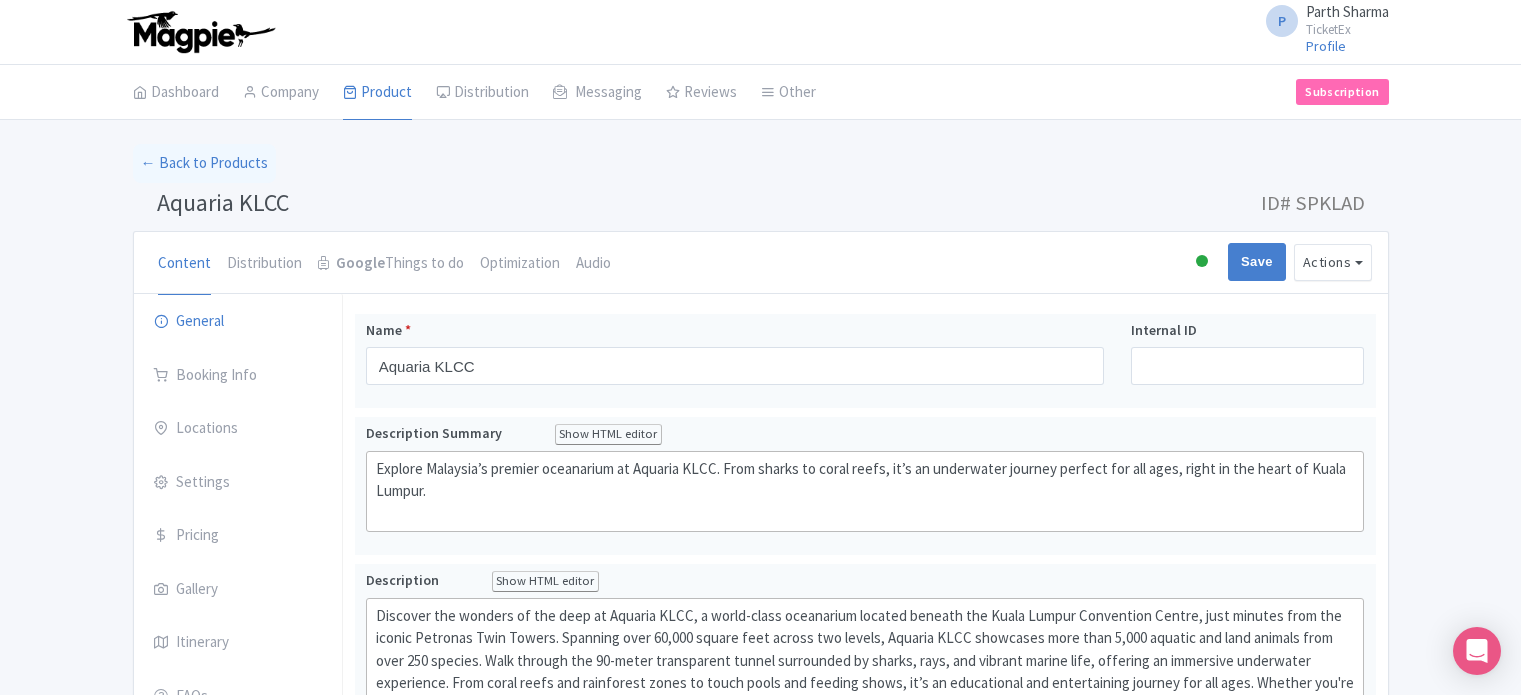 scroll, scrollTop: 0, scrollLeft: 0, axis: both 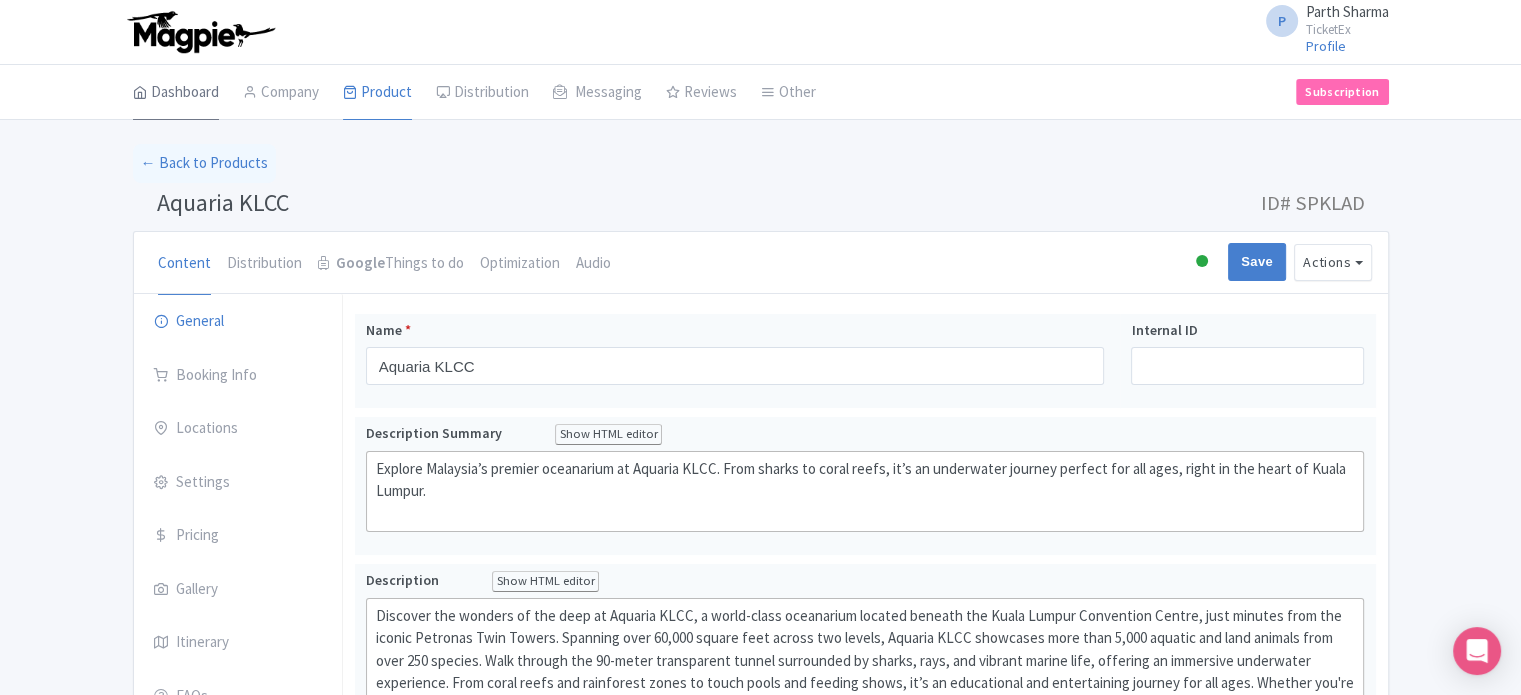 click on "Dashboard" at bounding box center [176, 93] 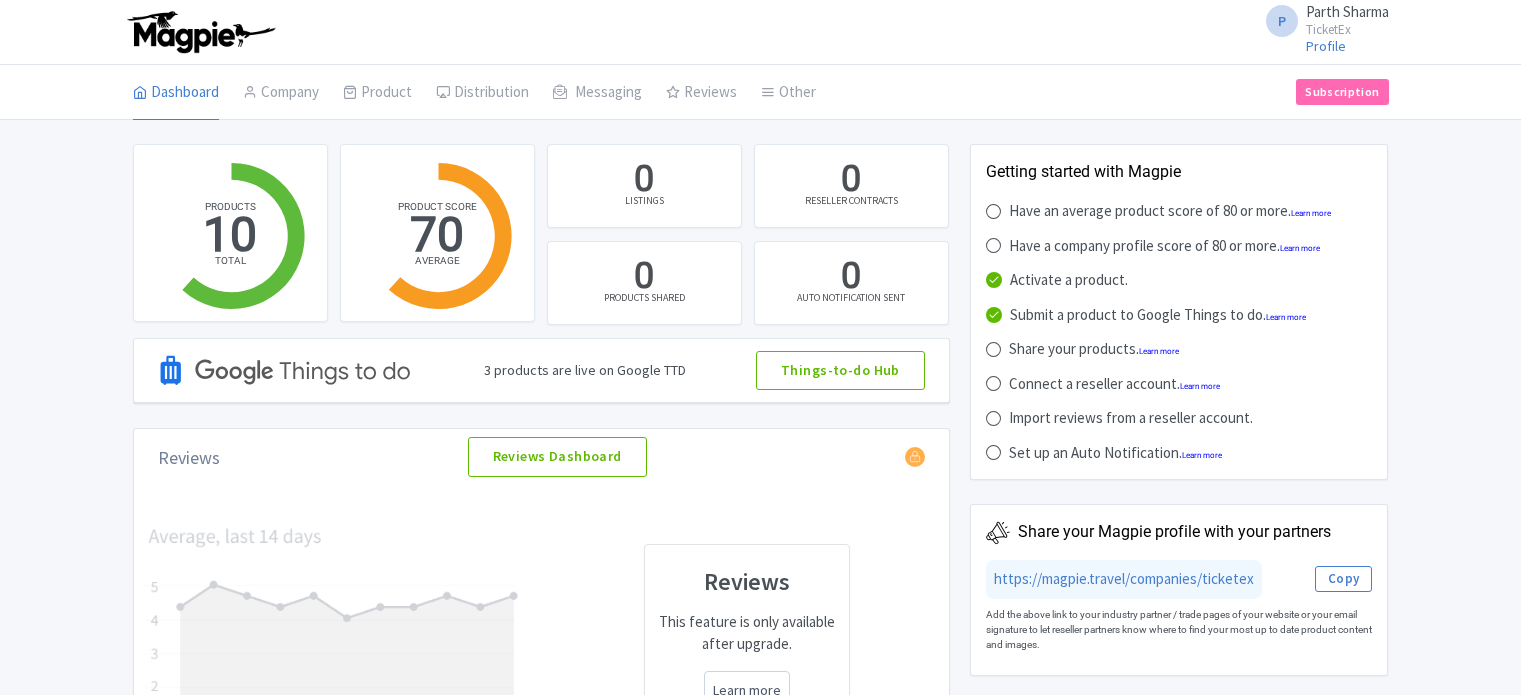 scroll, scrollTop: 0, scrollLeft: 0, axis: both 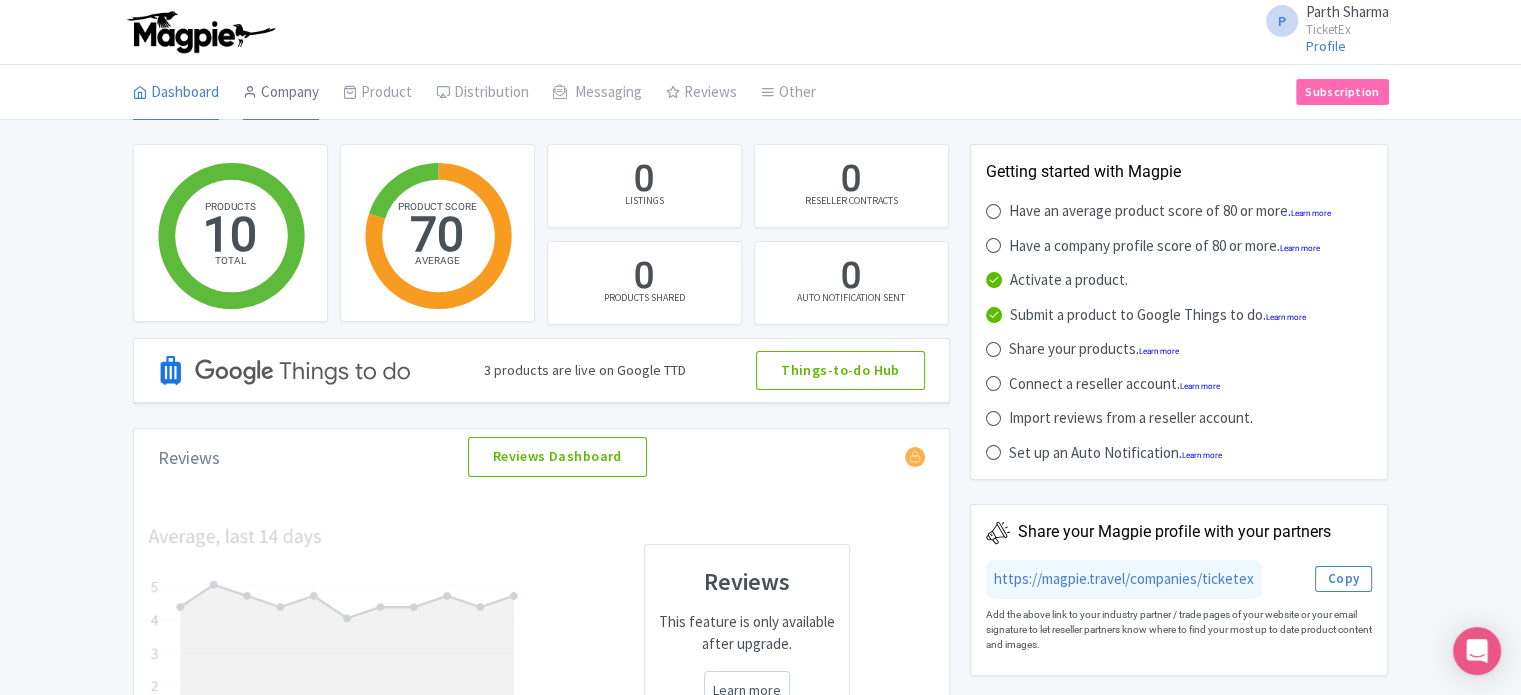 click on "Company" at bounding box center [281, 93] 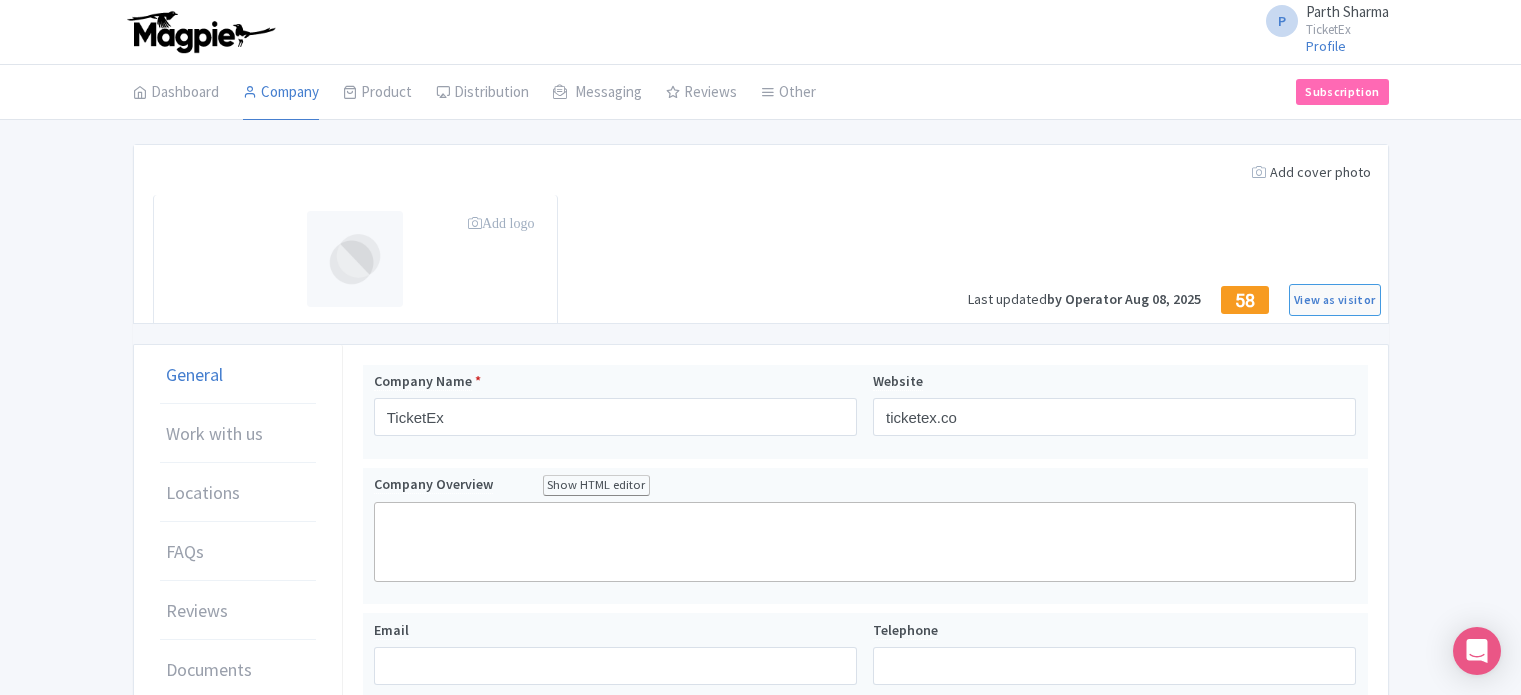 scroll, scrollTop: 0, scrollLeft: 0, axis: both 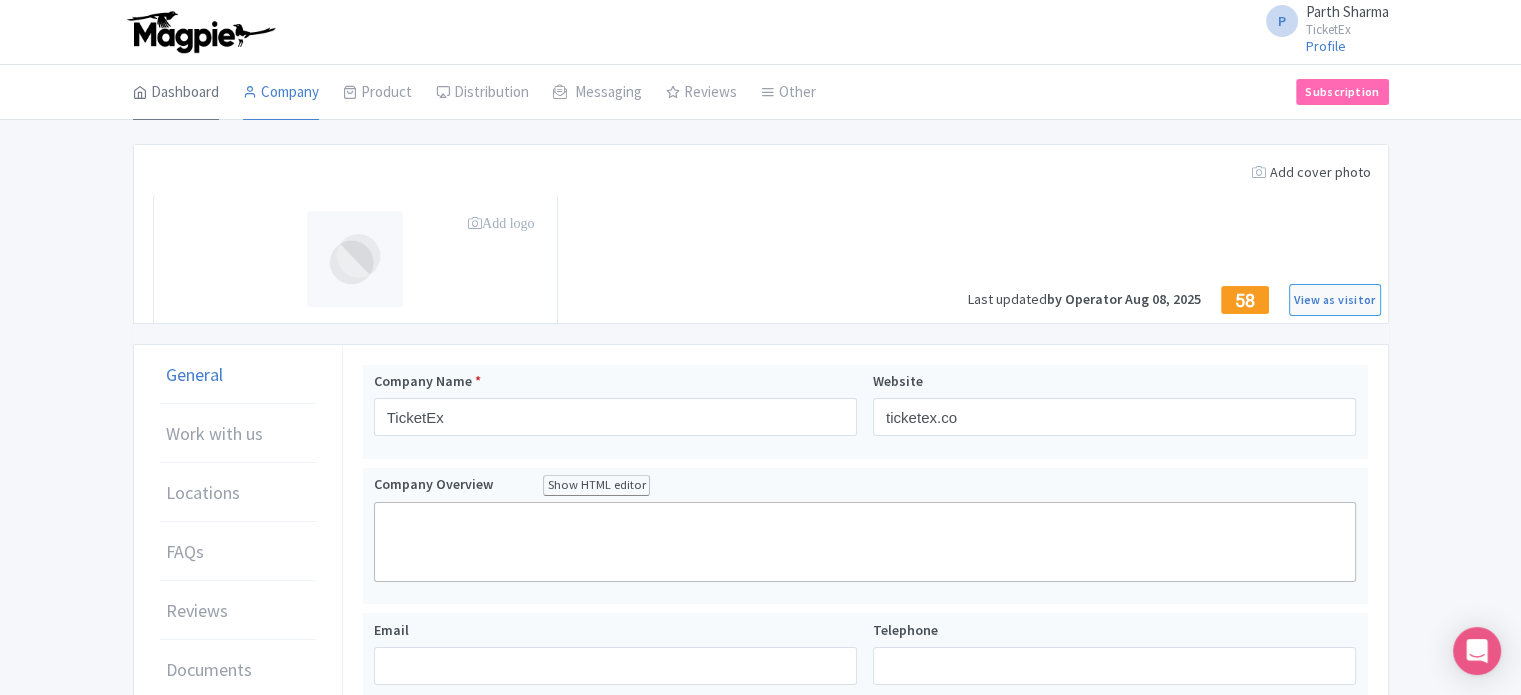 click on "Dashboard" at bounding box center (176, 93) 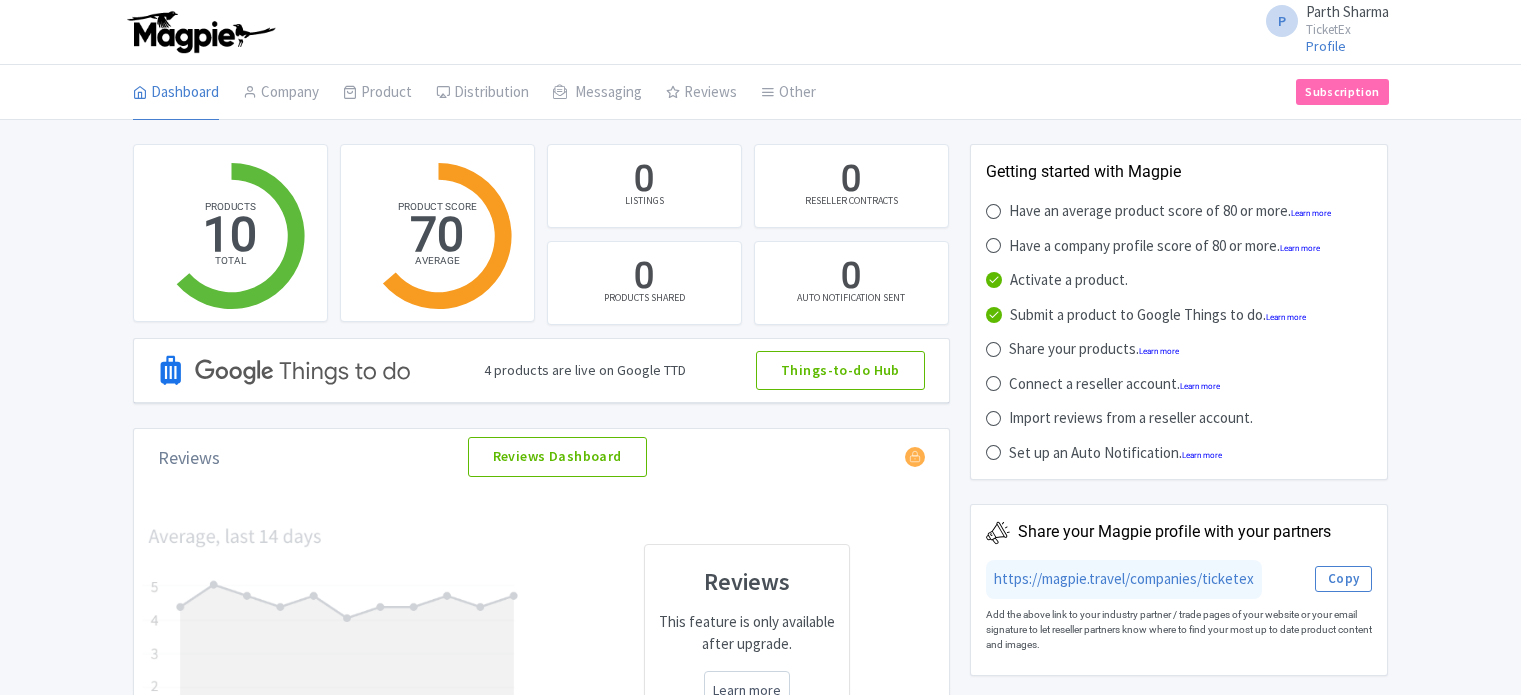 scroll, scrollTop: 0, scrollLeft: 0, axis: both 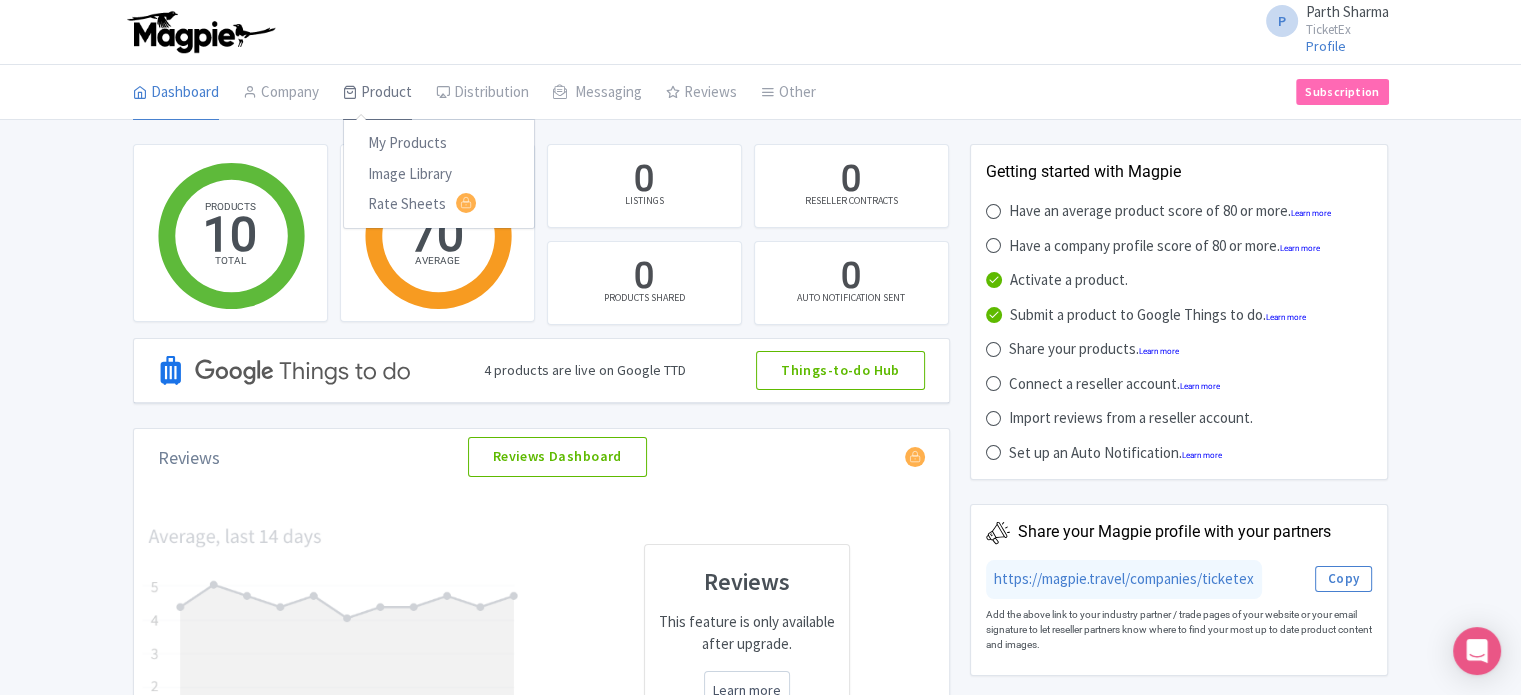 click on "Product" at bounding box center (377, 93) 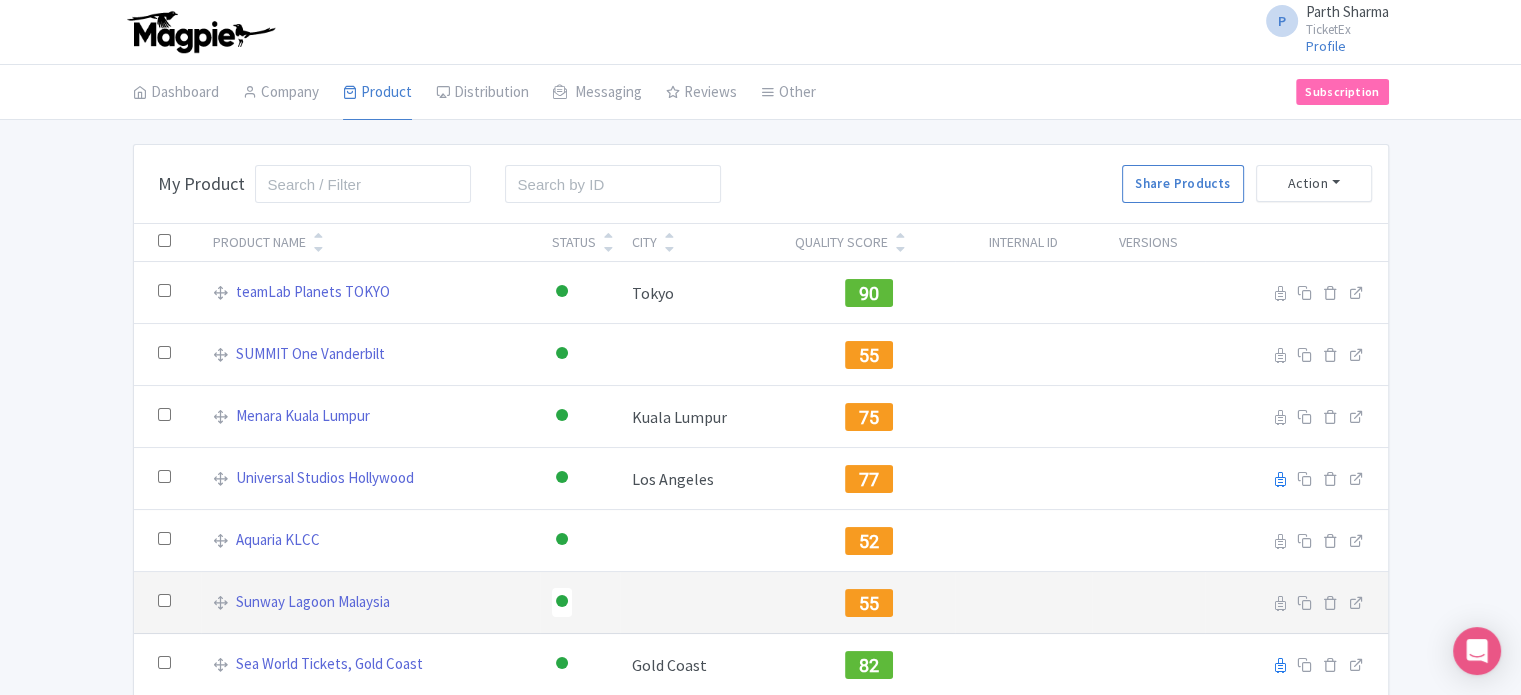 scroll, scrollTop: 0, scrollLeft: 0, axis: both 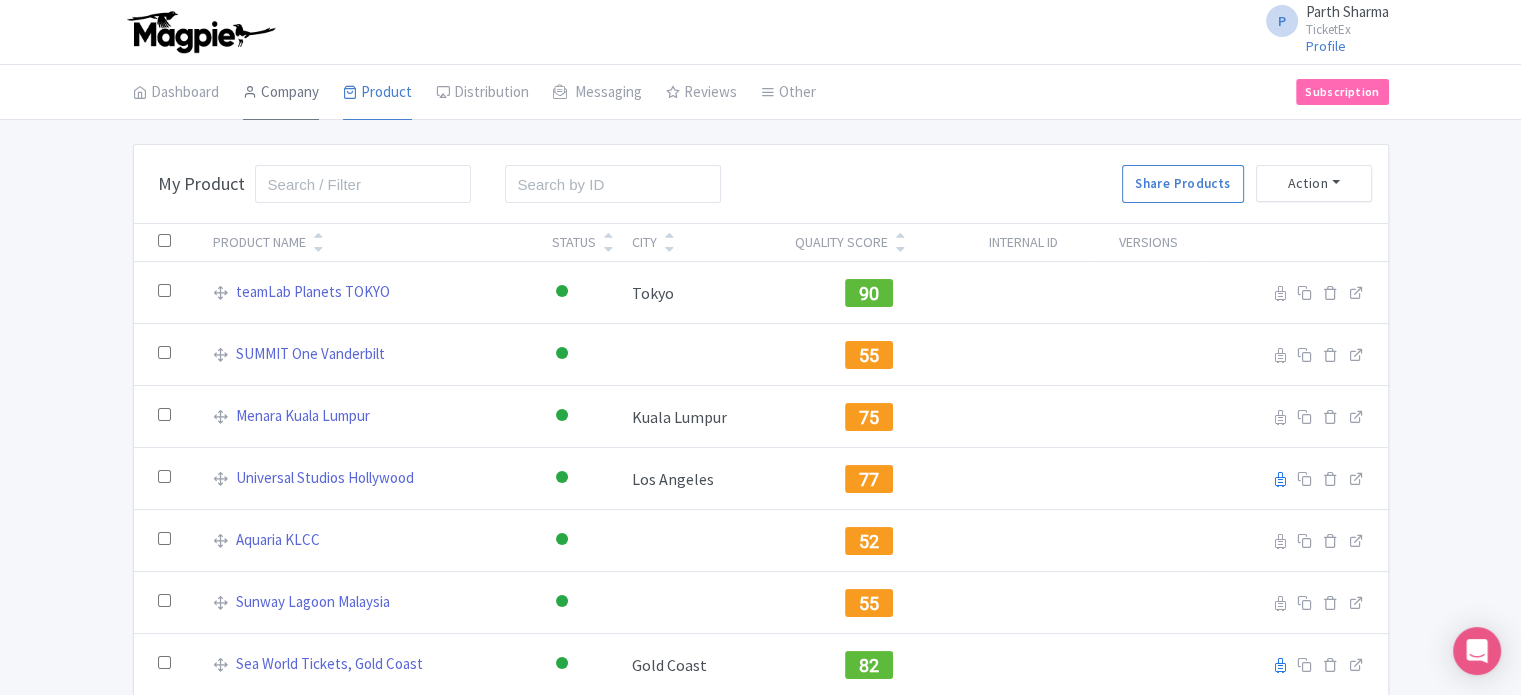 click on "Company" at bounding box center [281, 93] 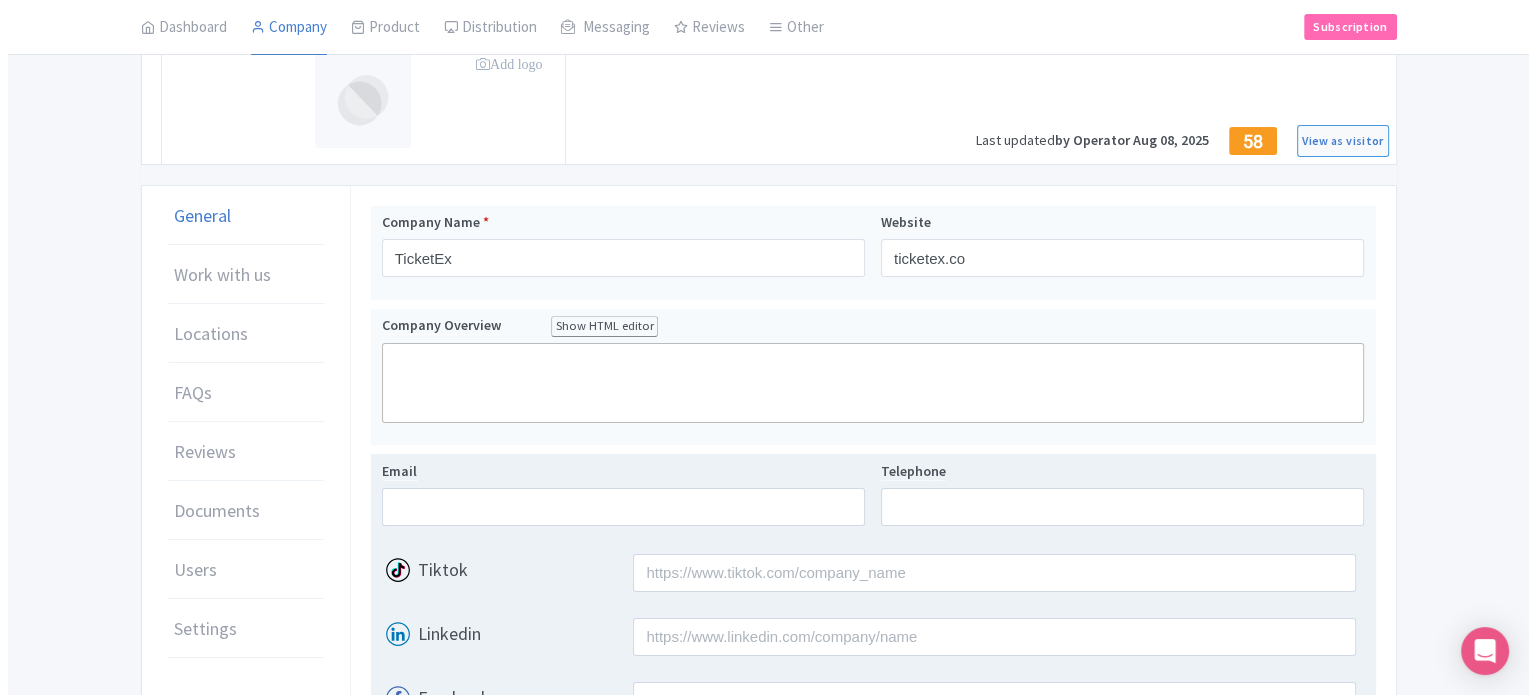 scroll, scrollTop: 0, scrollLeft: 0, axis: both 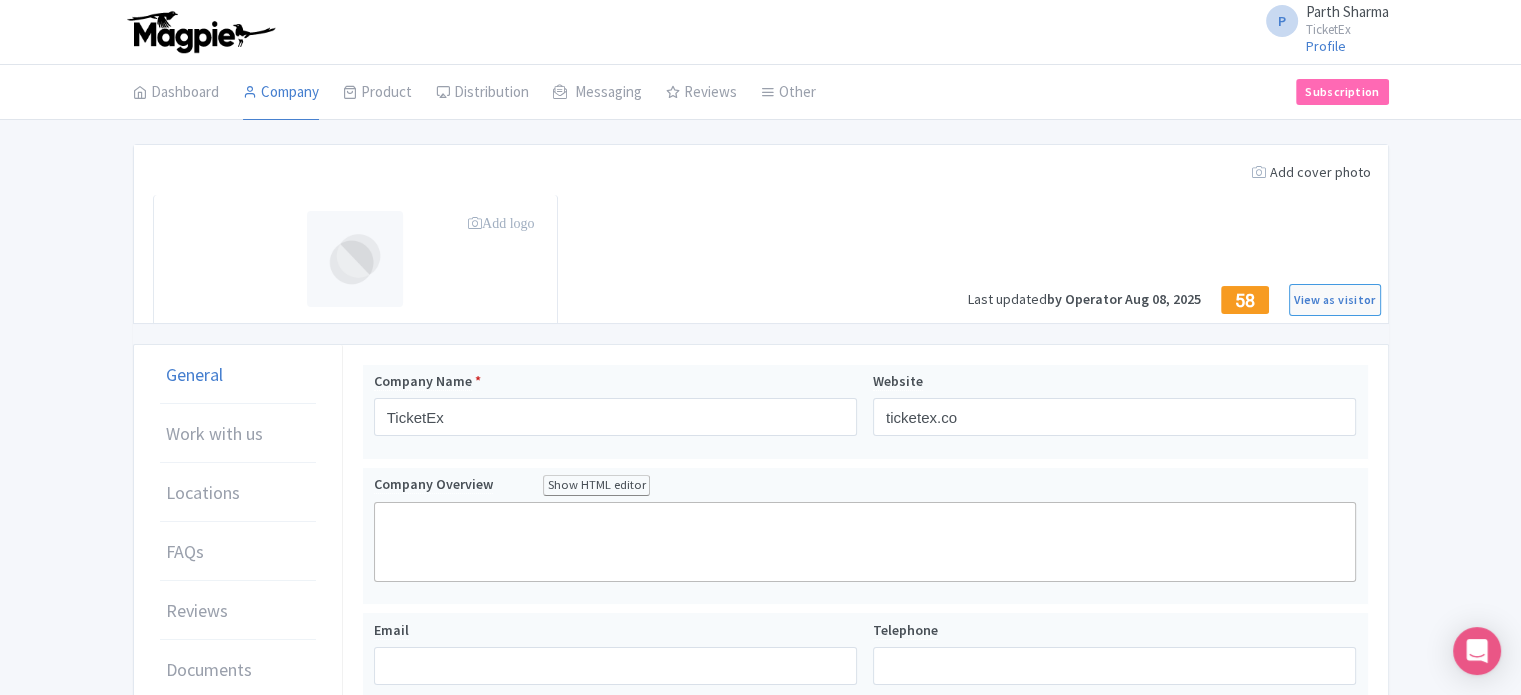 click on "Add logo" at bounding box center [501, 223] 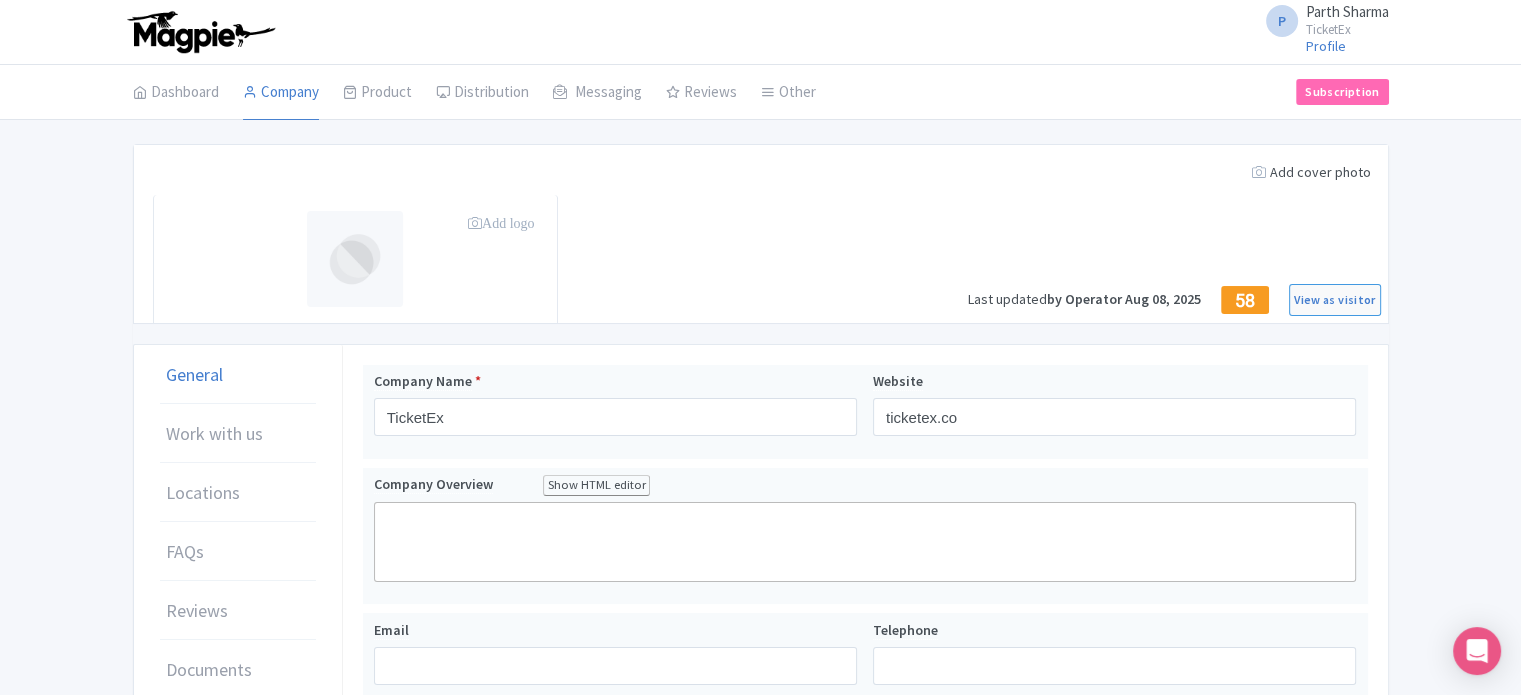 click on "Add logo" at bounding box center (501, 223) 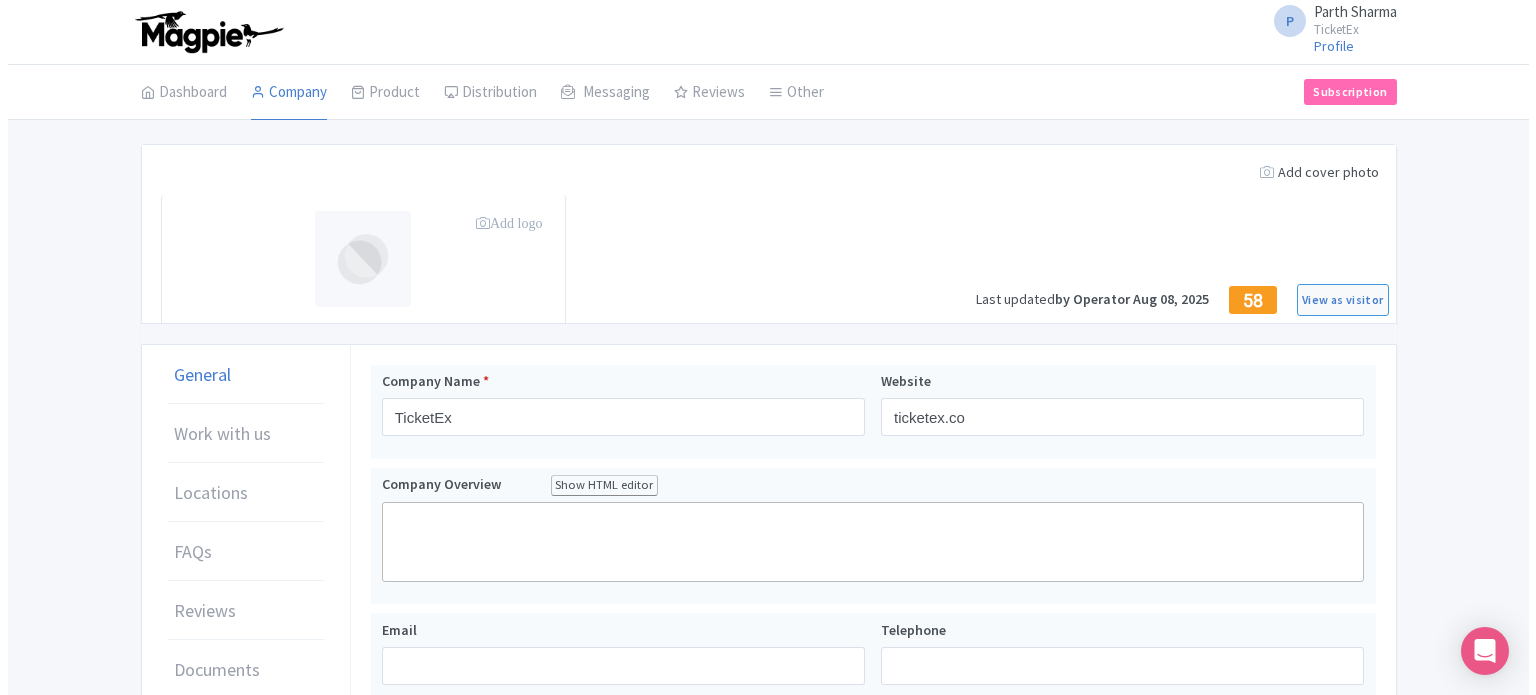 scroll, scrollTop: 0, scrollLeft: 0, axis: both 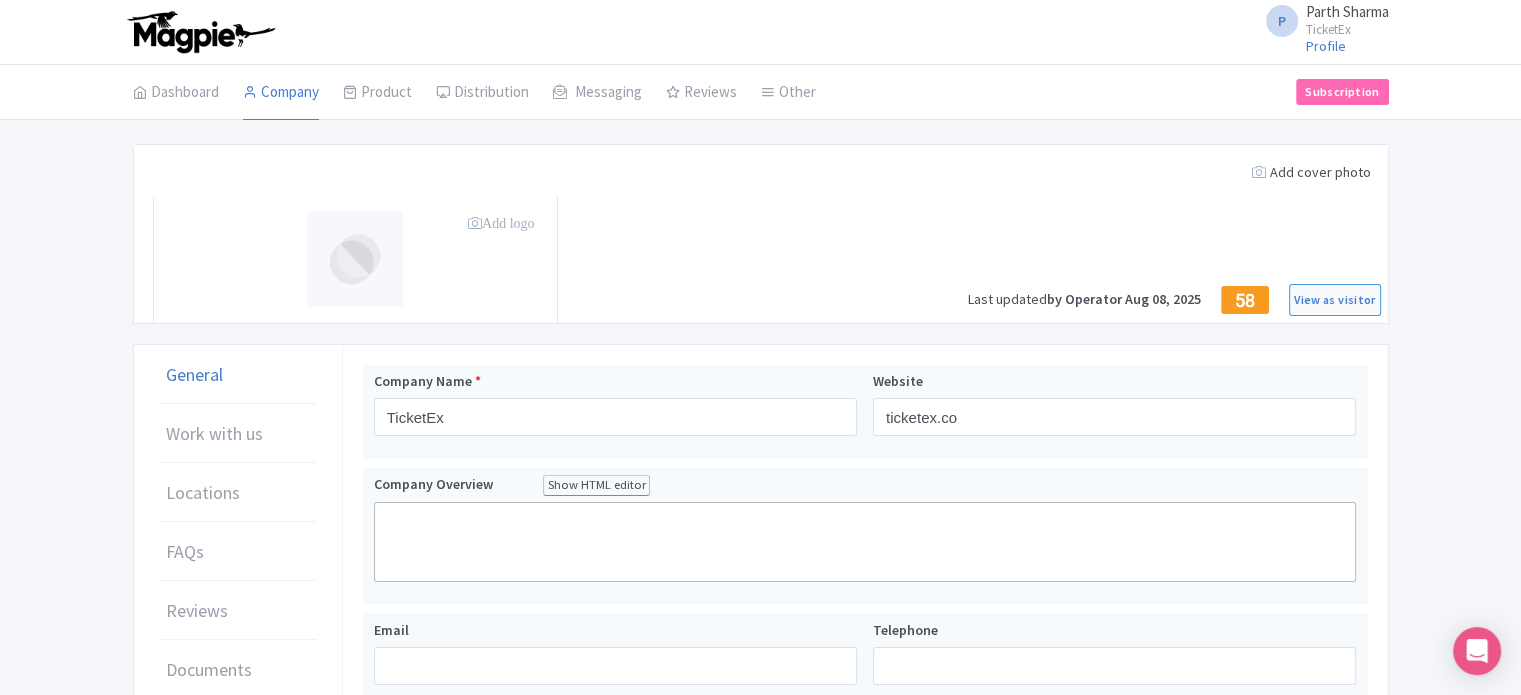 click on "Add logo" at bounding box center (503, 223) 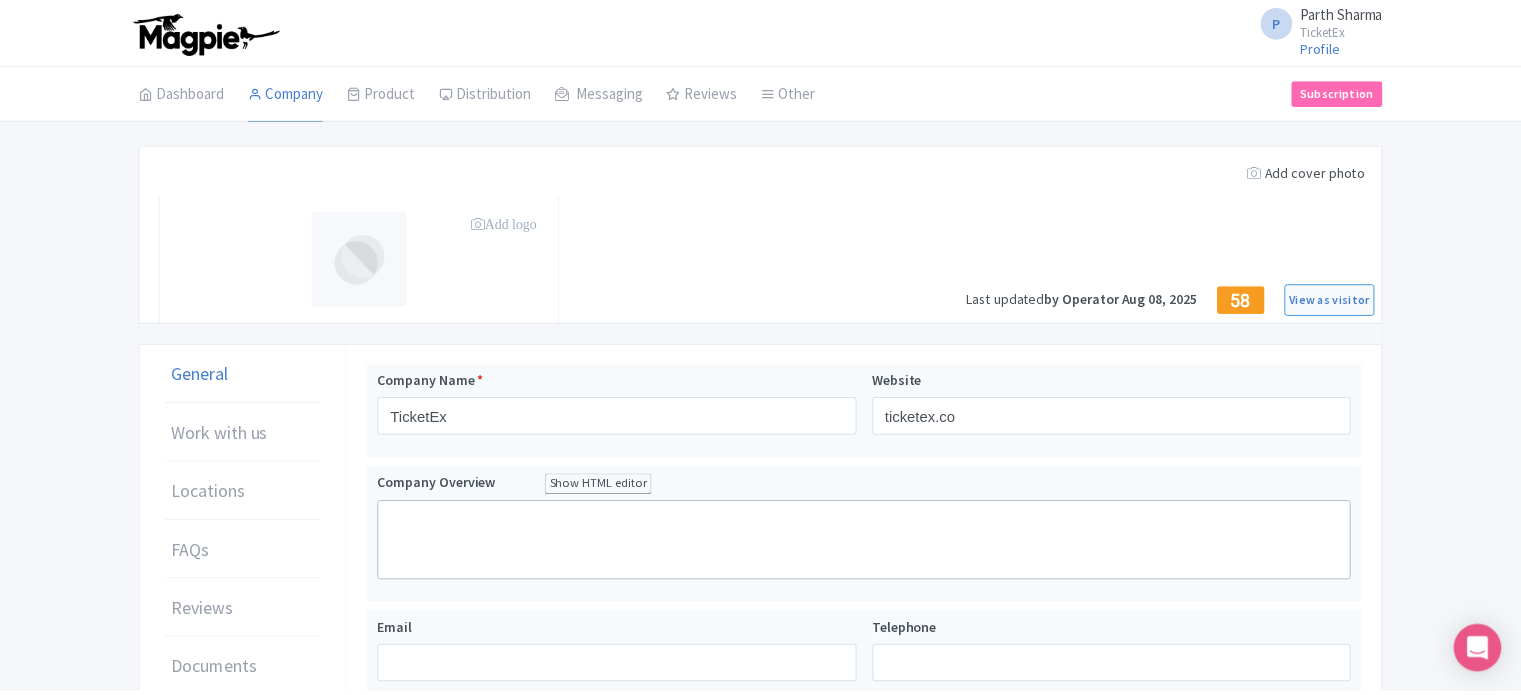 scroll, scrollTop: 0, scrollLeft: 0, axis: both 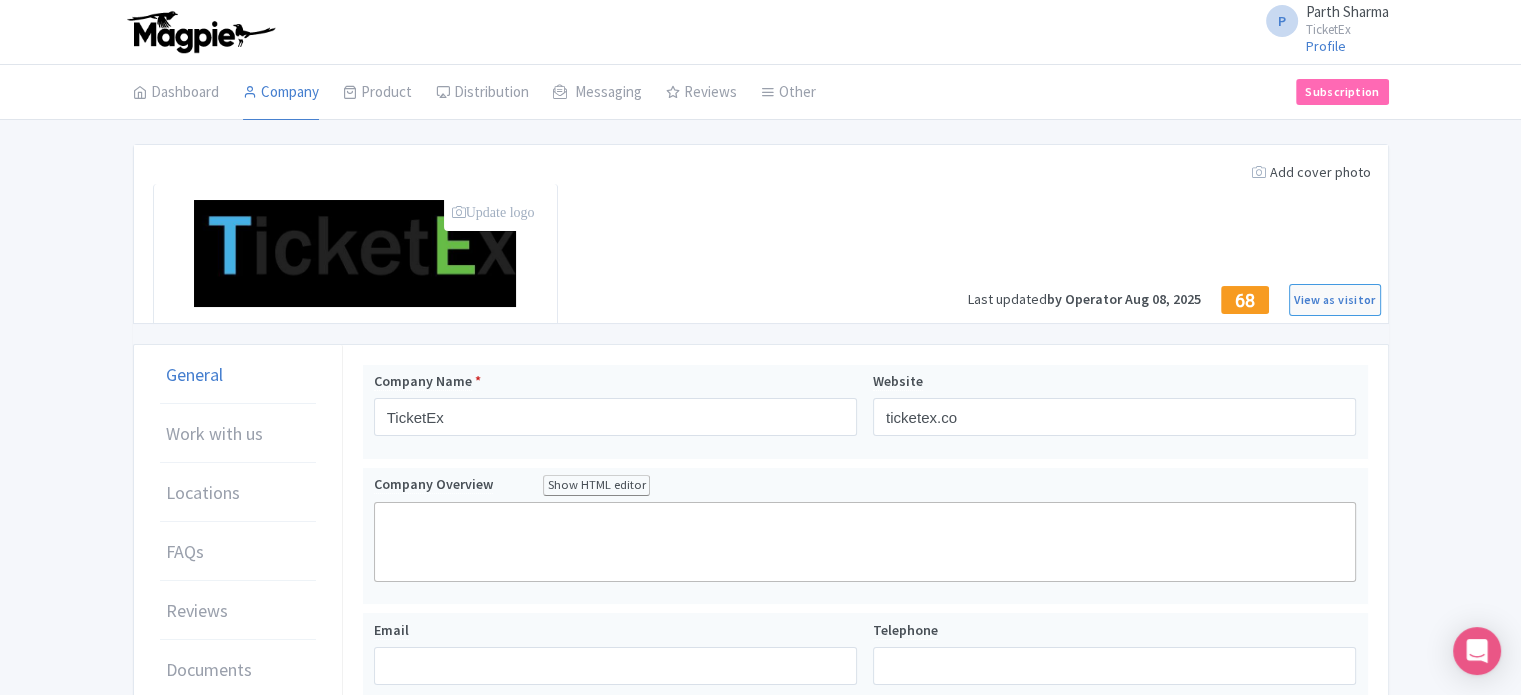 click on "Update logo" at bounding box center [493, 212] 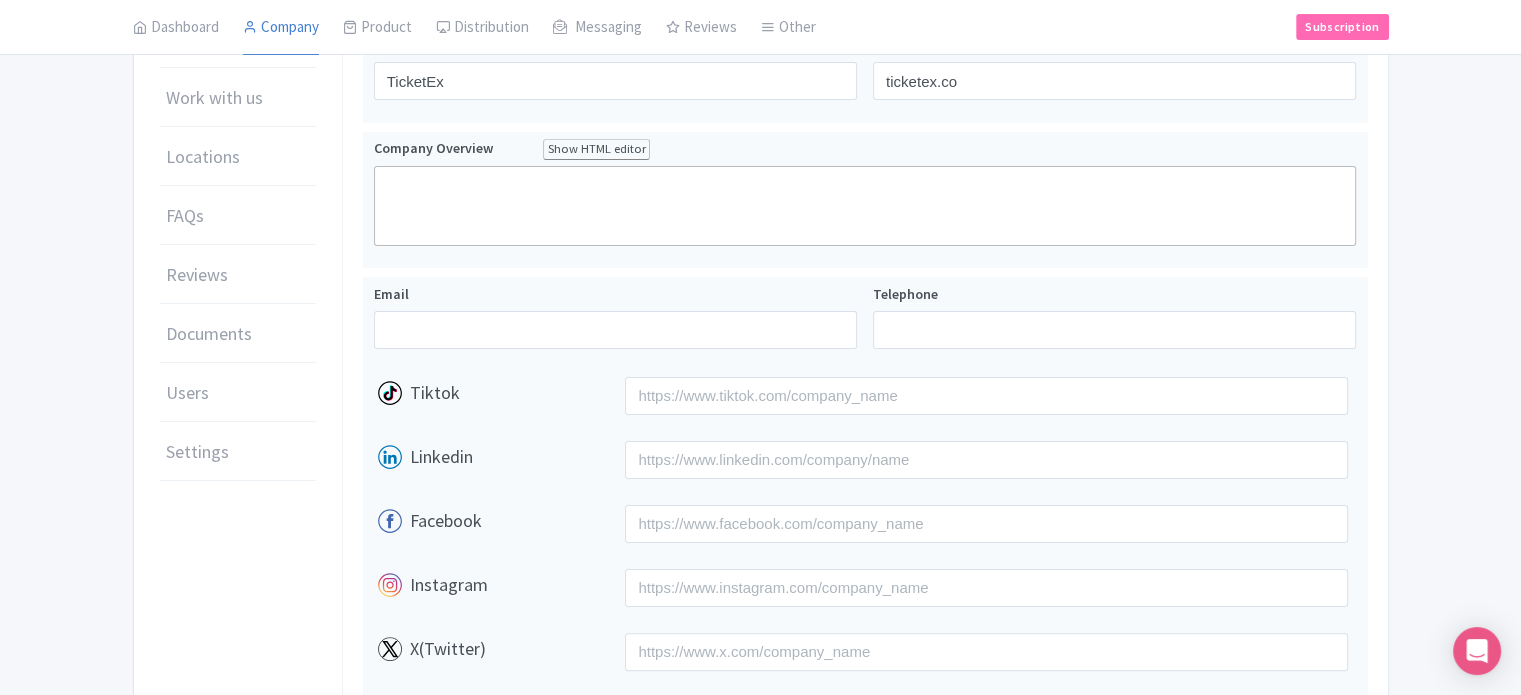 scroll, scrollTop: 340, scrollLeft: 0, axis: vertical 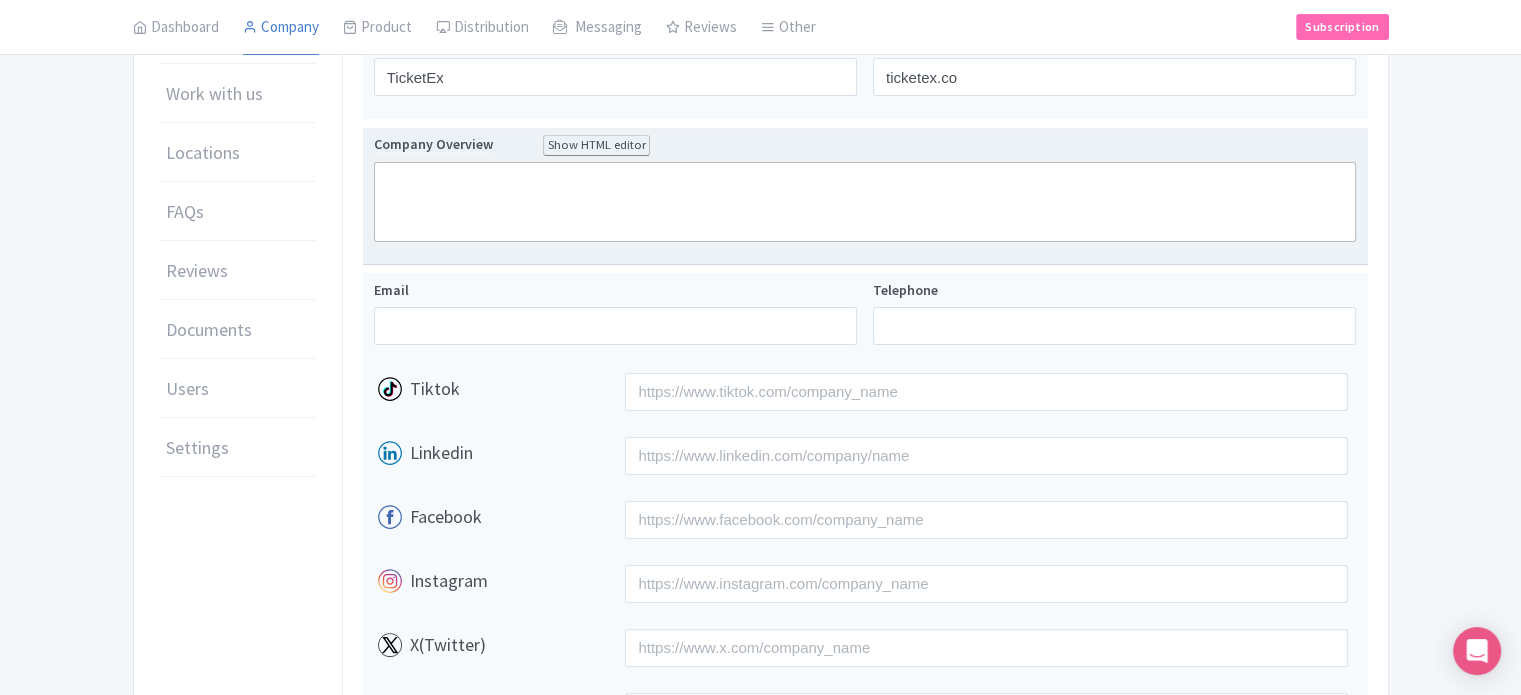 click 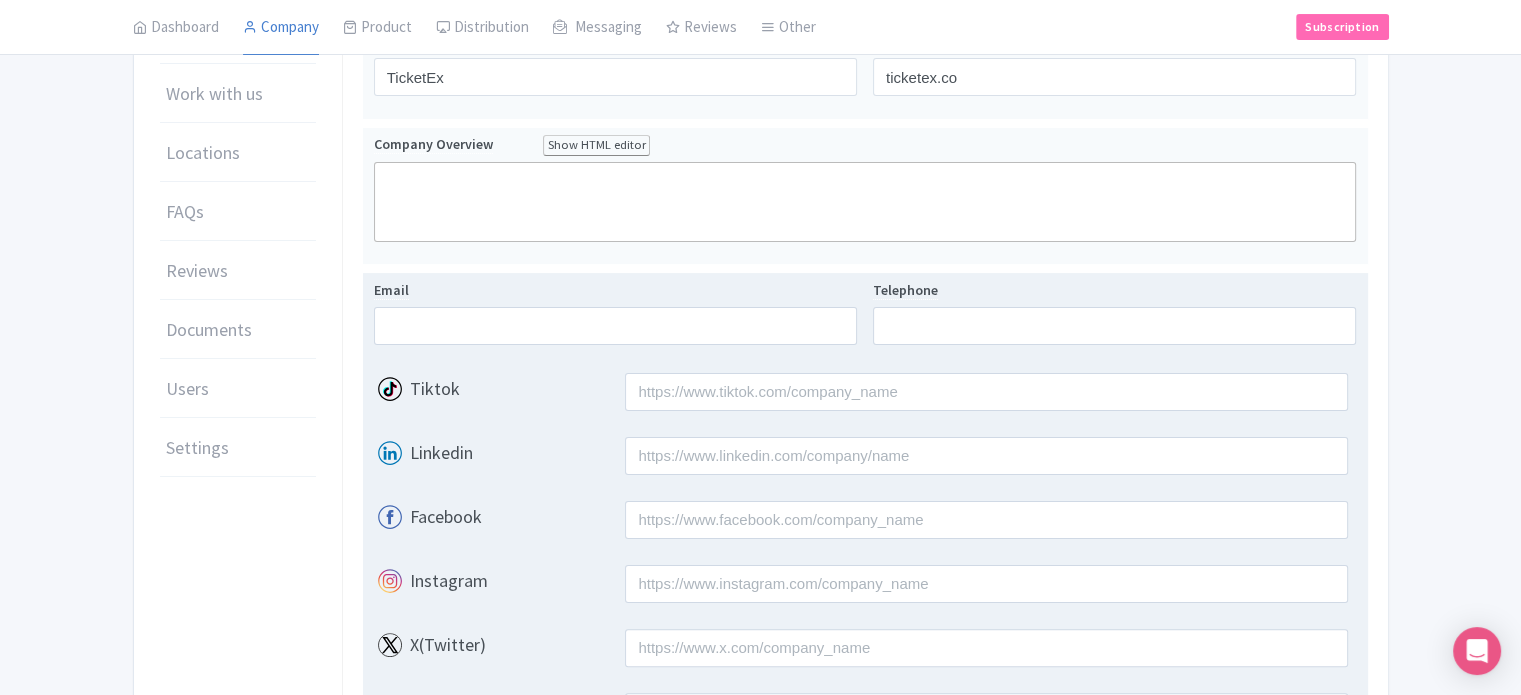 paste on "<div>Ticketex is a travel-ticketing platform that provides <strong>affordable, reliable, and hassle-free tickets</strong> to the world’s most iconic attractions. From cultural landmarks like the <strong>Colosseum</strong> to modern marvels like the <strong>Burj Khalifa</strong>, and theme parks such as <strong>Universal Studios</strong>, Ticketex connects travelers to unforgettable experiences at <strong>competitive market rates</strong>.<br><br></div><div>The platform is designed for <strong>price-sensitive travelers</strong> who want to explore more while spending less, without compromising on authenticity or convenience.<br><br></div>" 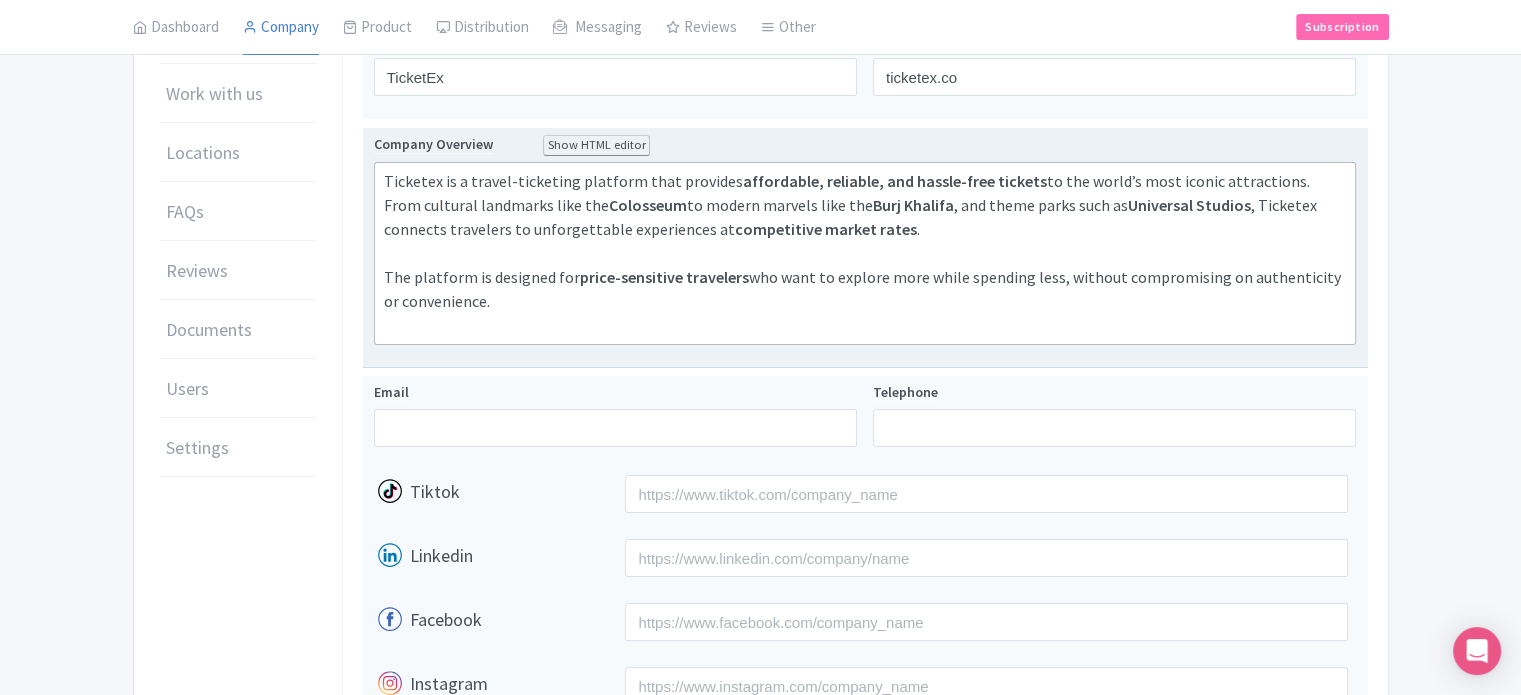 click on "Ticketex is a travel-ticketing platform that provides  affordable, reliable, and hassle-free tickets  to the world’s most iconic attractions. From cultural landmarks like the  Colosseum  to modern marvels like the  Burj Khalifa , and theme parks such as  Universal Studios , Ticketex connects travelers to unforgettable experiences at  competitive market rates ." 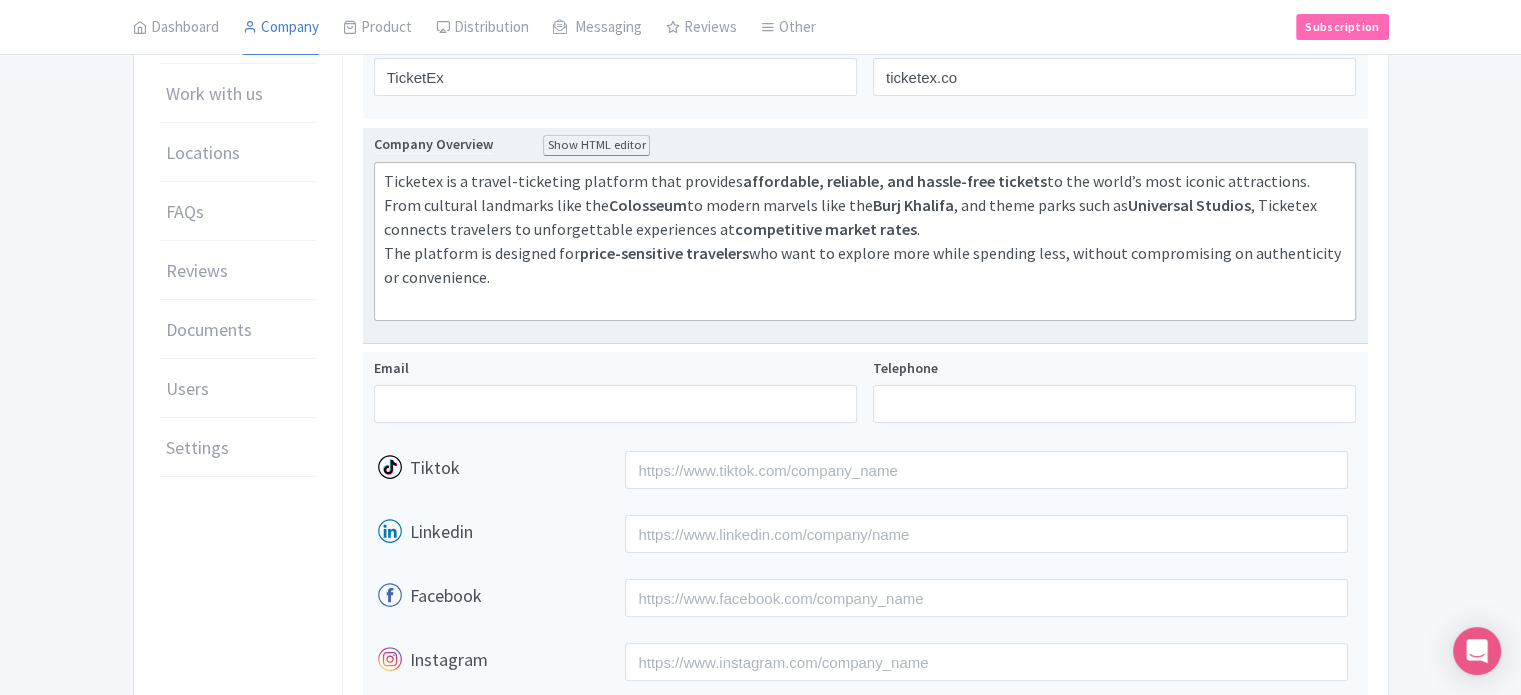click on "The platform is designed for  price-sensitive travelers  who want to explore more while spending less, without compromising on authenticity or convenience." 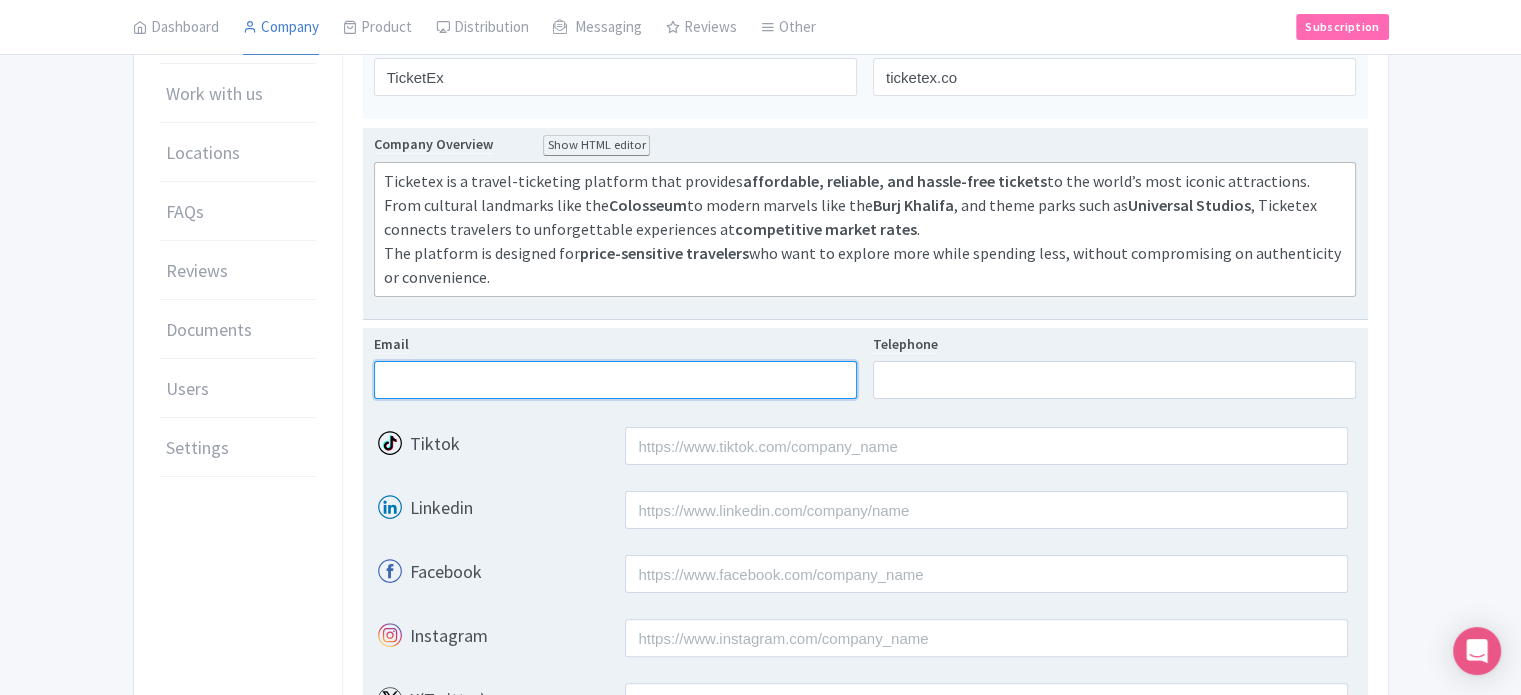 click on "Email" at bounding box center [615, 380] 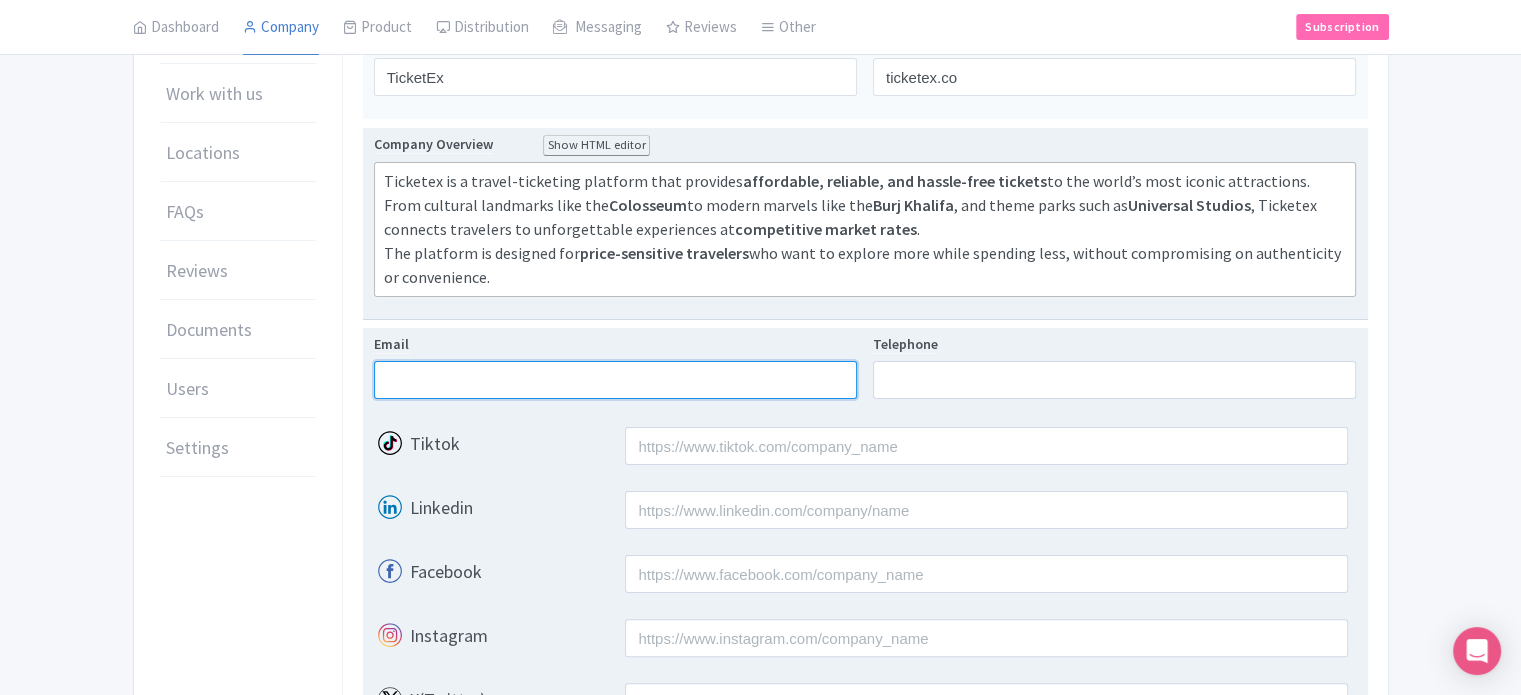 type on "Parth@ticketex.co" 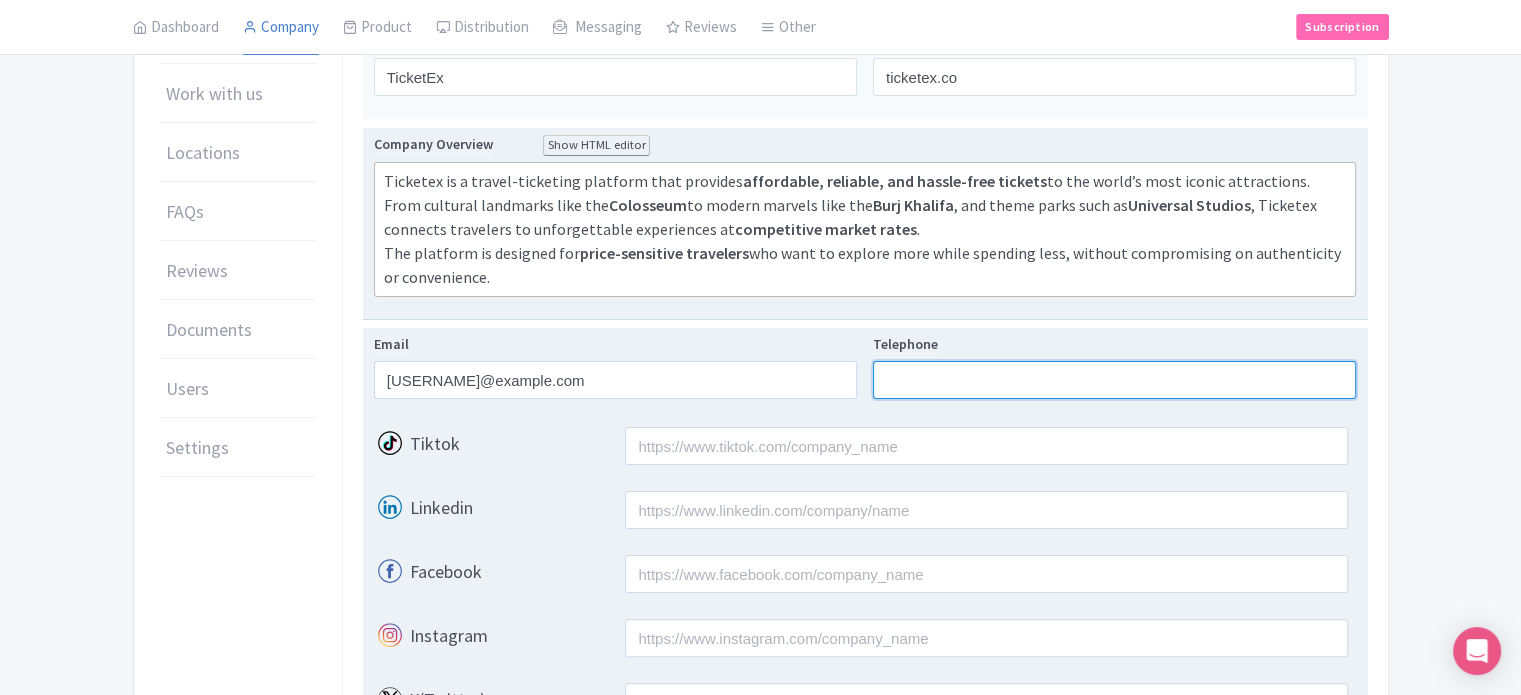 click on "Telephone" at bounding box center (1114, 380) 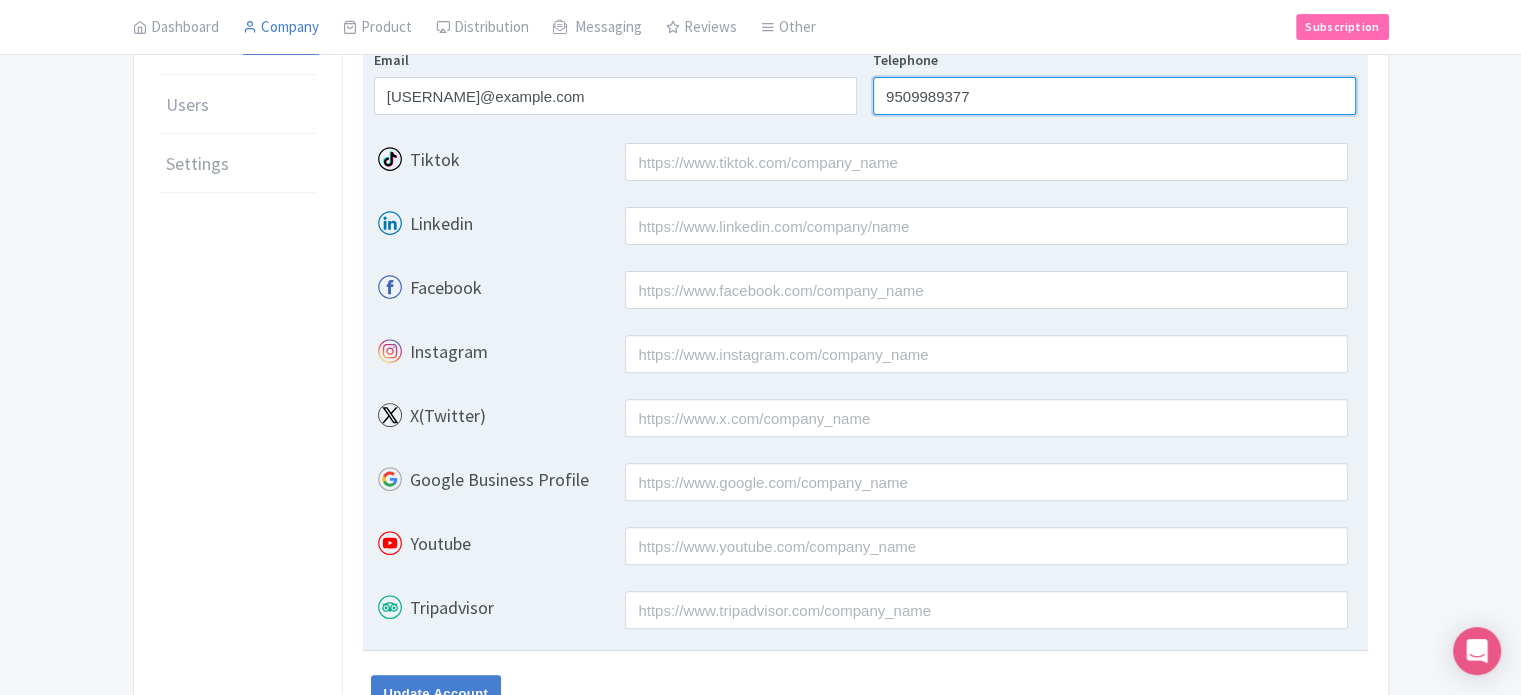 scroll, scrollTop: 624, scrollLeft: 0, axis: vertical 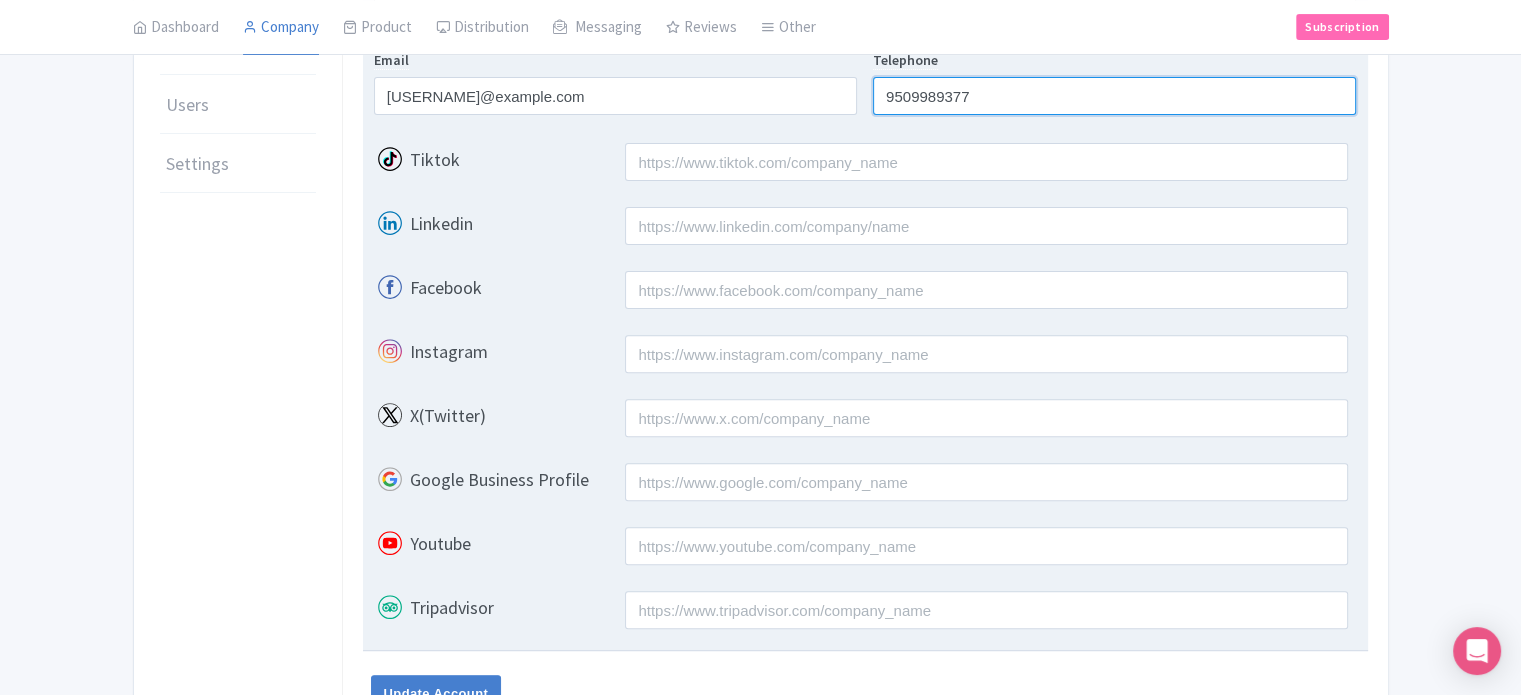 type on "9509989377" 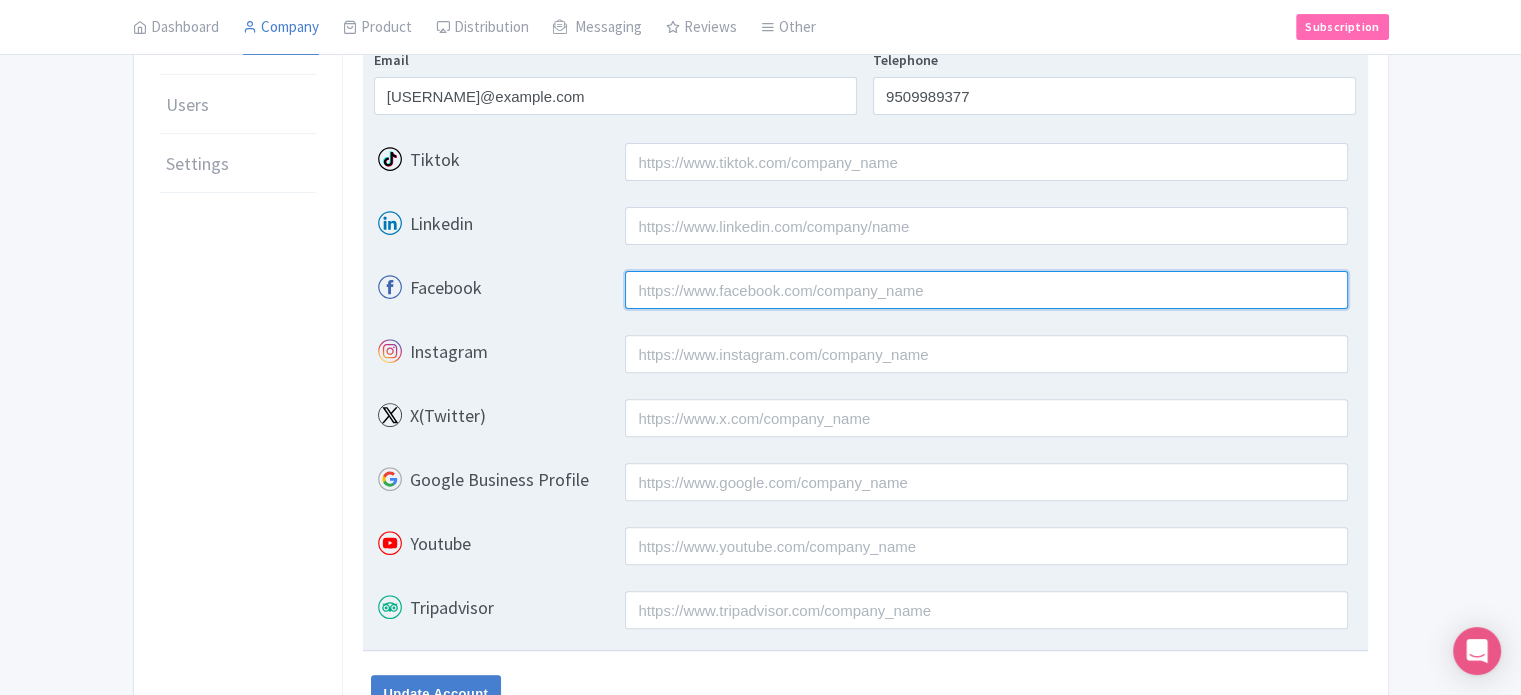 click on "Facebook" at bounding box center (986, 290) 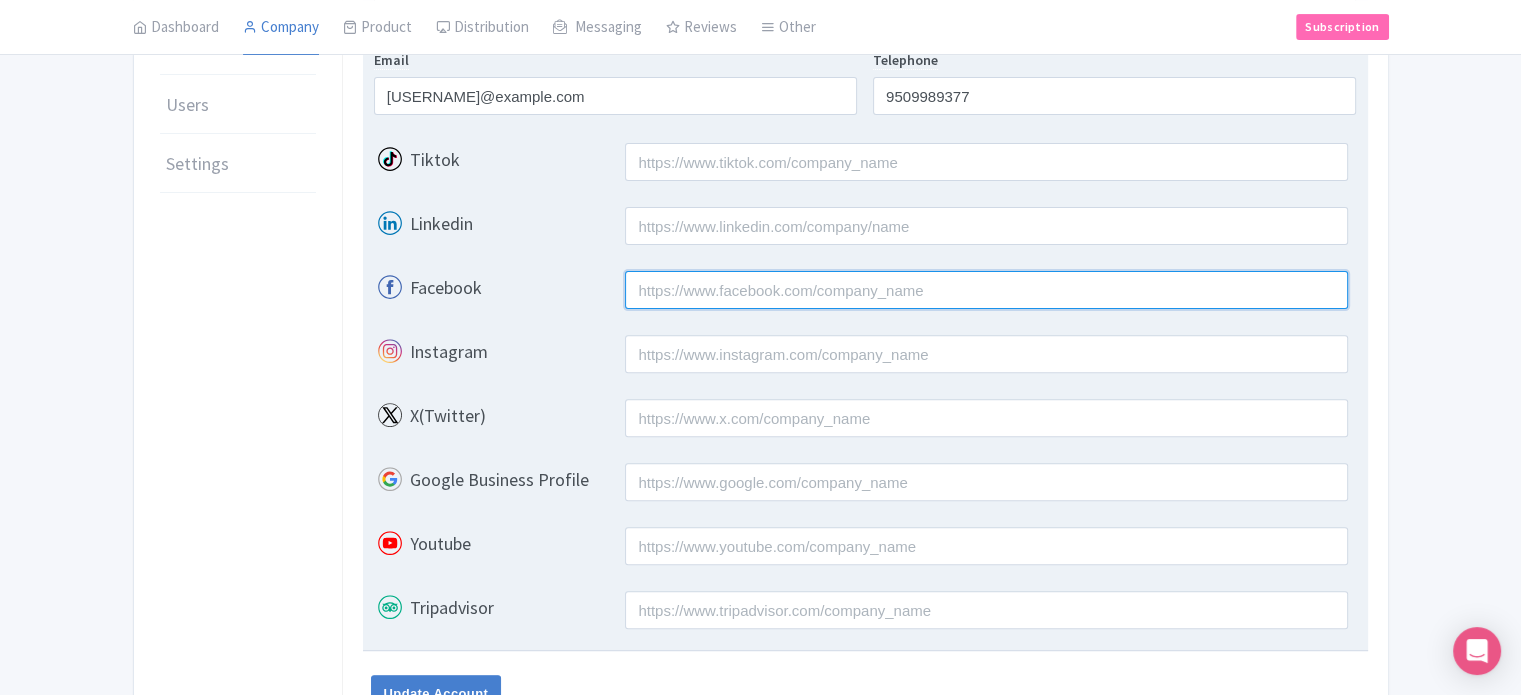 paste on "https://www.facebook.com/people/TicketEx/61575945827226/?mibextid=wwXIfr&rdid=Ja85NKUc08hq1LQz&share_url=https%3A%2F%2Fwww.facebook.com%2Fshare%2F16BKh9A3Fb%2F%3Fmibextid%3DwwXIfr" 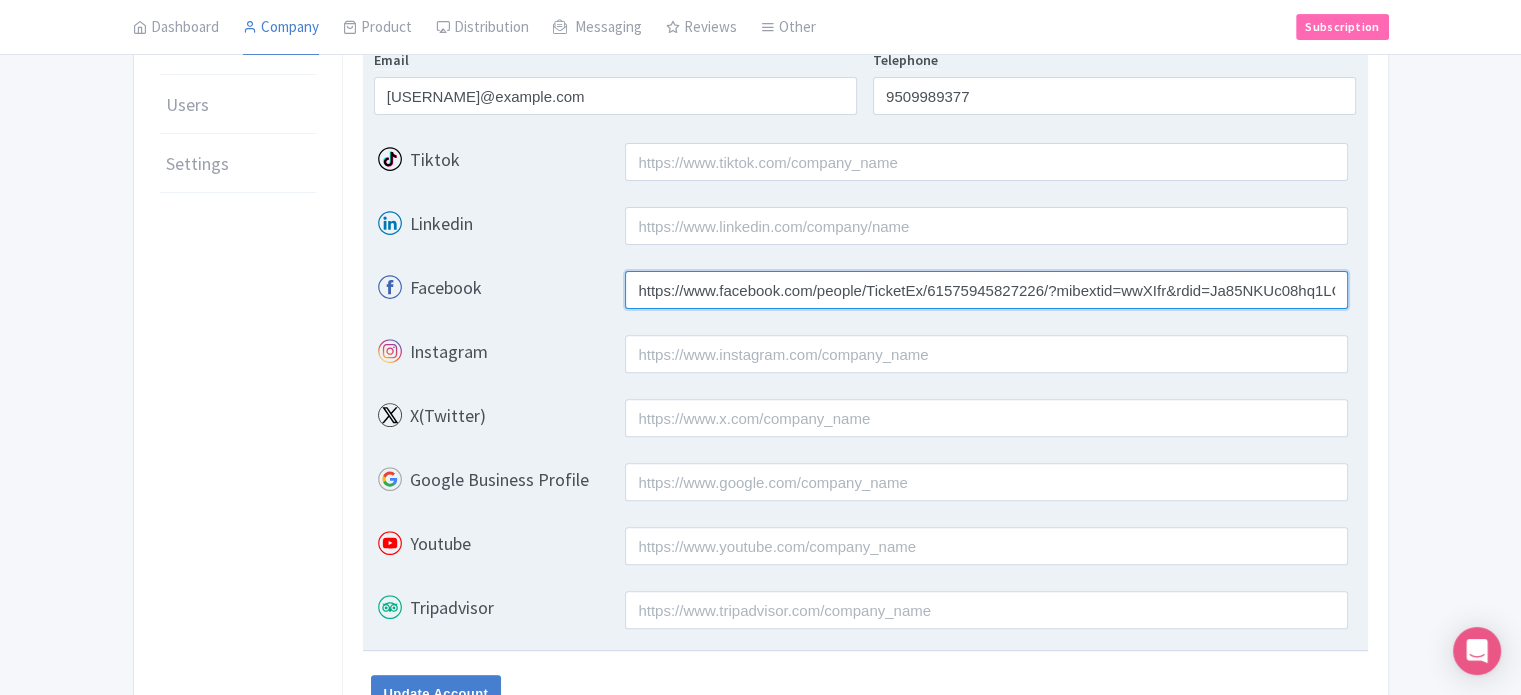 scroll, scrollTop: 0, scrollLeft: 734, axis: horizontal 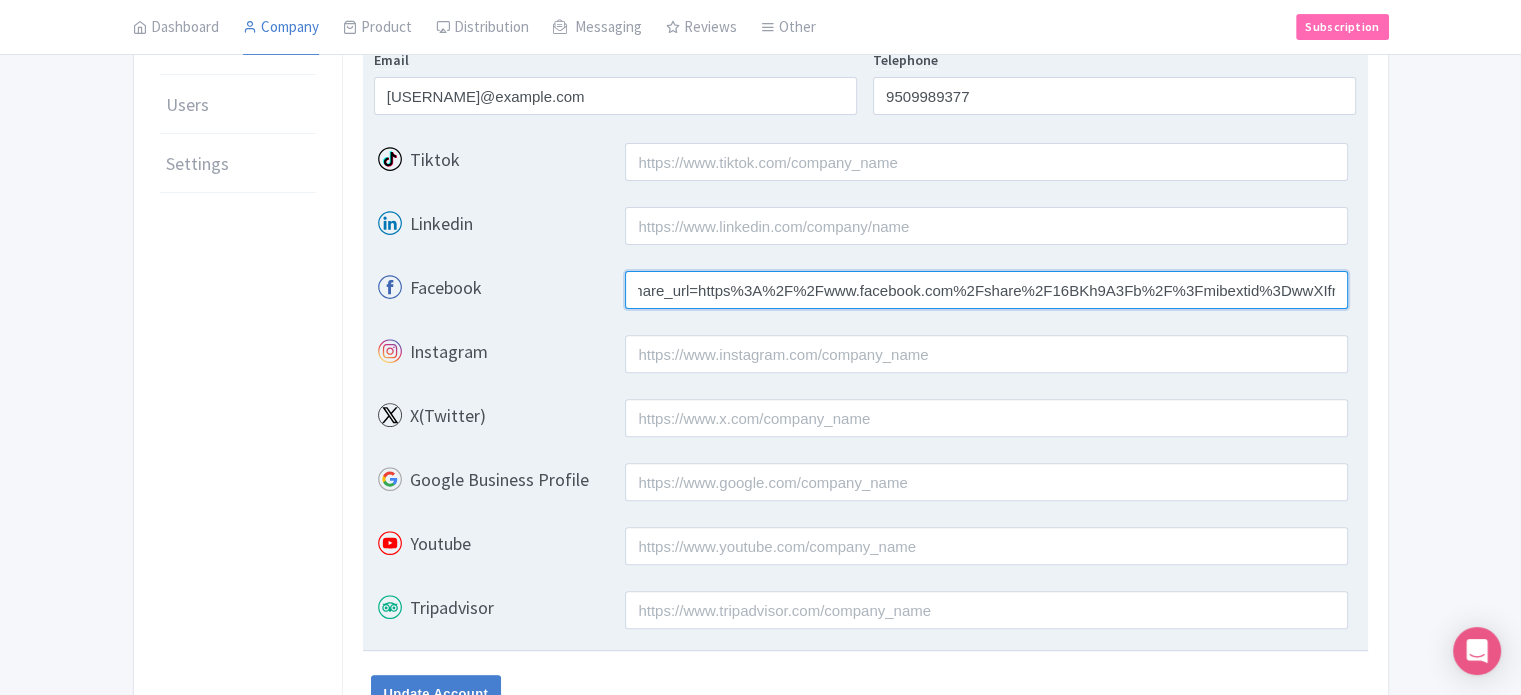 type on "https://www.facebook.com/people/TicketEx/61575945827226/?mibextid=wwXIfr&rdid=Ja85NKUc08hq1LQz&share_url=https%3A%2F%2Fwww.facebook.com%2Fshare%2F16BKh9A3Fb%2F%3Fmibextid%3DwwXIfr" 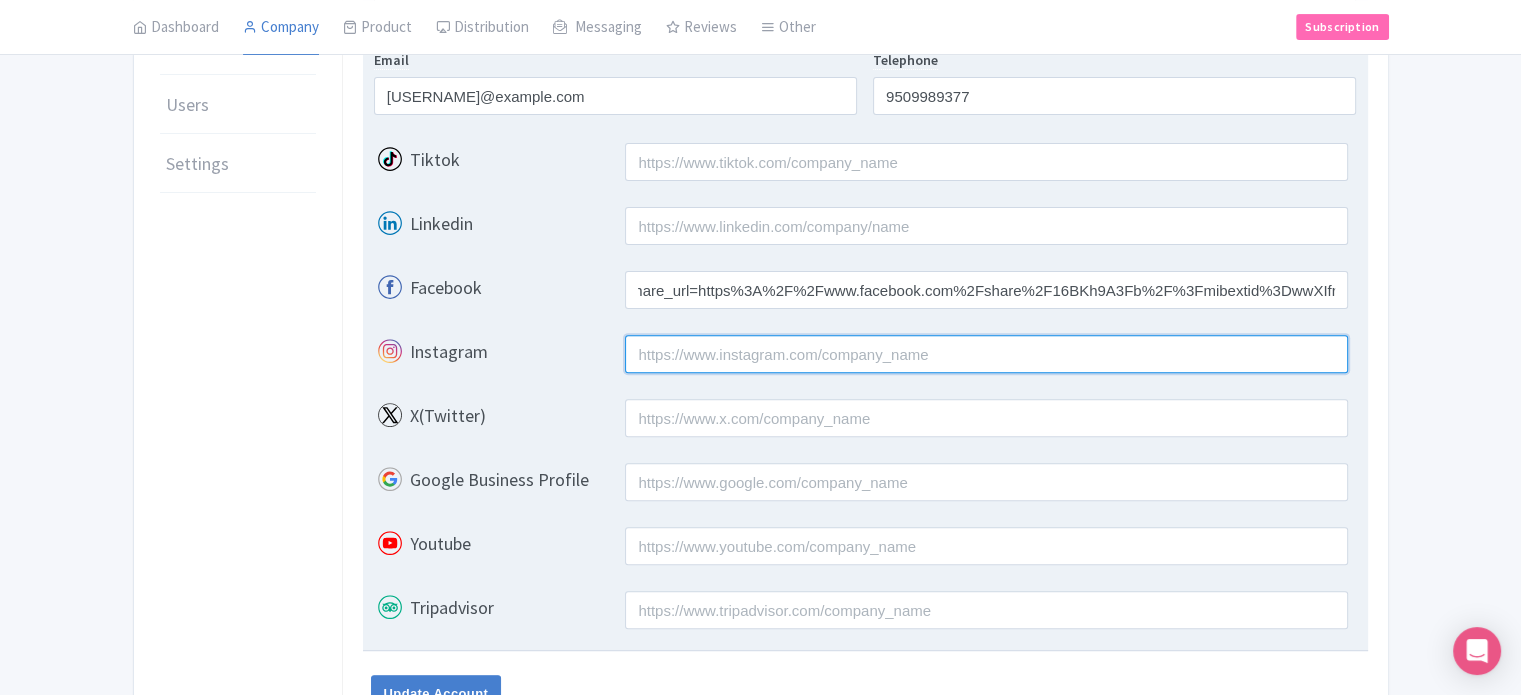 scroll, scrollTop: 0, scrollLeft: 0, axis: both 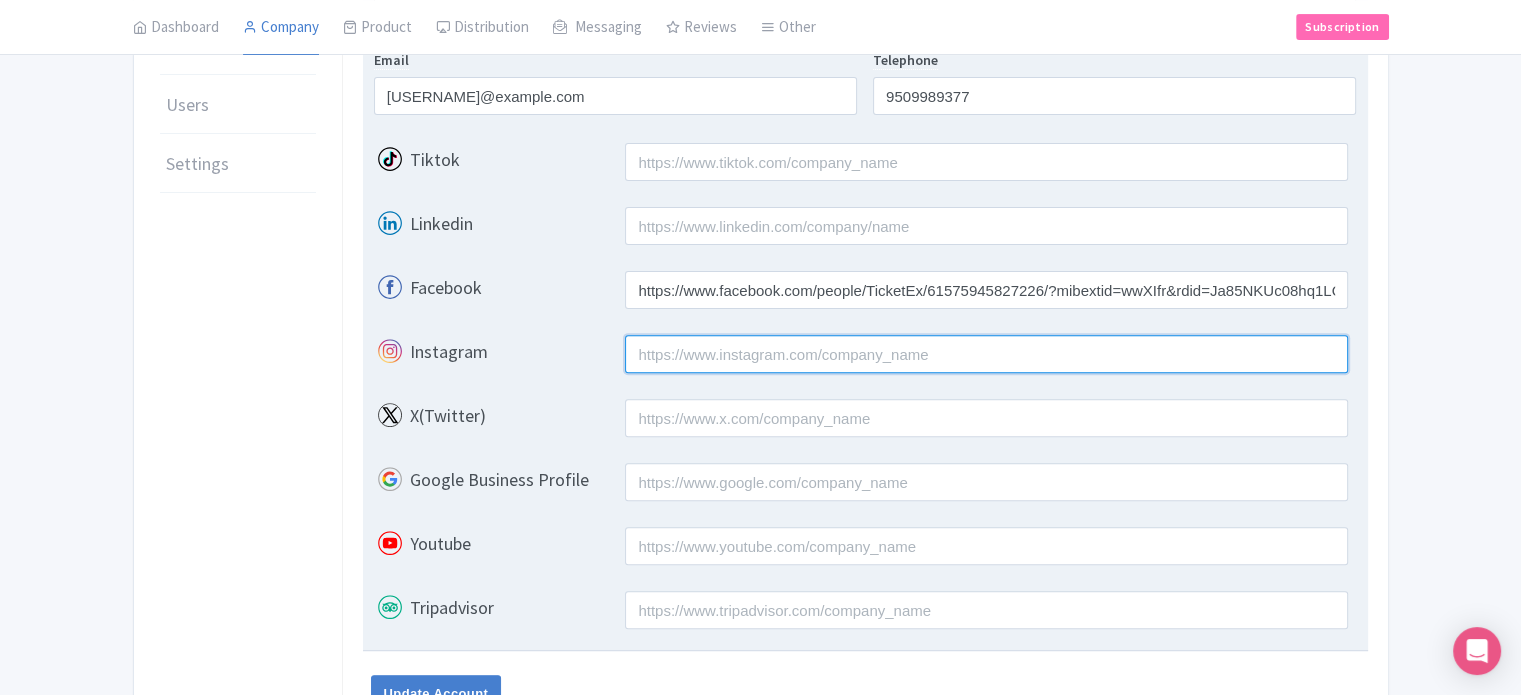 click on "Instagram" at bounding box center (986, 354) 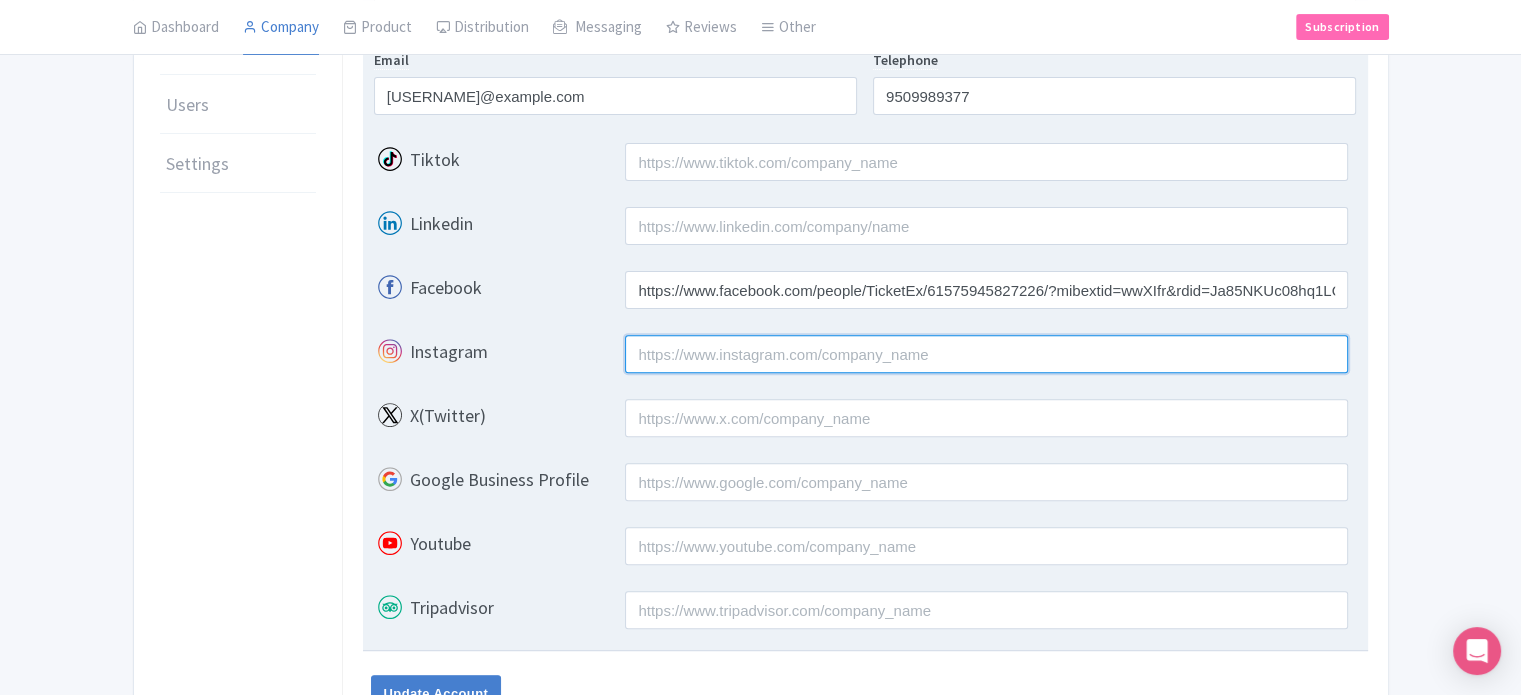 paste on "https://www.instagram.com/ticketex.co/?igsh=MWxudmpiNnZ3NGoxeA%3D%3D&utm_source=qr#" 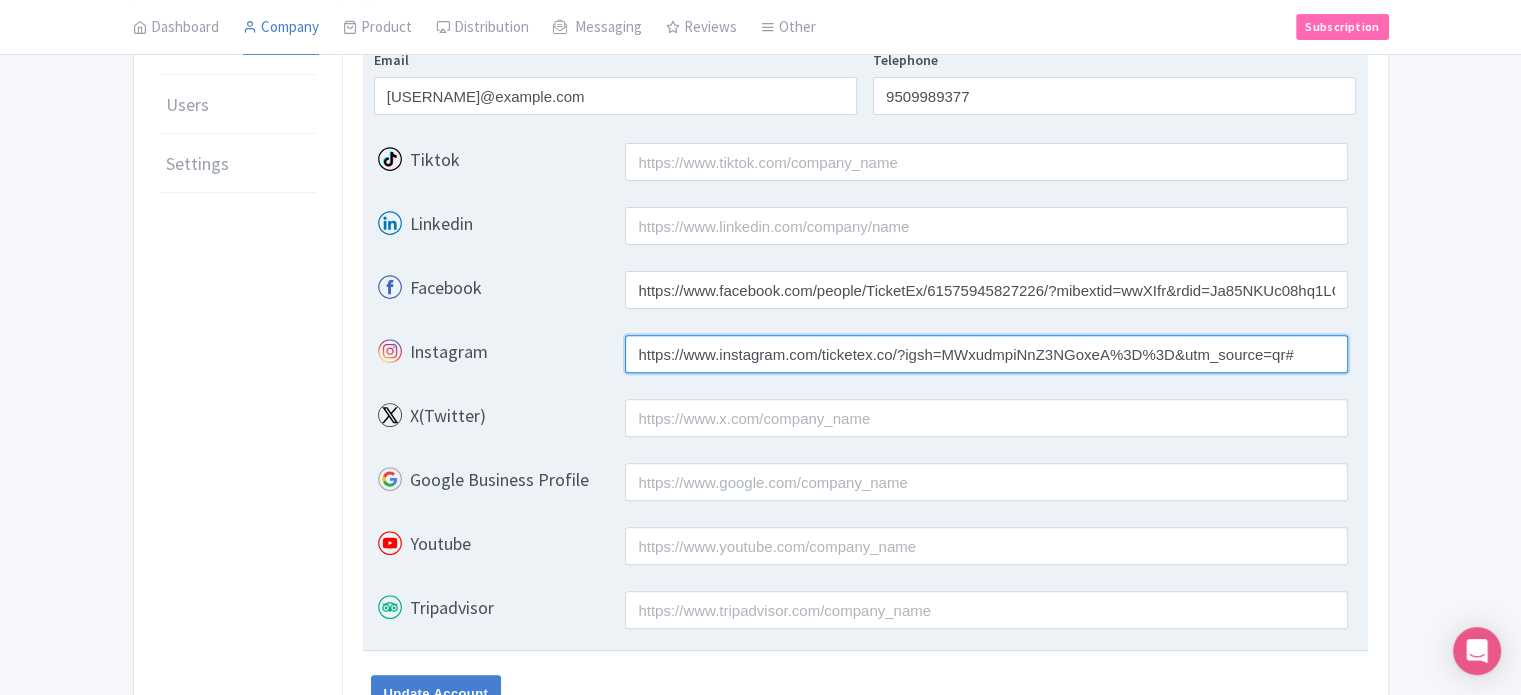 type on "https://www.instagram.com/ticketex.co/?igsh=MWxudmpiNnZ3NGoxeA%3D%3D&utm_source=qr#" 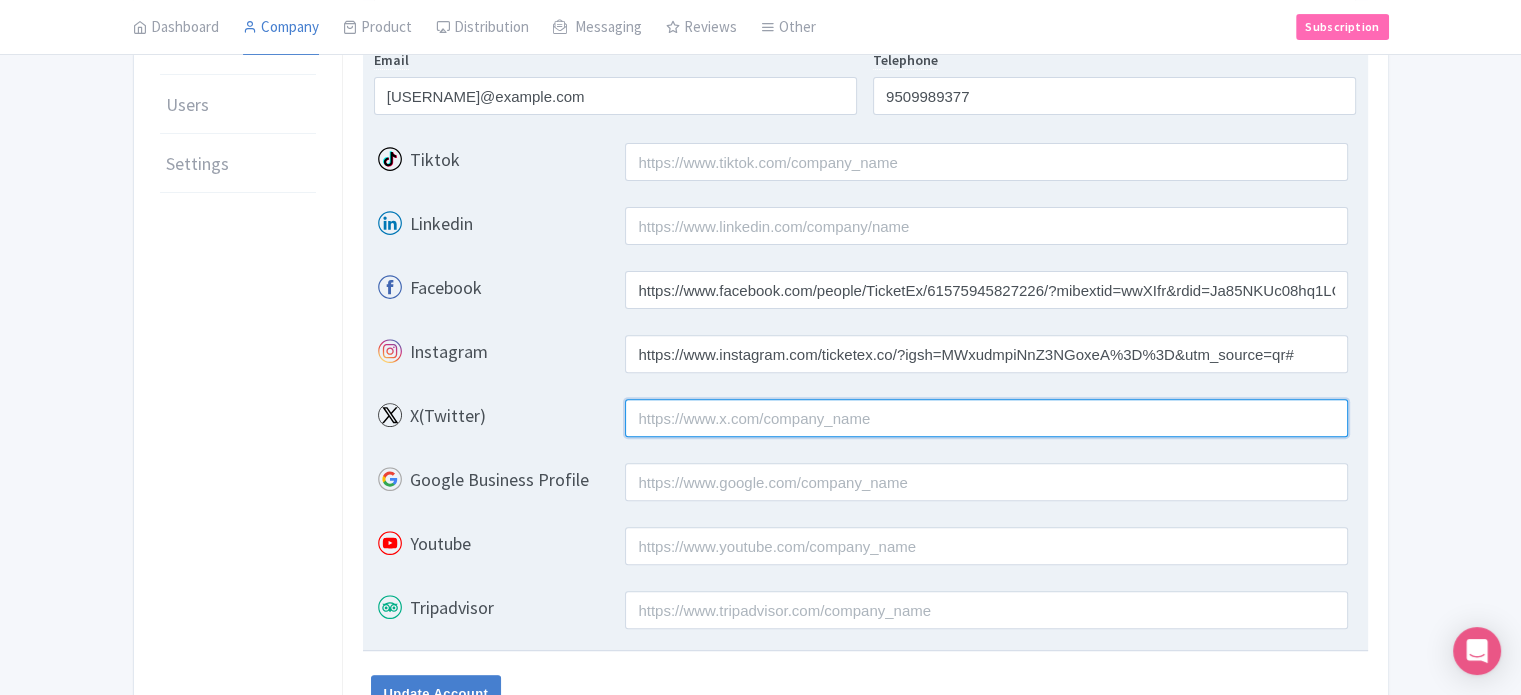 click on "X(Twitter)" at bounding box center (986, 418) 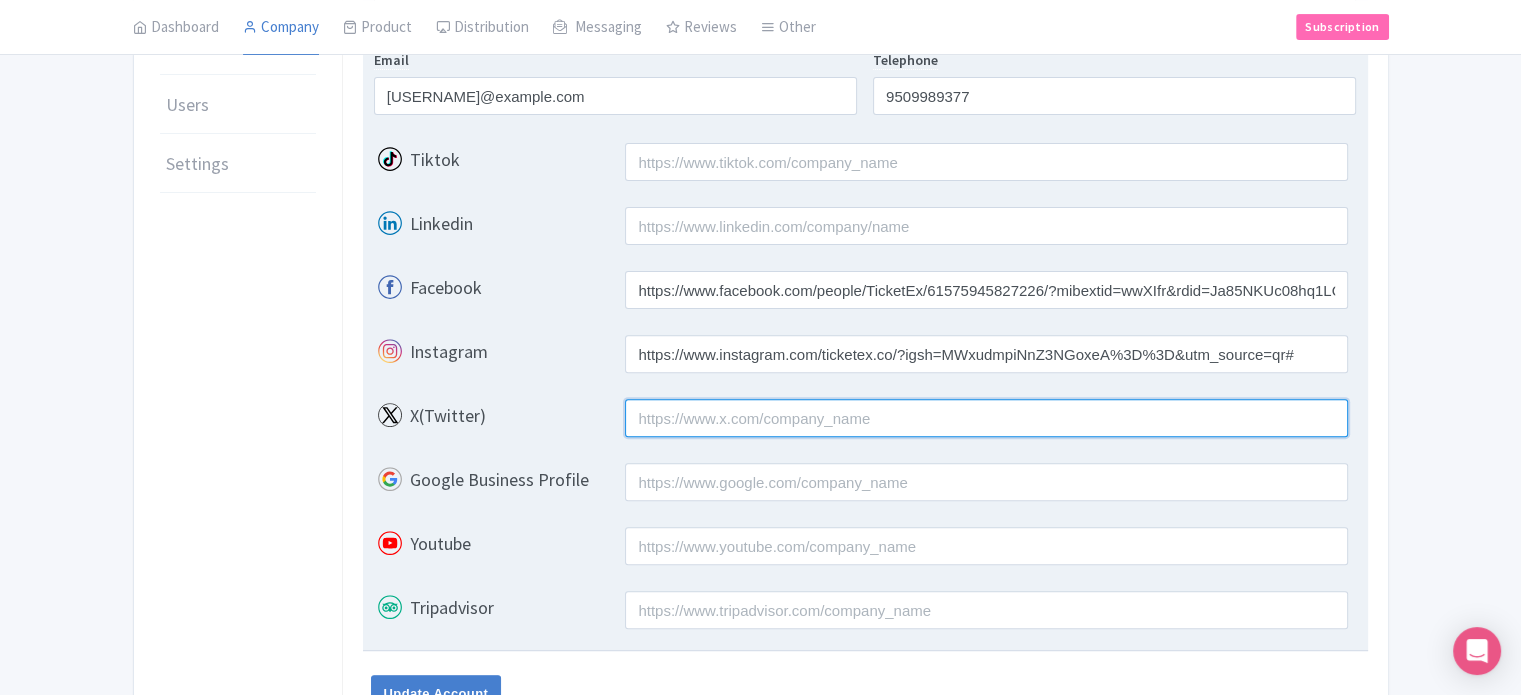 paste on "https://www.instagram.com/ticketex.co/?igsh=MWxudmpiNnZ3NGoxeA%3D%3D&utm_source=qr#" 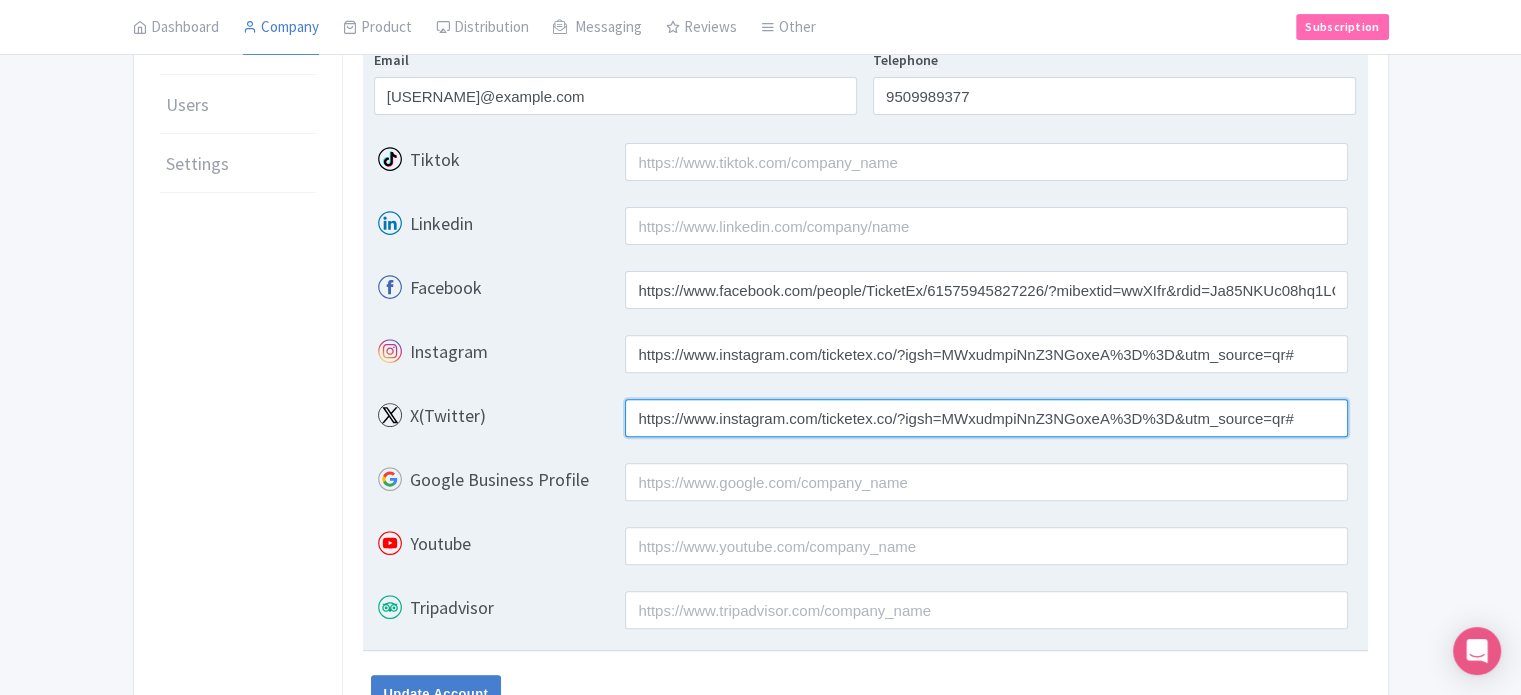 type on "https://www.instagram.com/ticketex.co/?igsh=MWxudmpiNnZ3NGoxeA%3D%3D&utm_source=qr#" 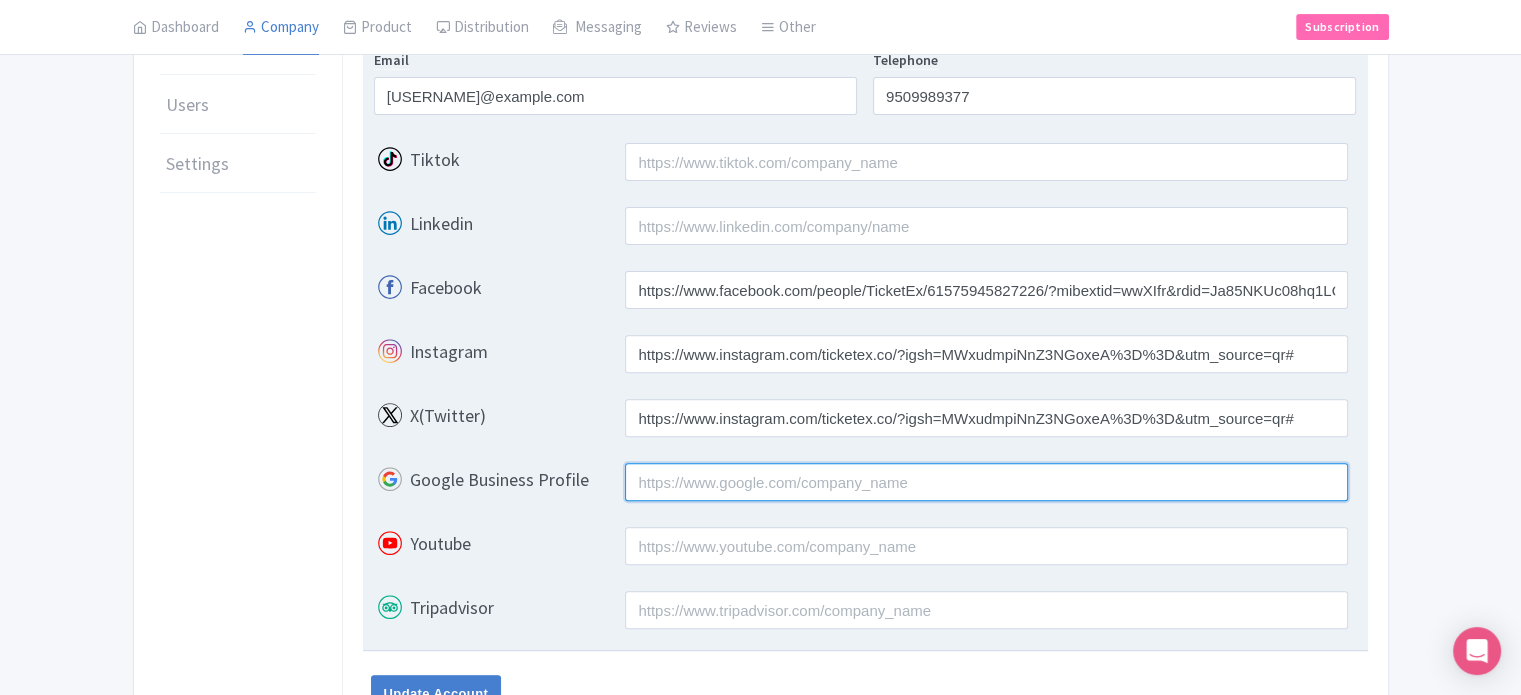 click on "Google Business Profile" at bounding box center [986, 482] 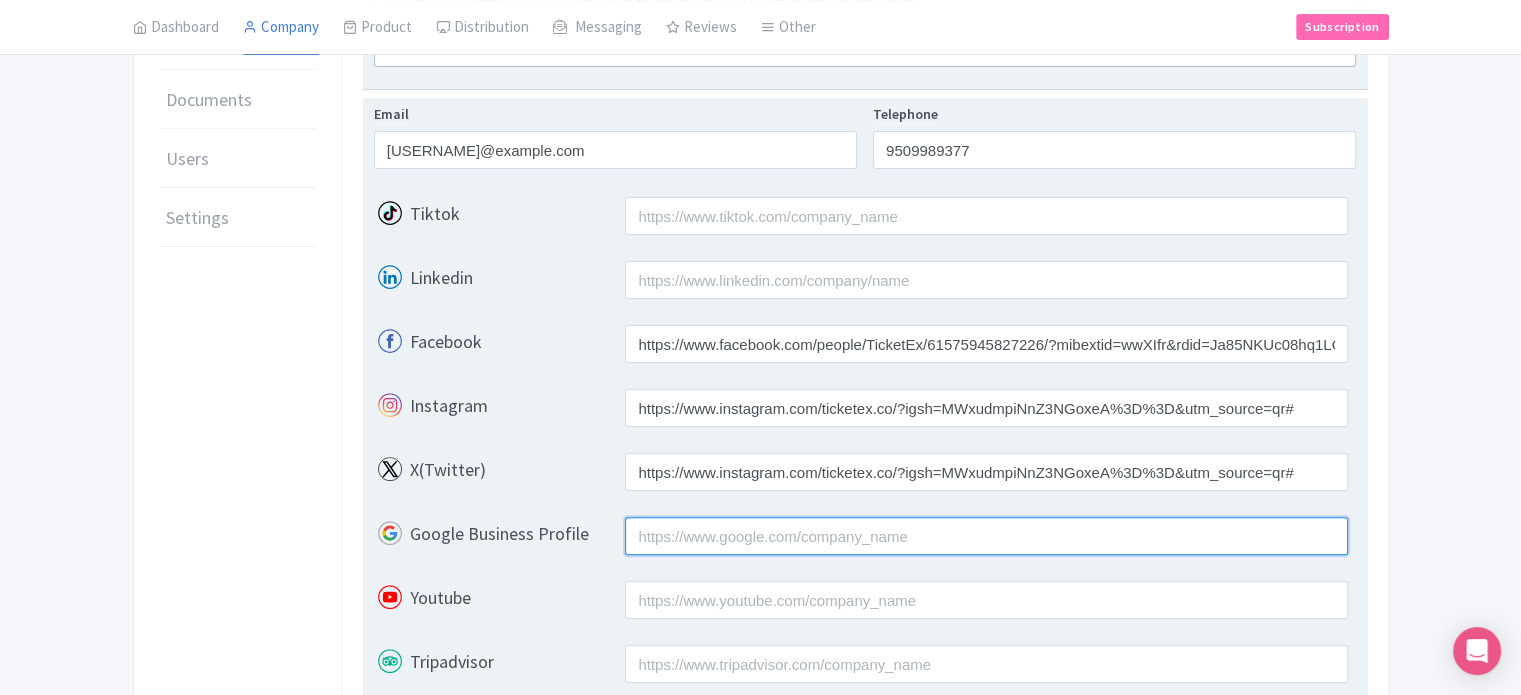 scroll, scrollTop: 554, scrollLeft: 0, axis: vertical 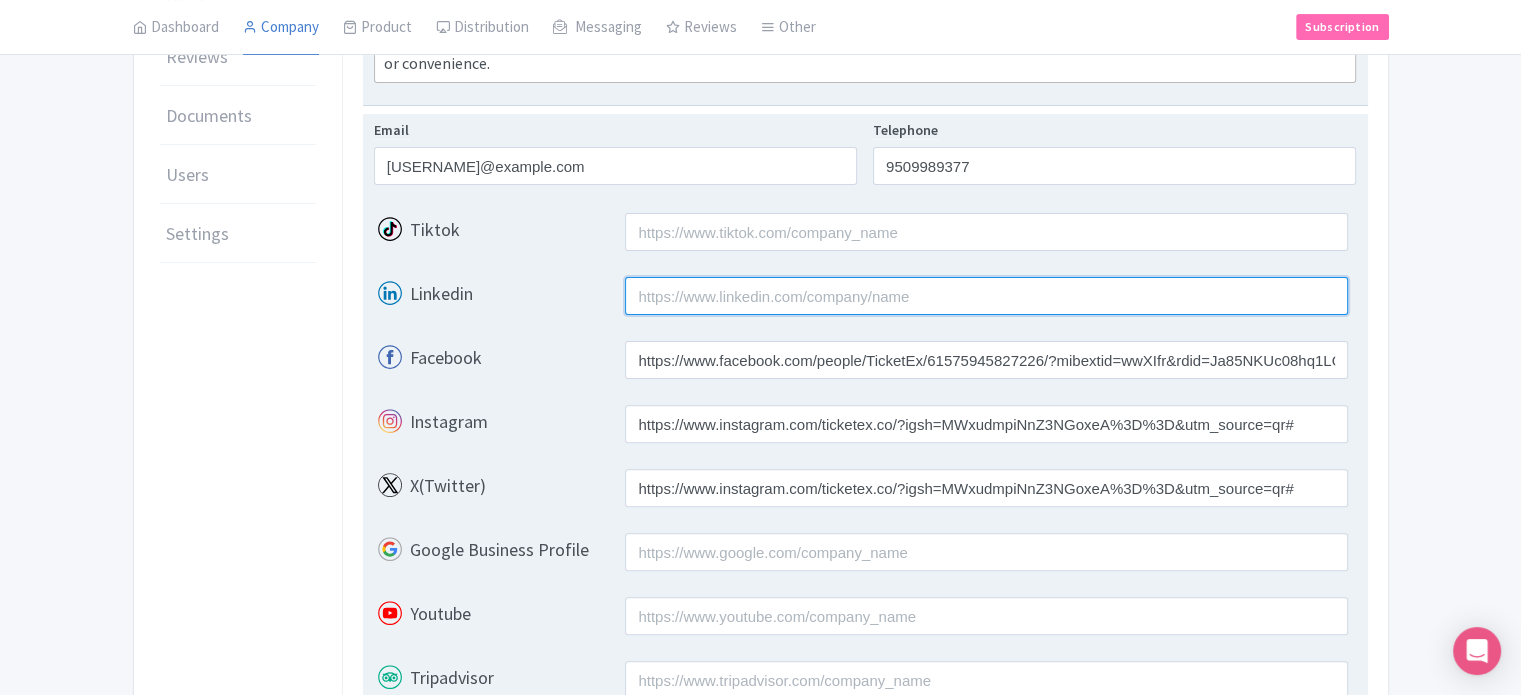click on "Linkedin" at bounding box center [986, 296] 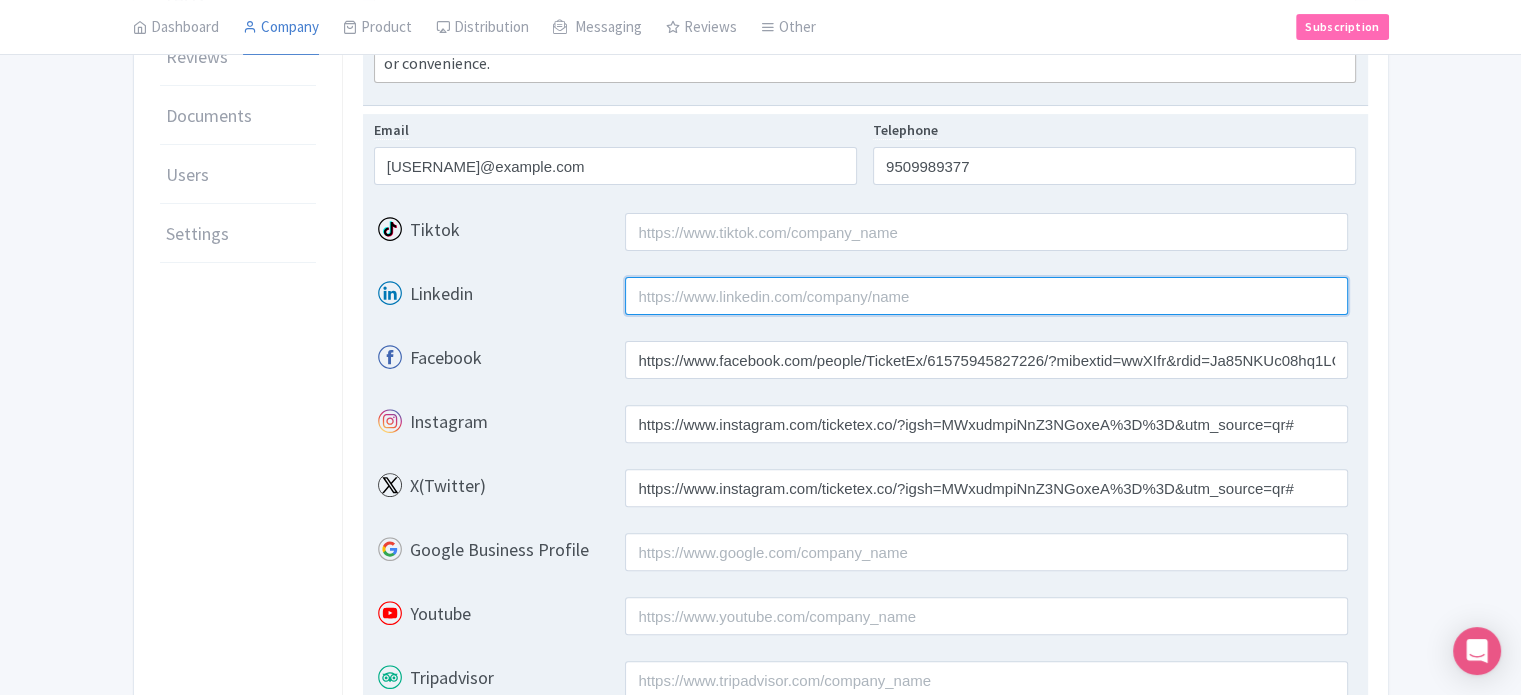 paste on "https://www.linkedin.com/company/ticketex-com/about/" 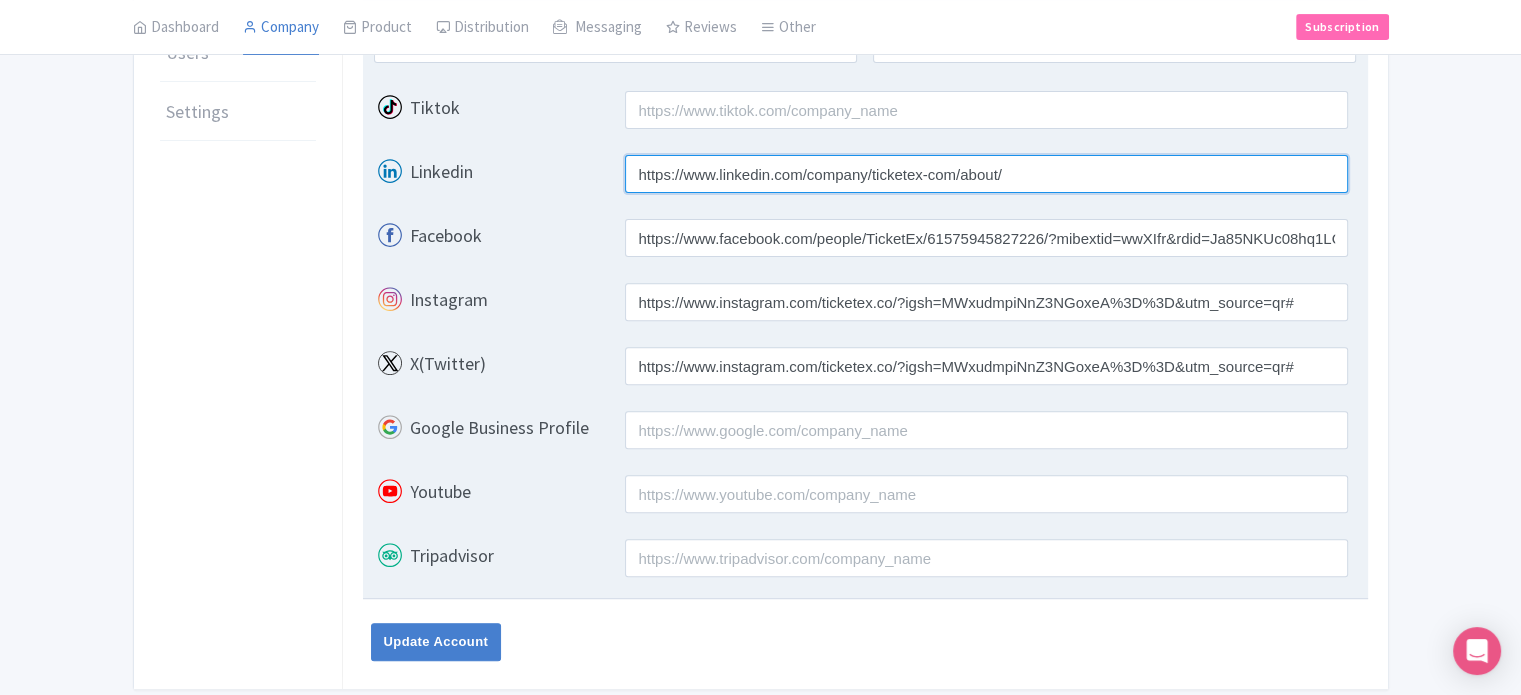 scroll, scrollTop: 676, scrollLeft: 0, axis: vertical 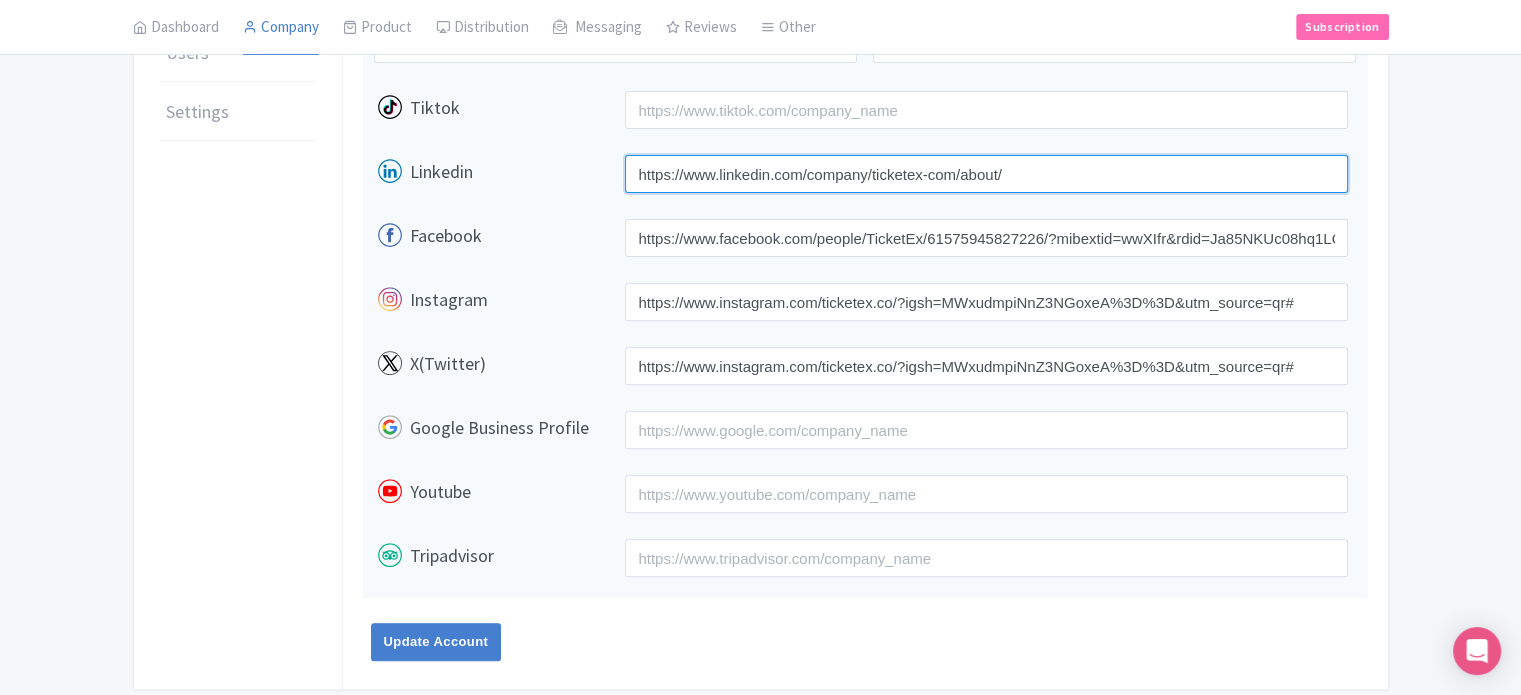 type on "https://www.linkedin.com/company/ticketex-com/about/" 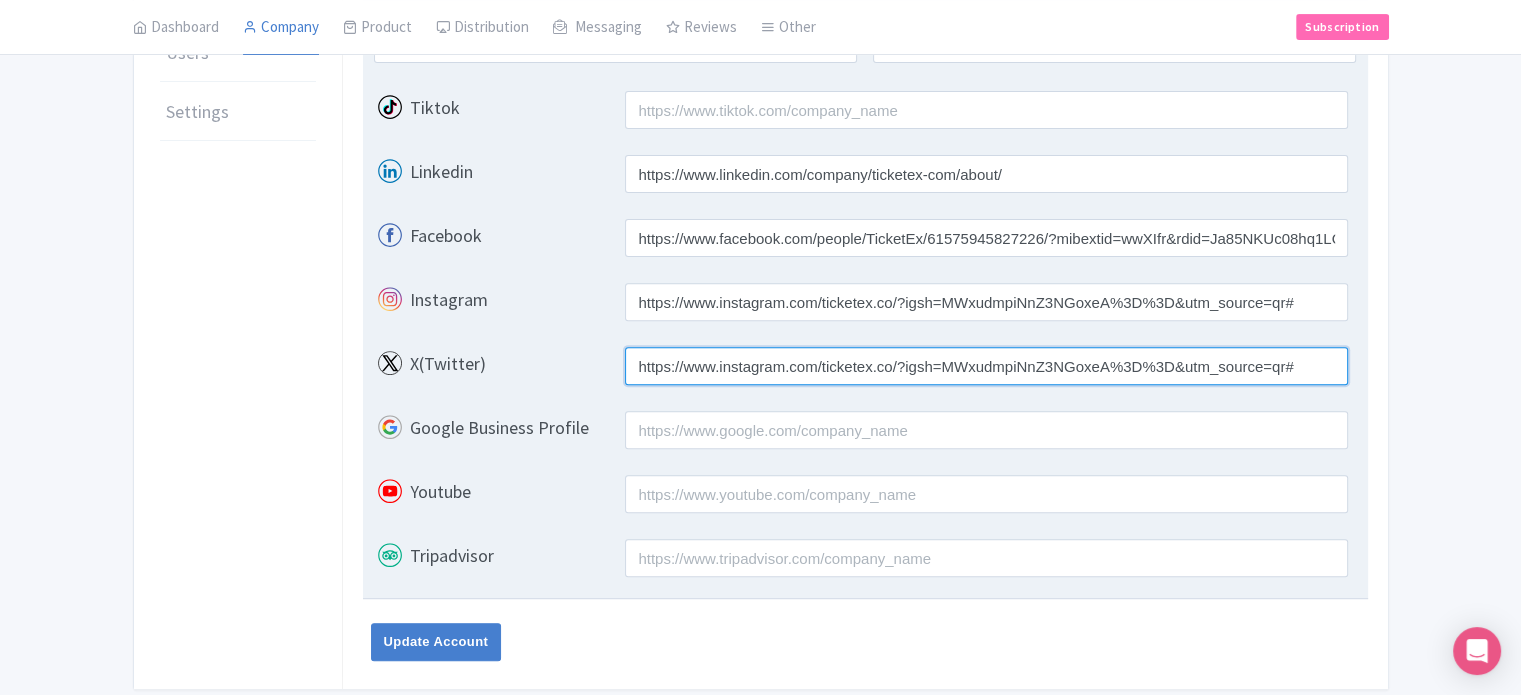 click on "https://www.instagram.com/ticketex.co/?igsh=MWxudmpiNnZ3NGoxeA%3D%3D&utm_source=qr#" at bounding box center [986, 366] 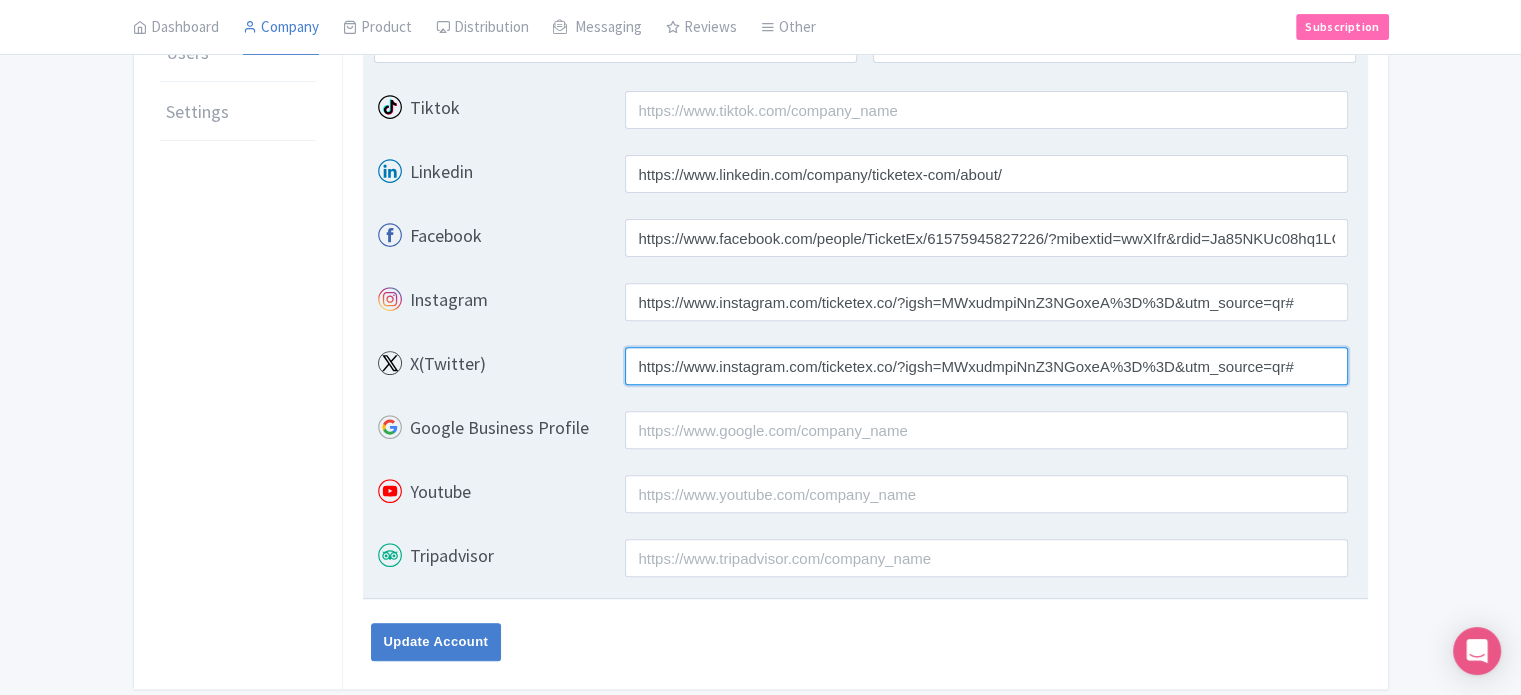 paste on "x.com/ticketexindia?s=11" 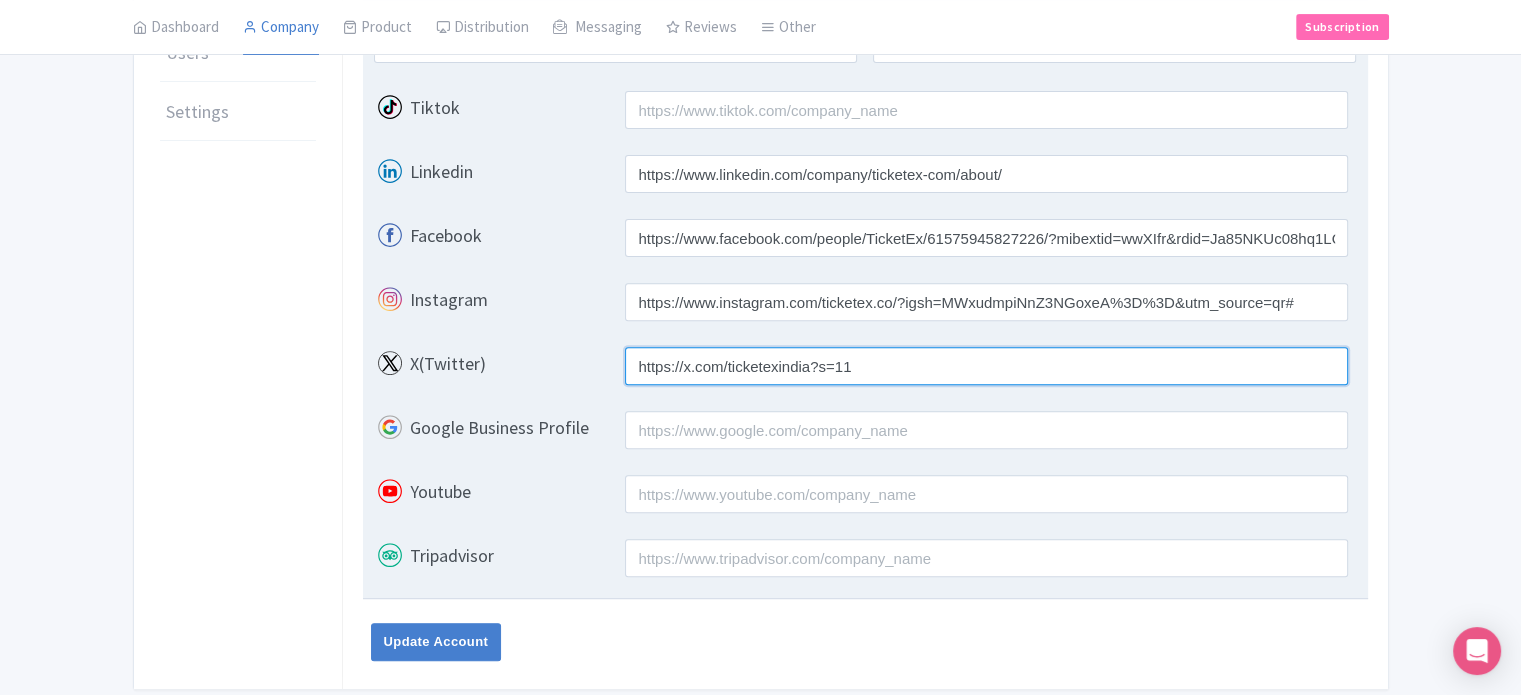 type on "https://x.com/ticketexindia?s=11" 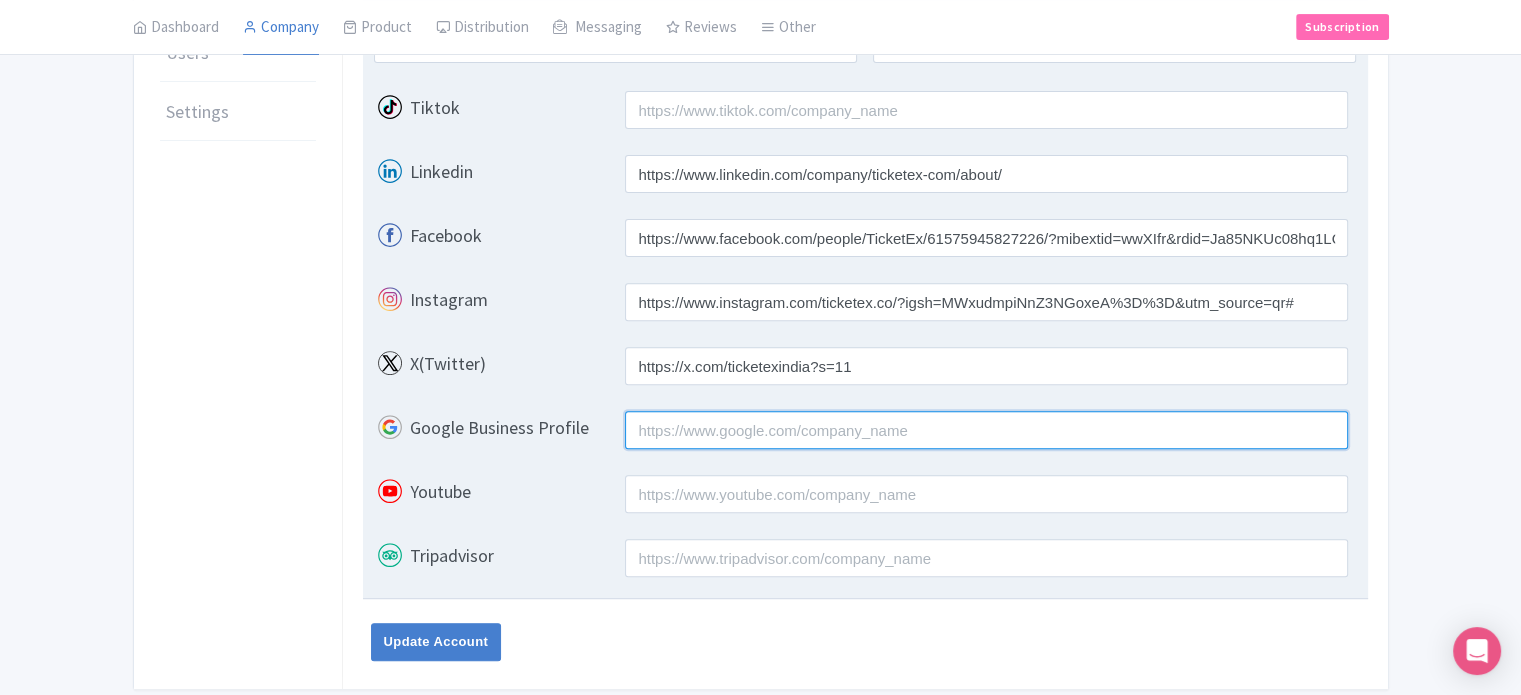 click on "Google Business Profile" at bounding box center [986, 430] 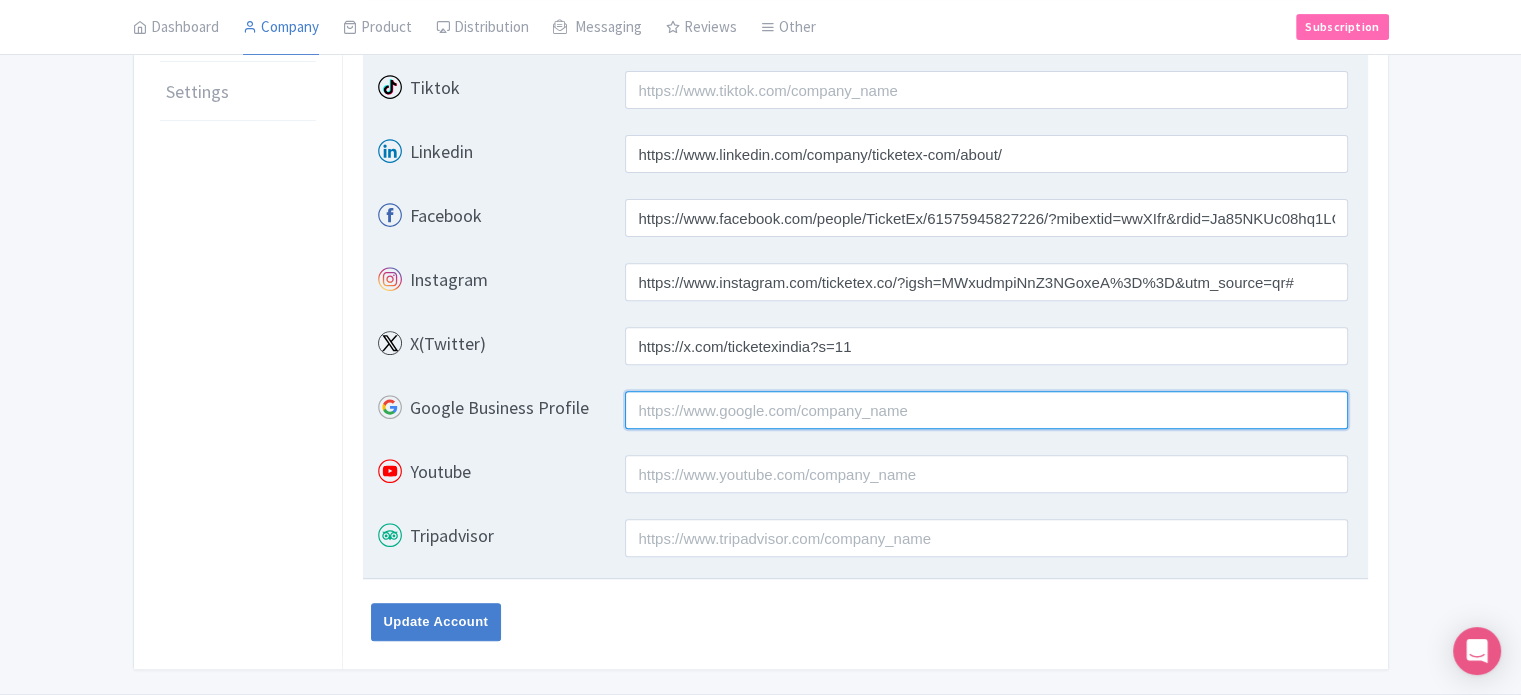 scroll, scrollTop: 753, scrollLeft: 0, axis: vertical 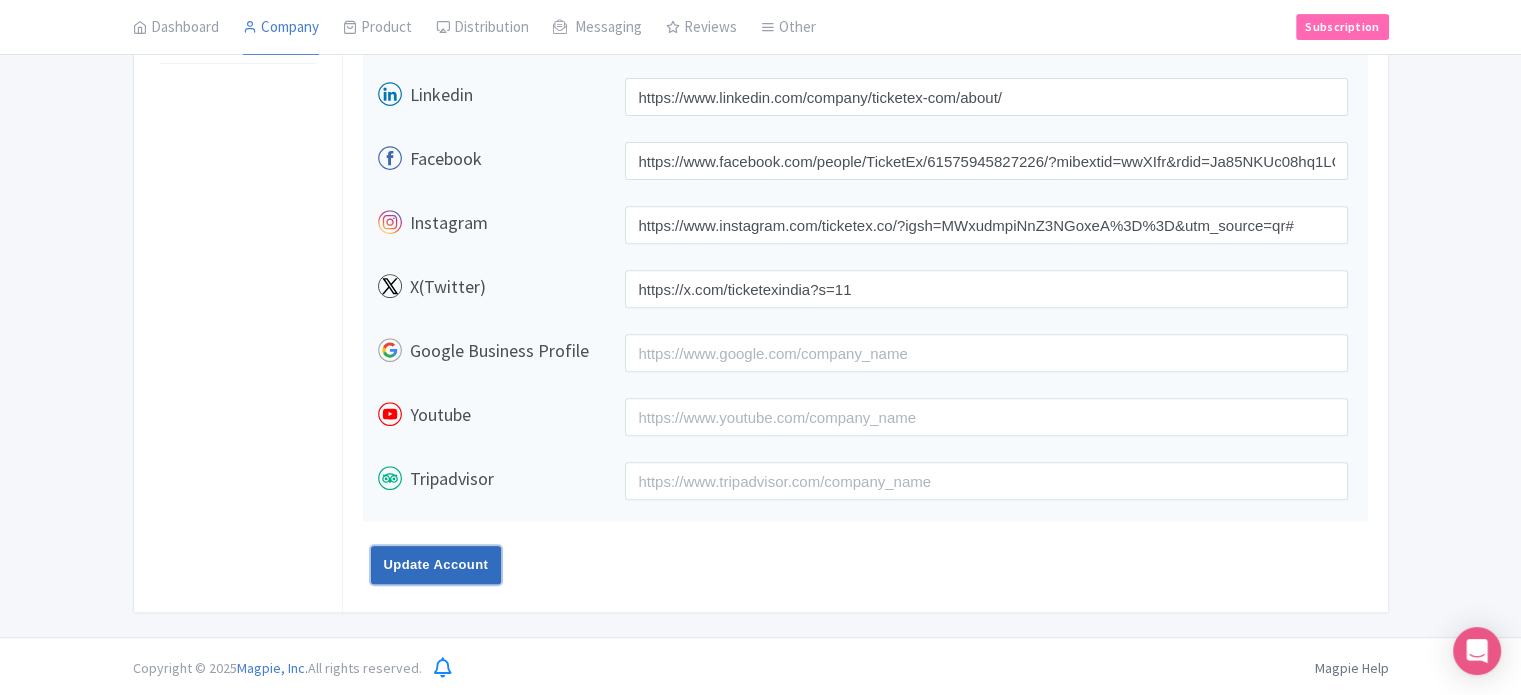 click on "Update Account" at bounding box center (436, 565) 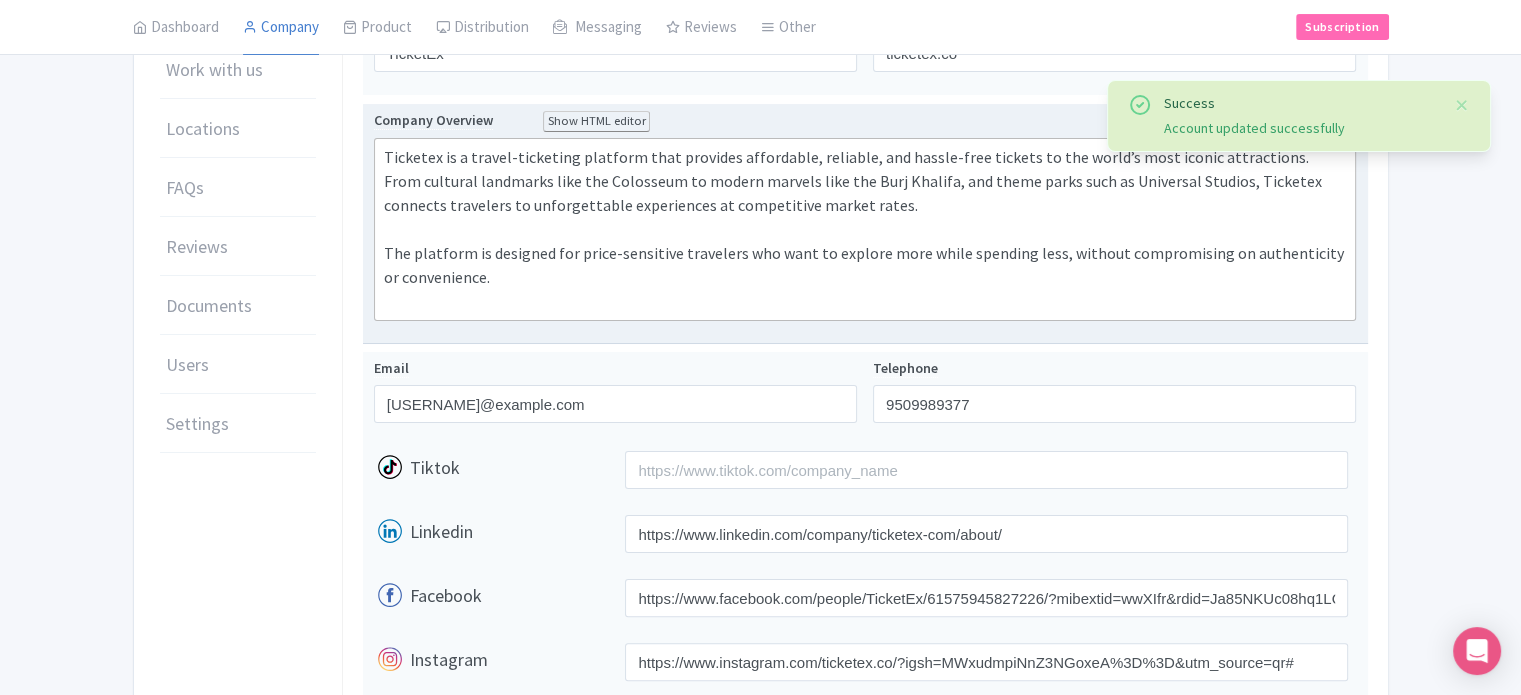 scroll, scrollTop: 0, scrollLeft: 0, axis: both 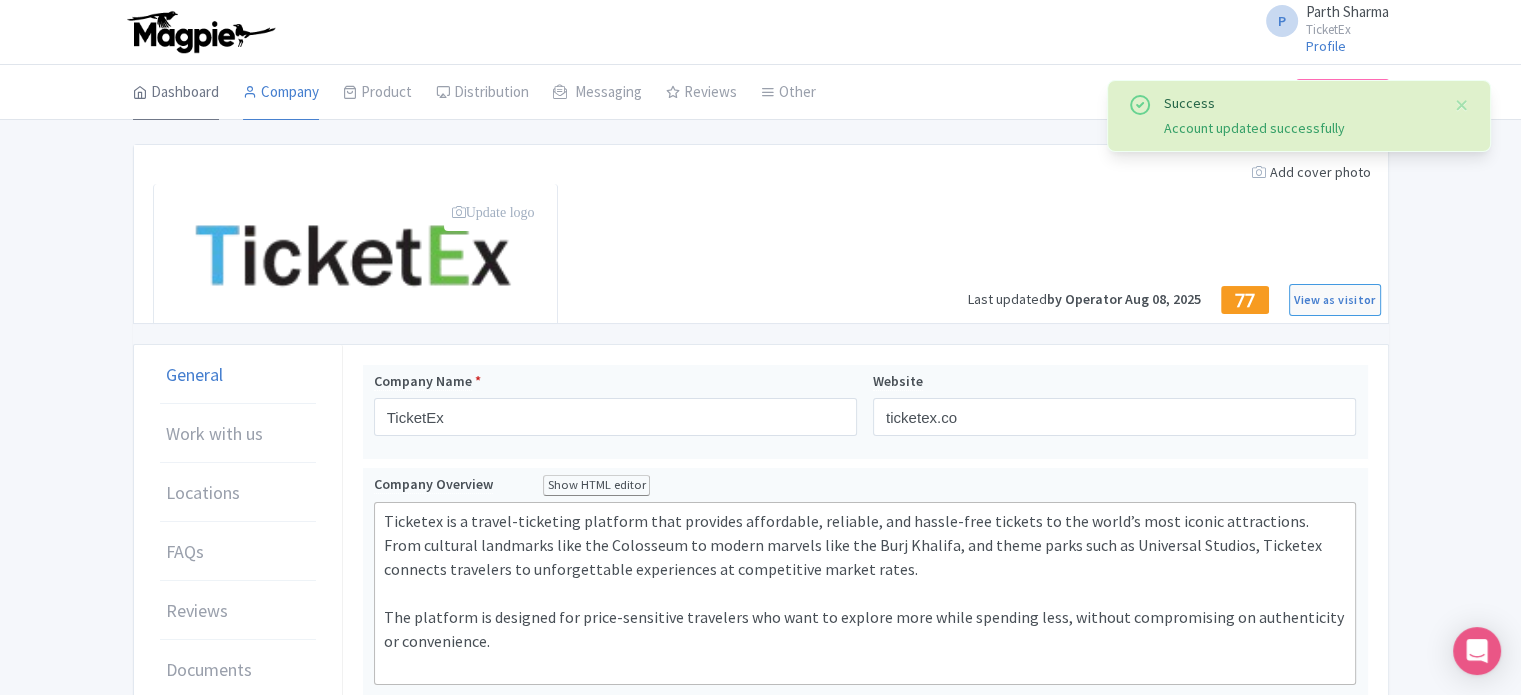 click on "Dashboard" at bounding box center [176, 93] 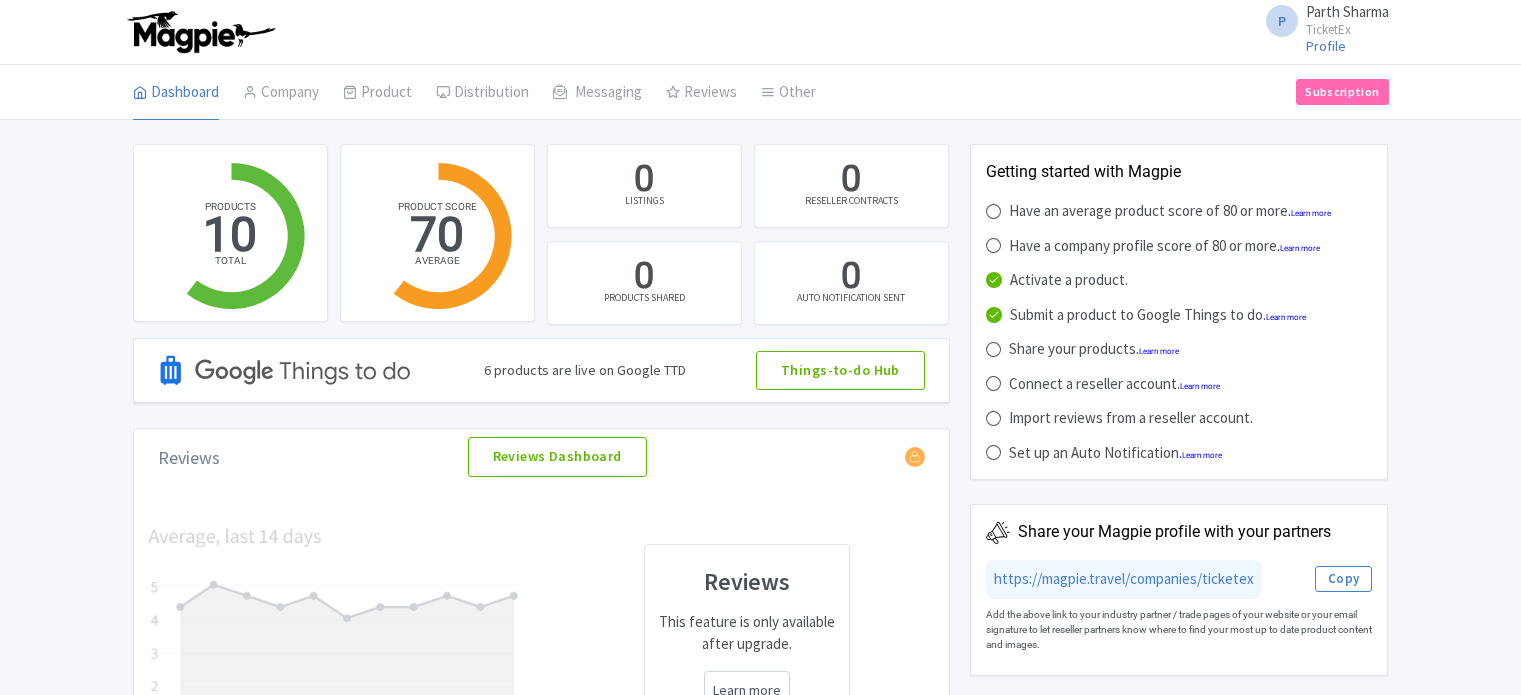 scroll, scrollTop: 0, scrollLeft: 0, axis: both 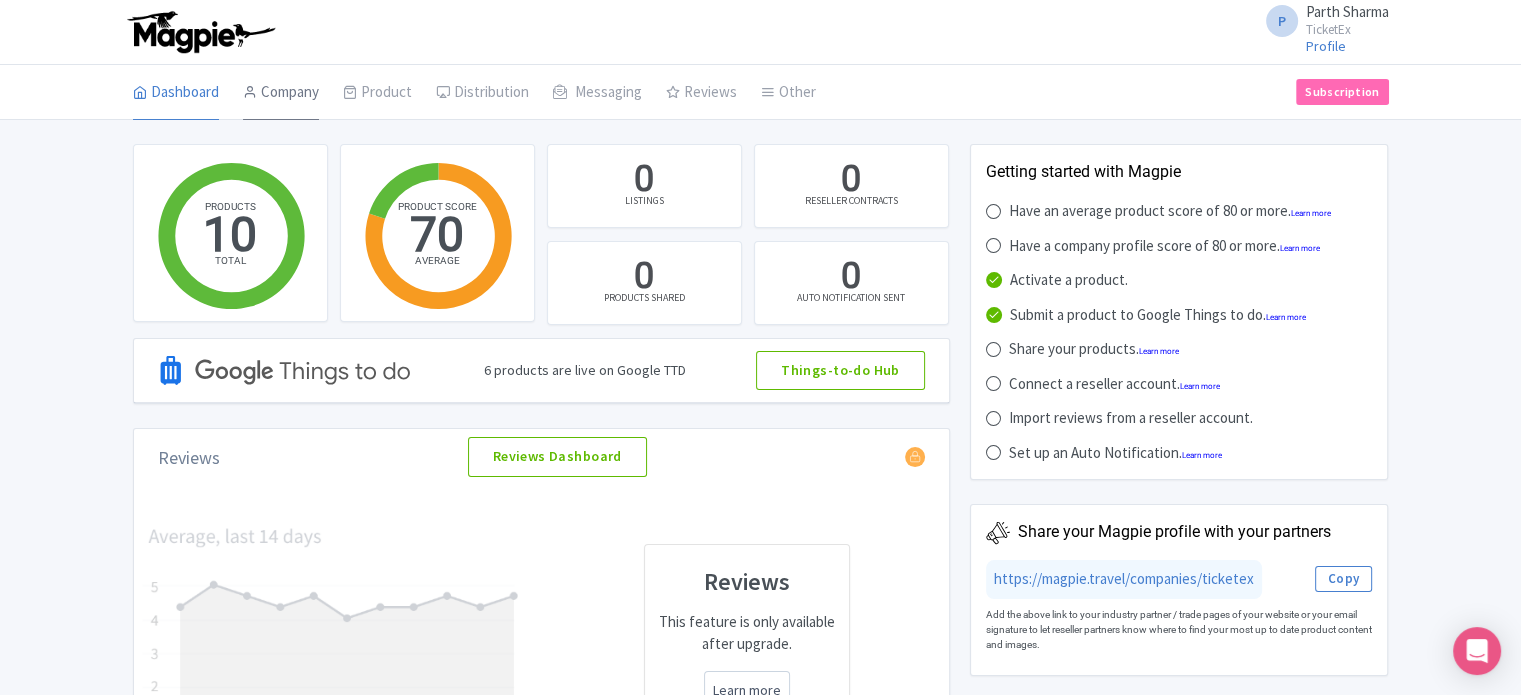 click on "Company" at bounding box center (281, 93) 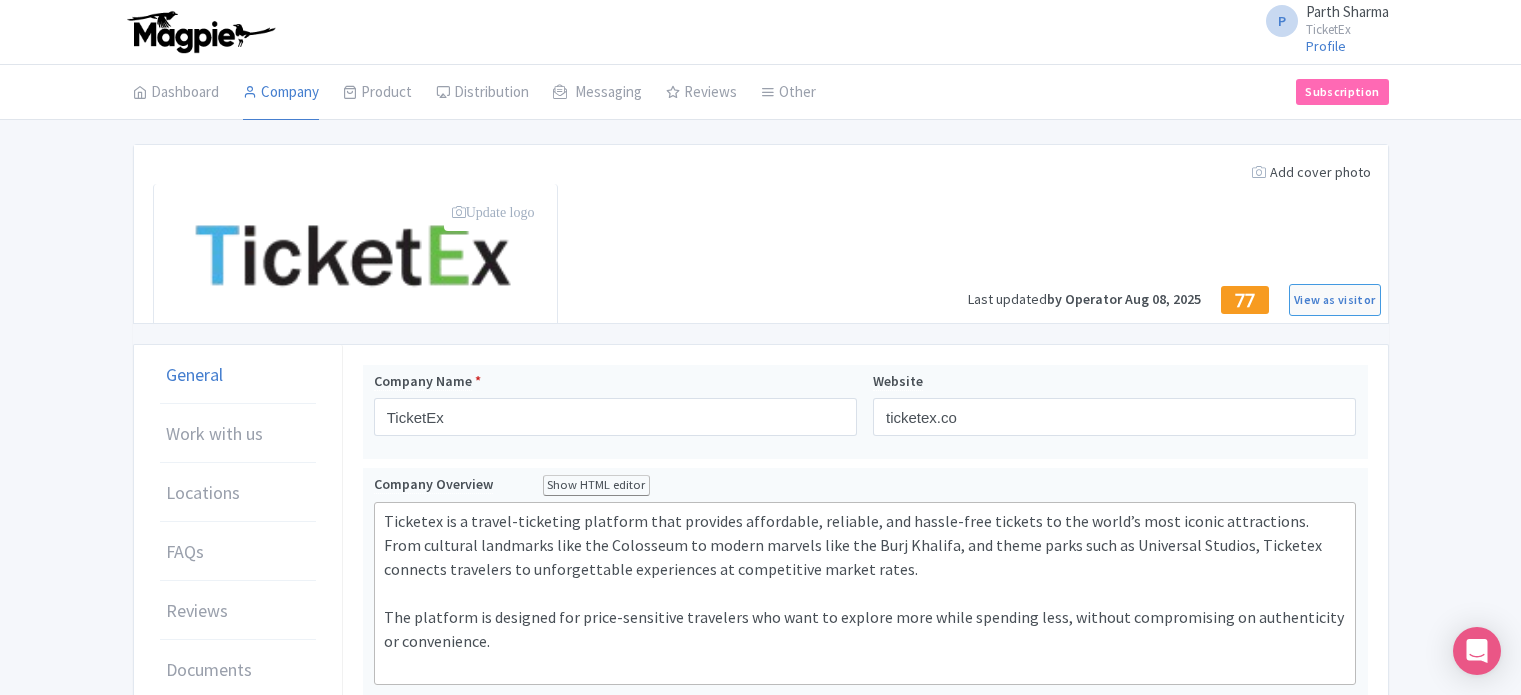 scroll, scrollTop: 0, scrollLeft: 0, axis: both 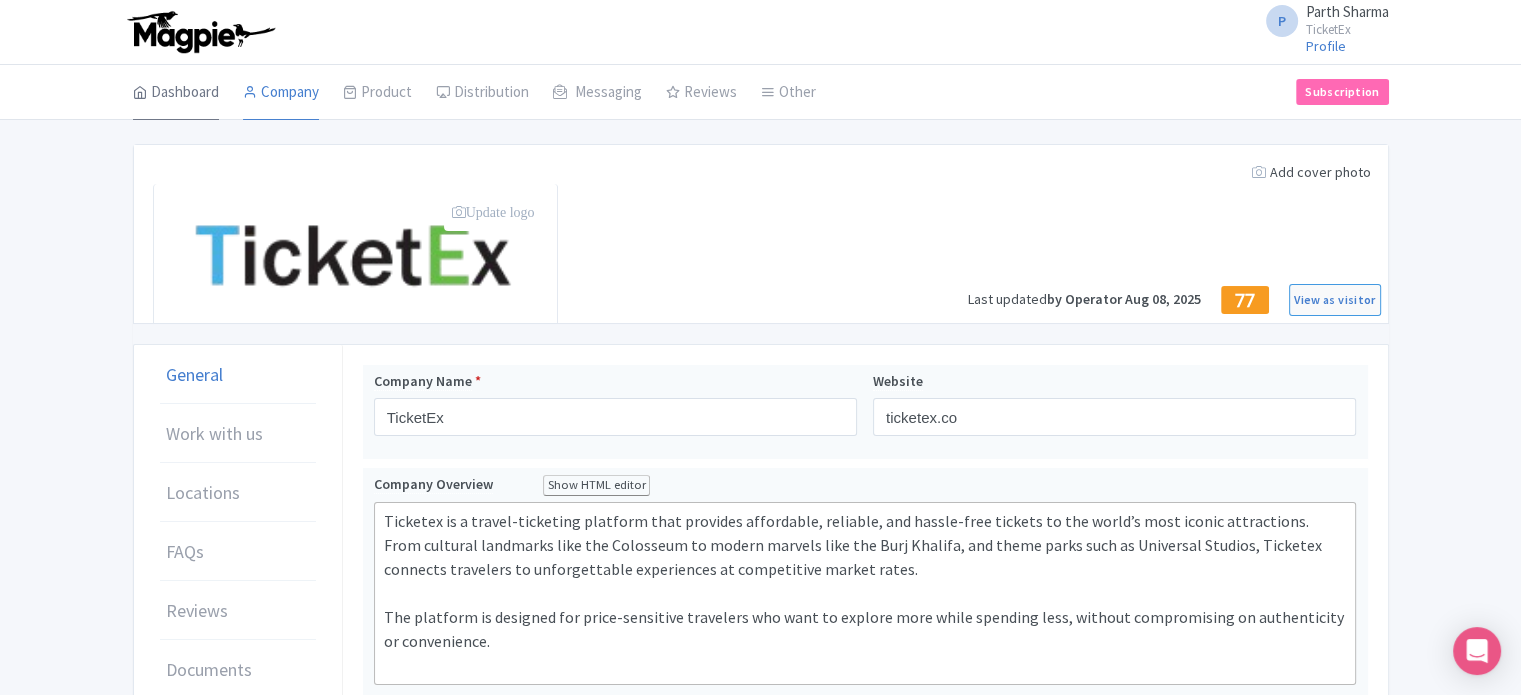 click on "Dashboard" at bounding box center (176, 93) 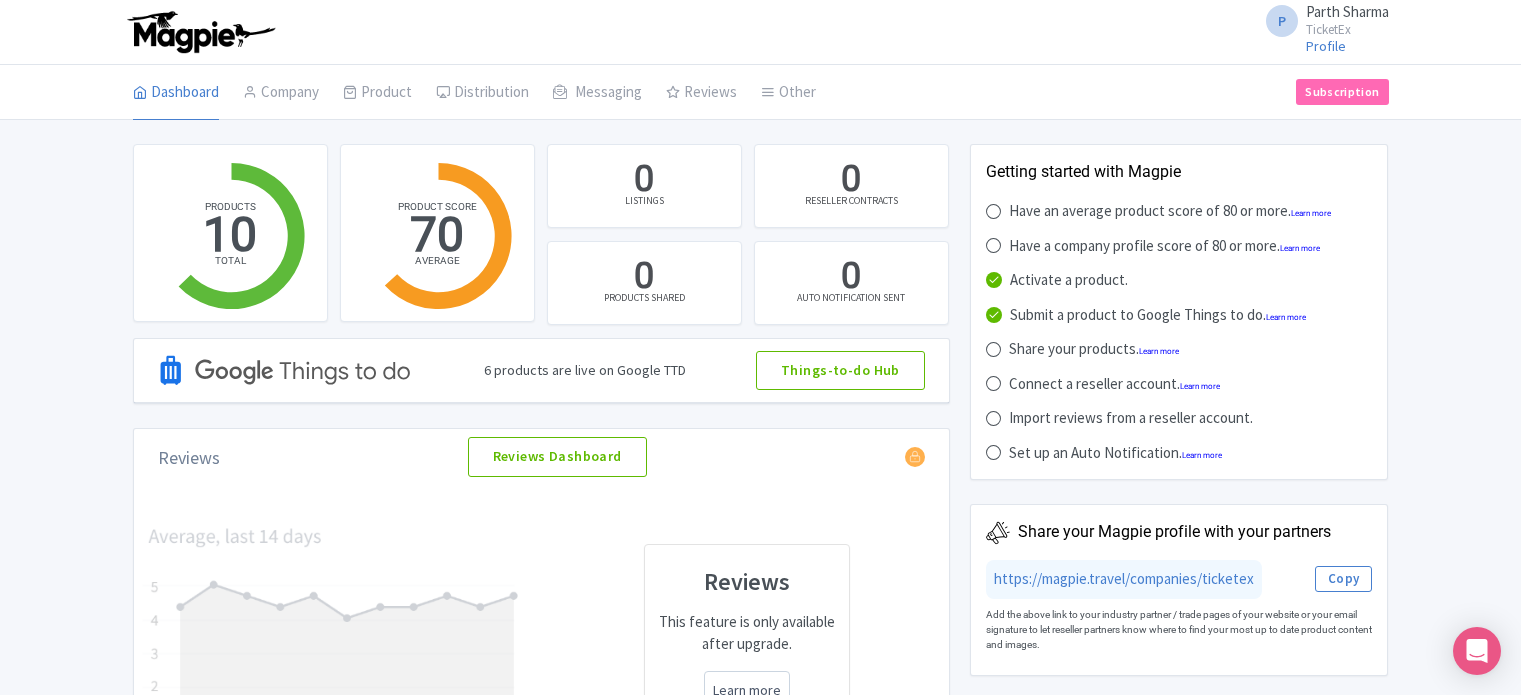 scroll, scrollTop: 0, scrollLeft: 0, axis: both 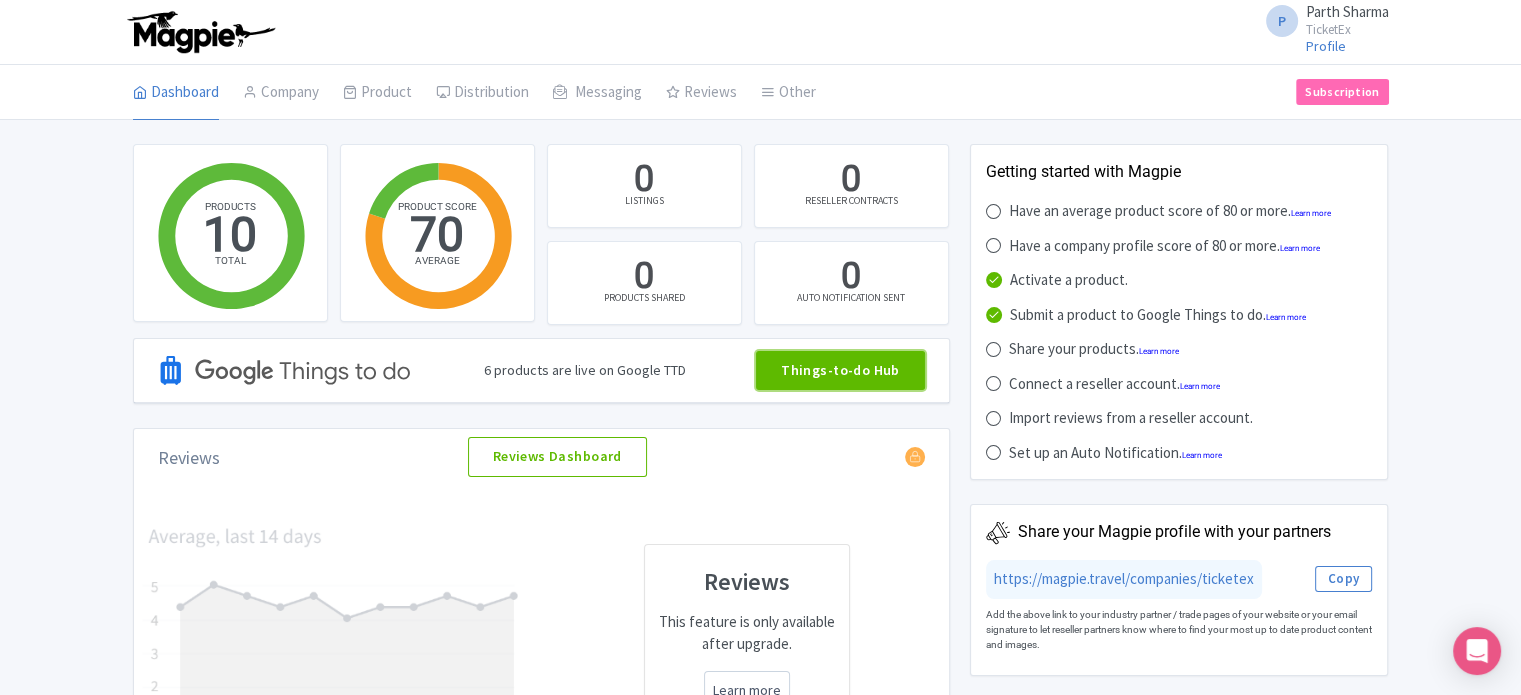 click on "Things-to-do Hub" at bounding box center (840, 371) 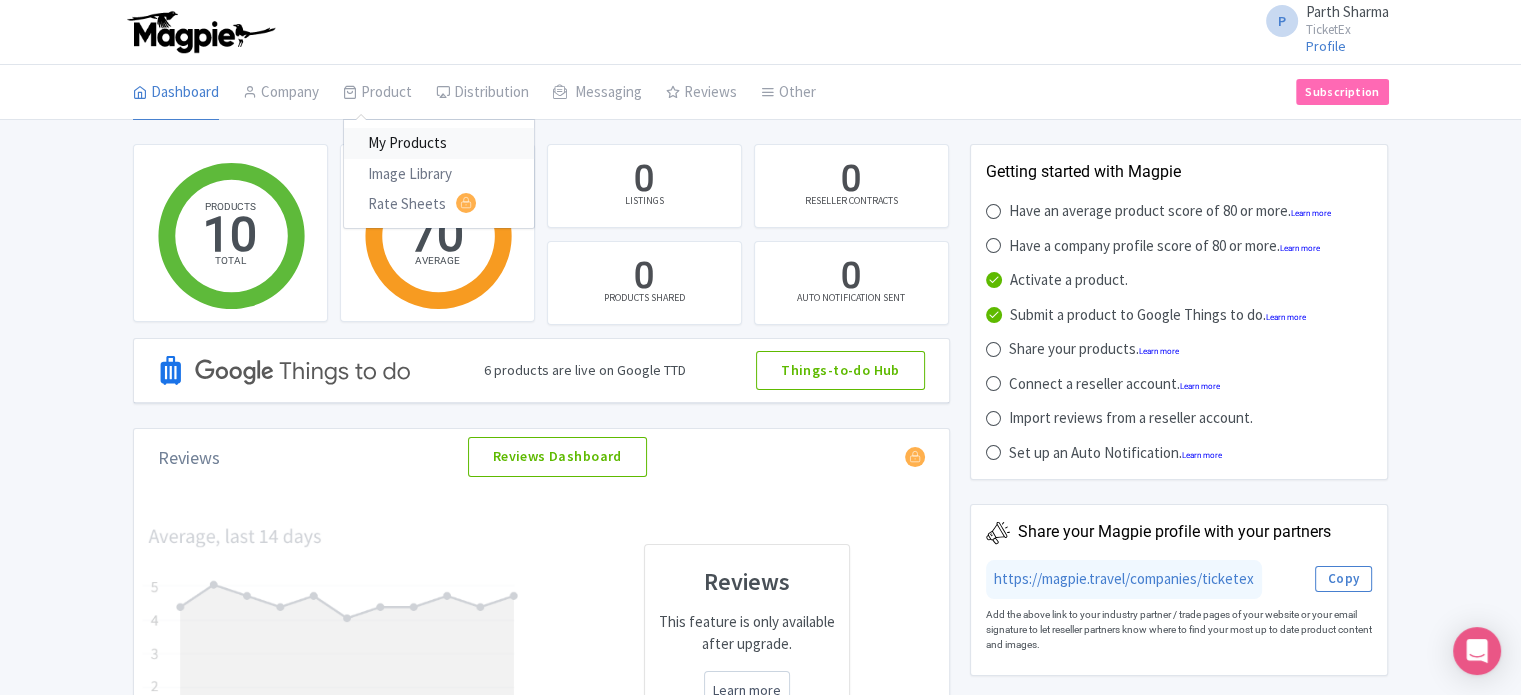click on "My Products" at bounding box center [439, 143] 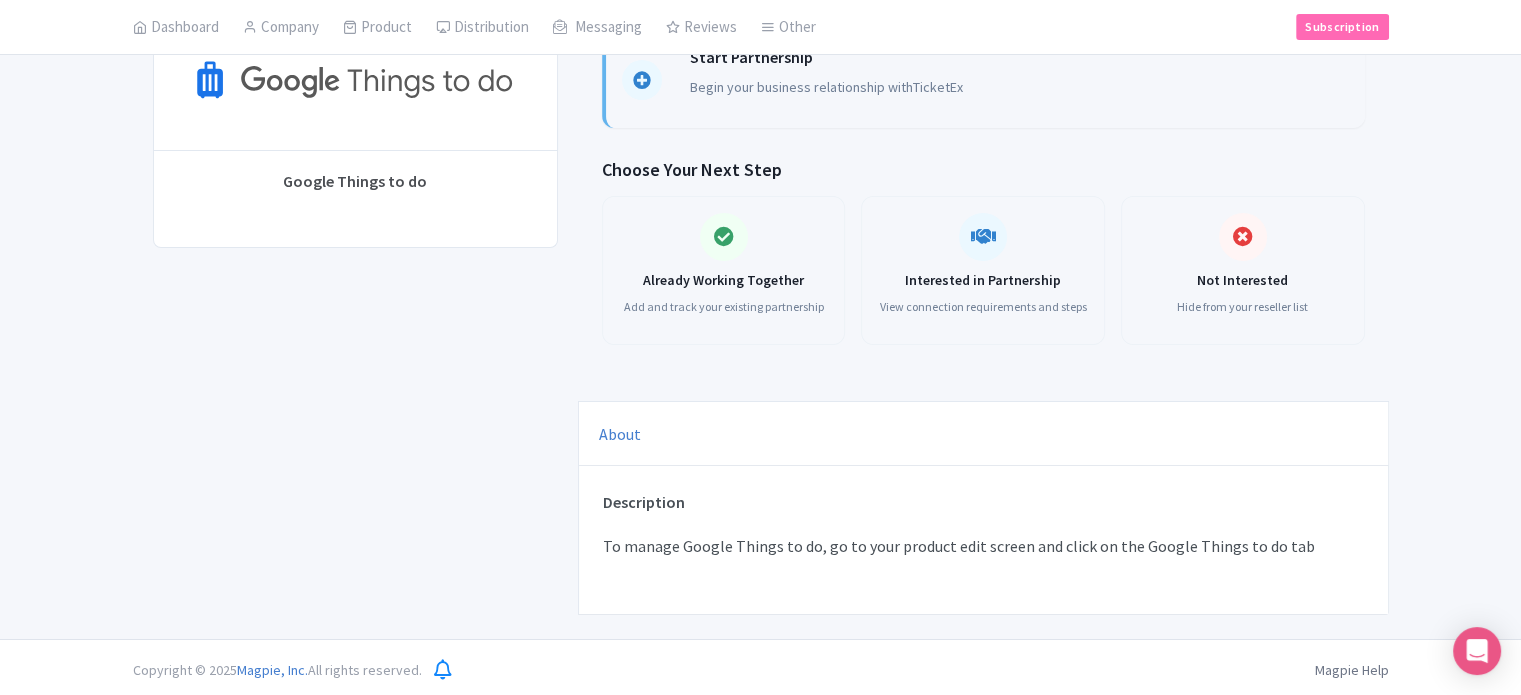 scroll, scrollTop: 0, scrollLeft: 0, axis: both 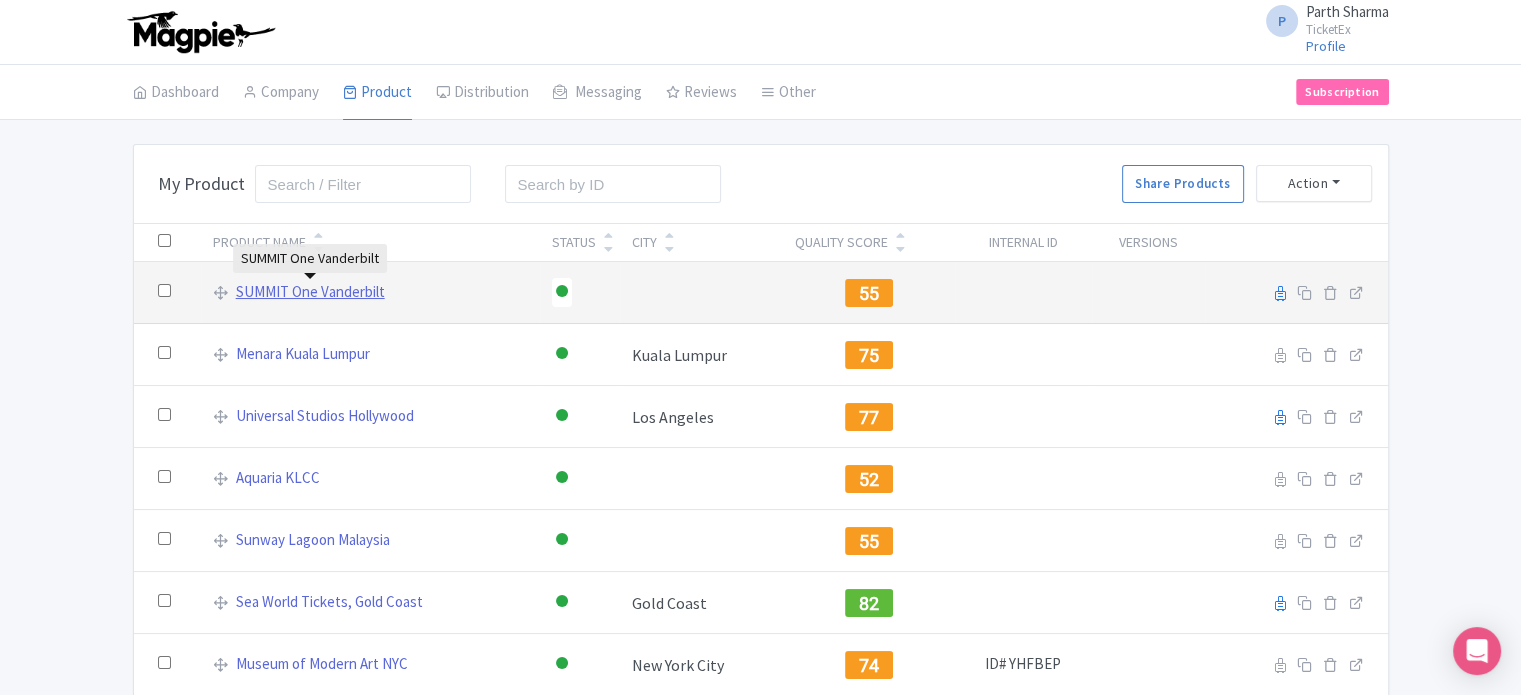 click on "SUMMIT One Vanderbilt" at bounding box center [310, 292] 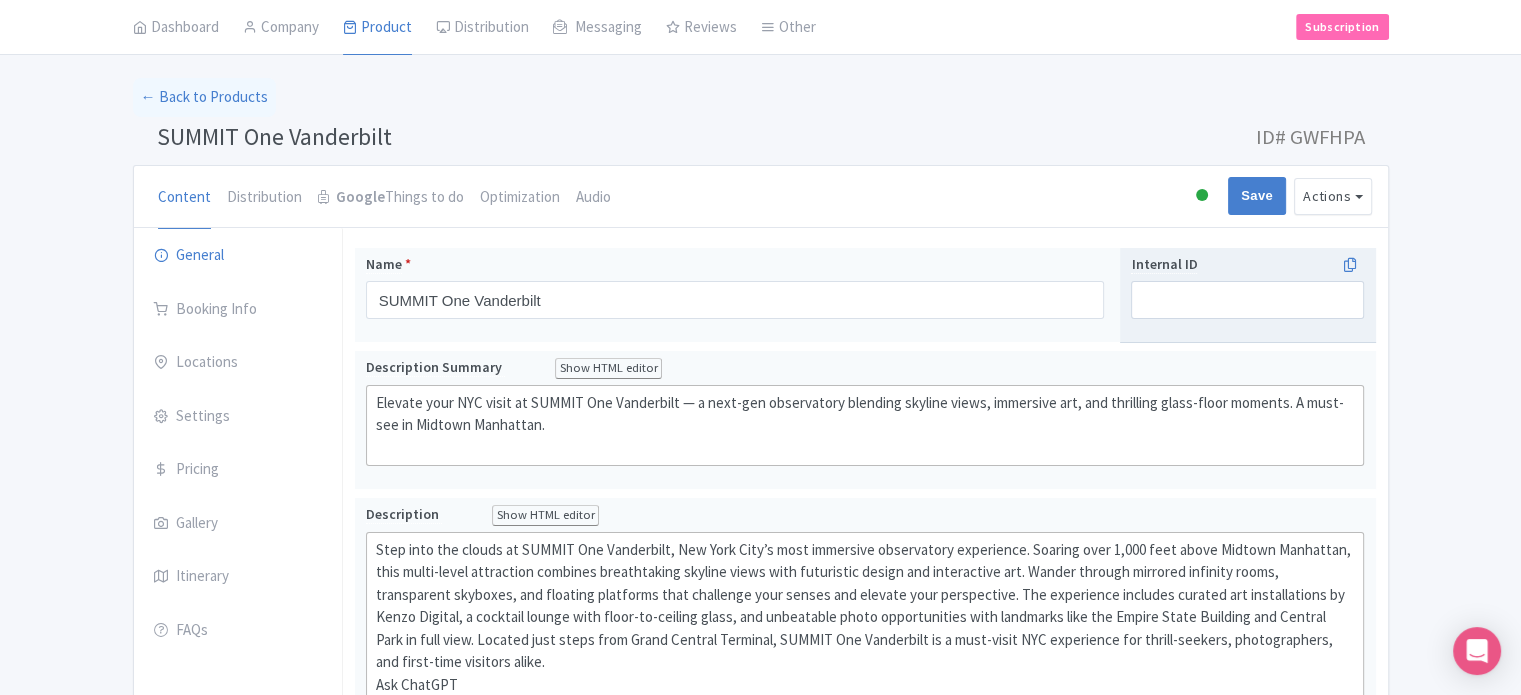 scroll, scrollTop: 0, scrollLeft: 0, axis: both 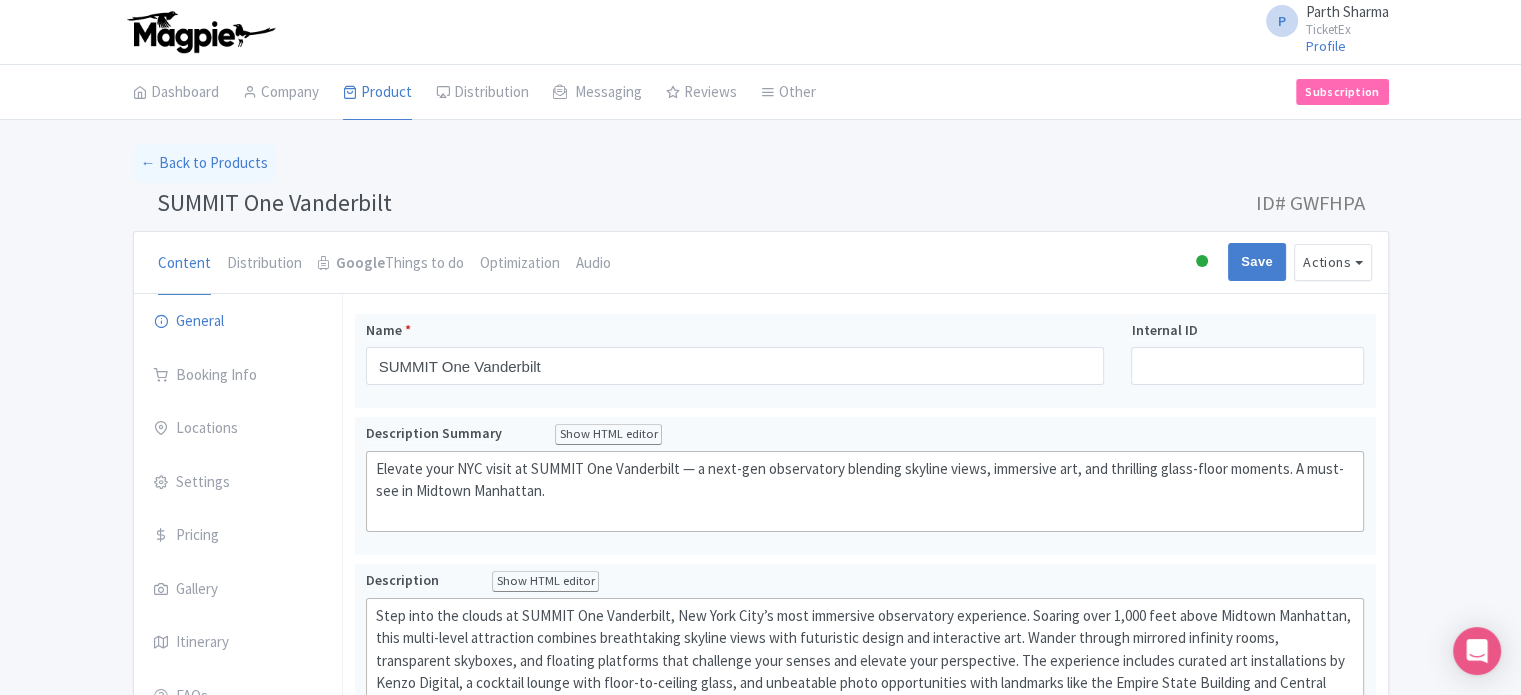 click at bounding box center [1202, 262] 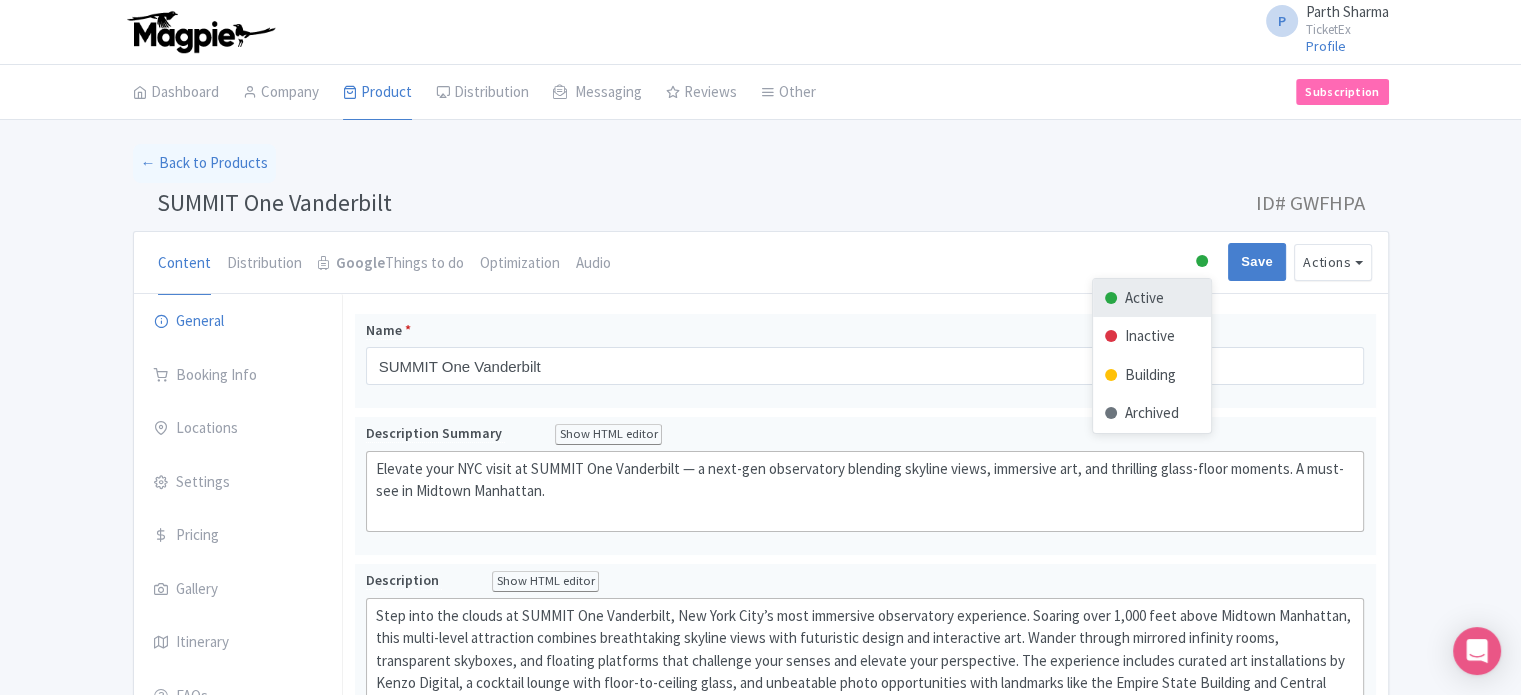 click on "SUMMIT One Vanderbilt
ID# [ALPHANUMERIC]" at bounding box center [761, 207] 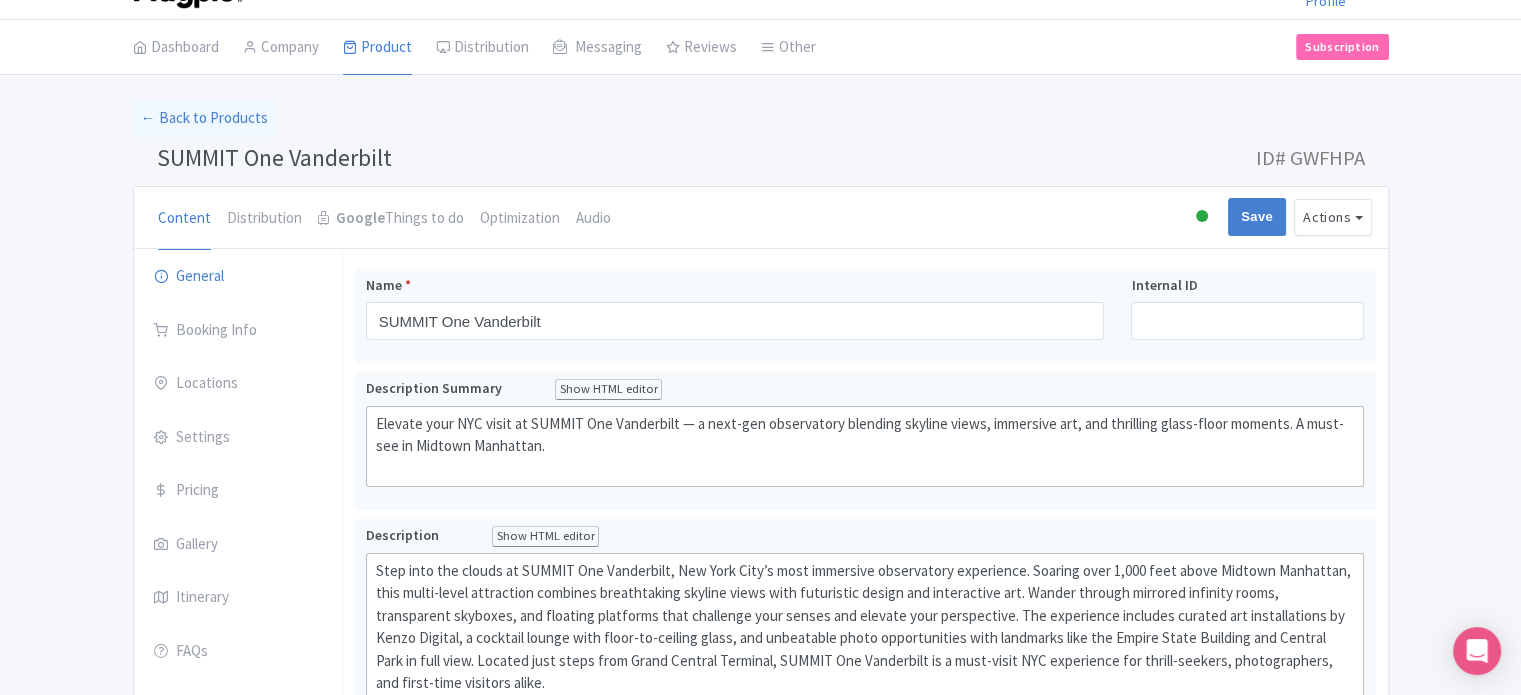 scroll, scrollTop: 0, scrollLeft: 0, axis: both 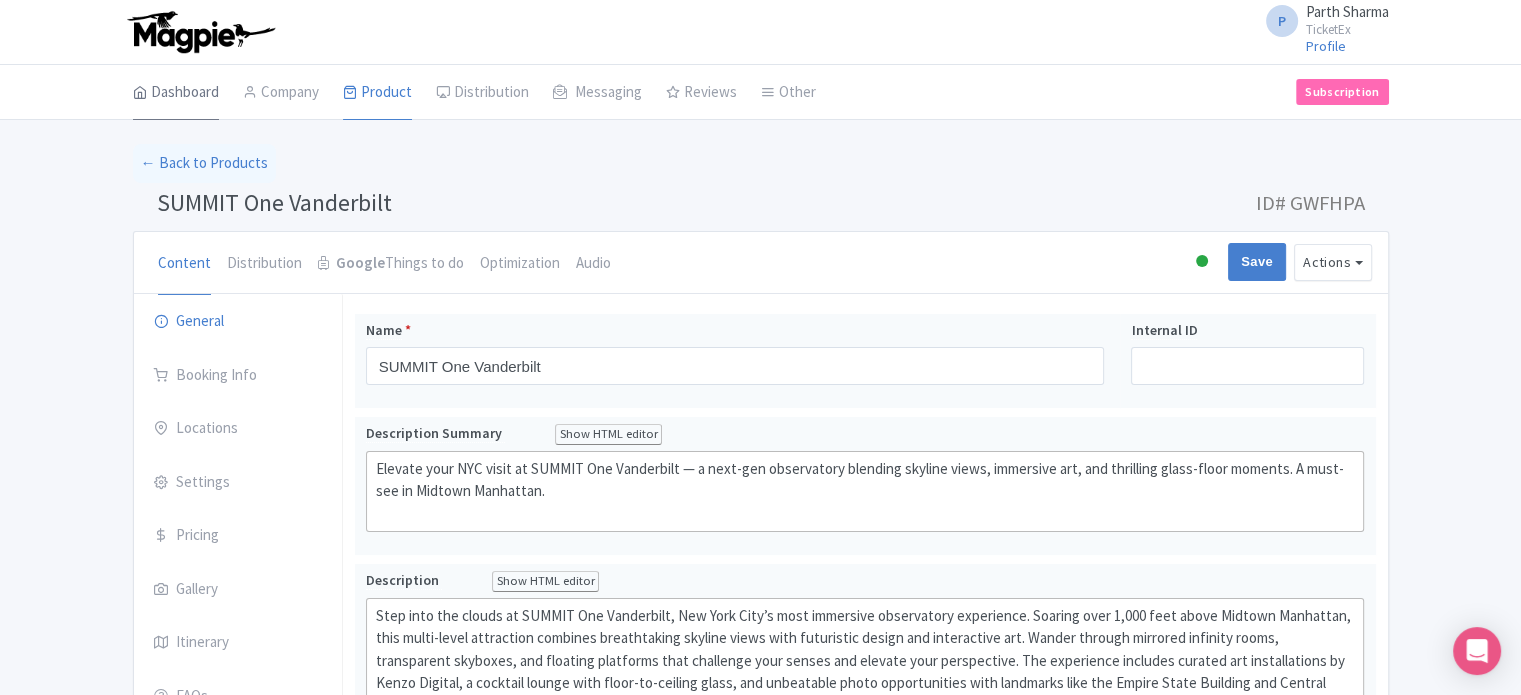 click on "Dashboard" at bounding box center (176, 93) 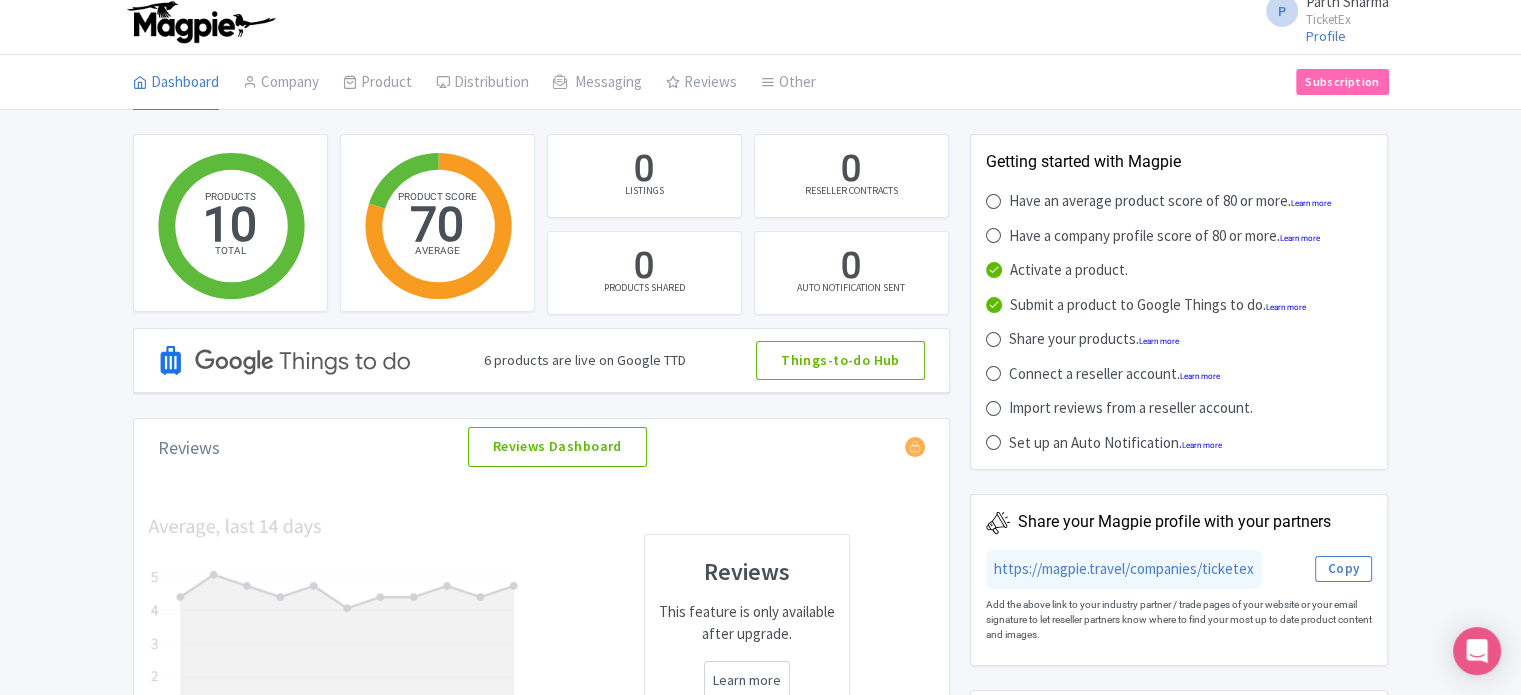 scroll, scrollTop: 0, scrollLeft: 0, axis: both 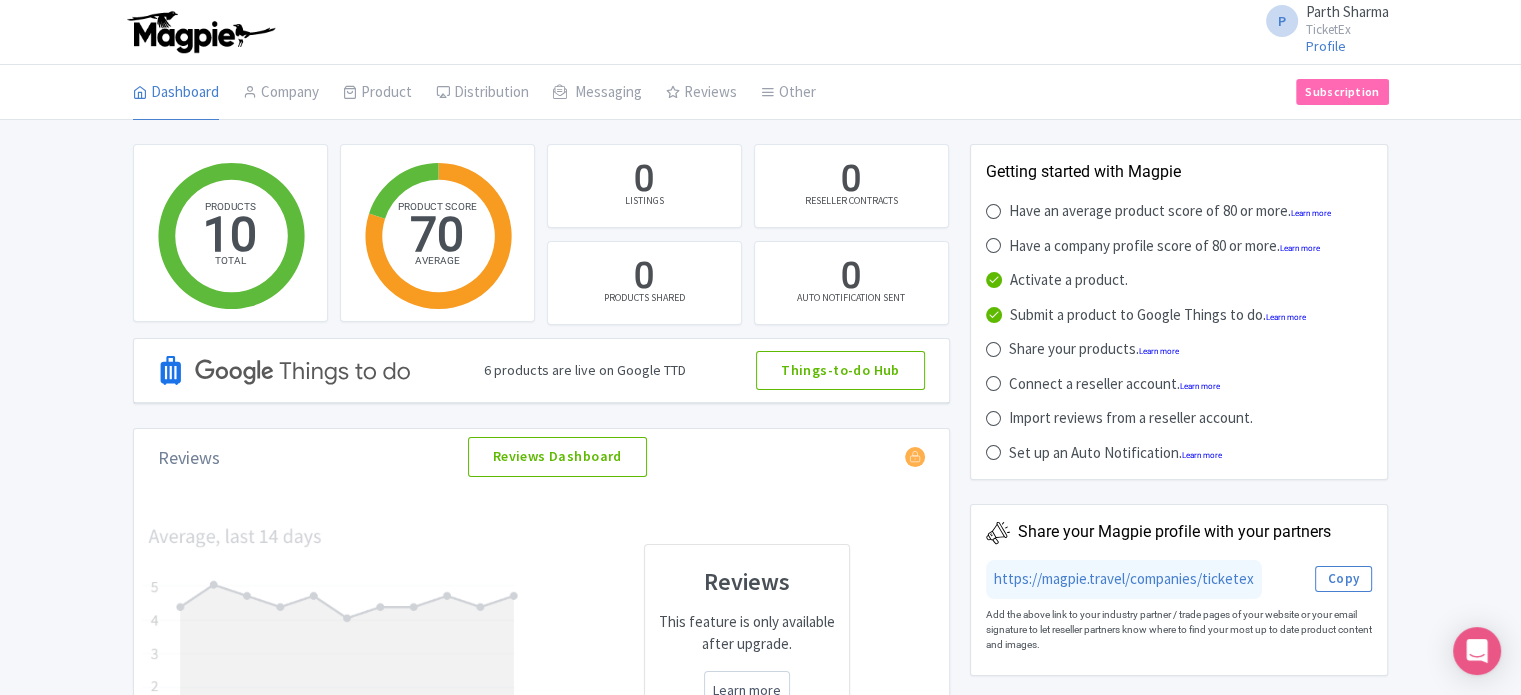 click at bounding box center (993, 211) 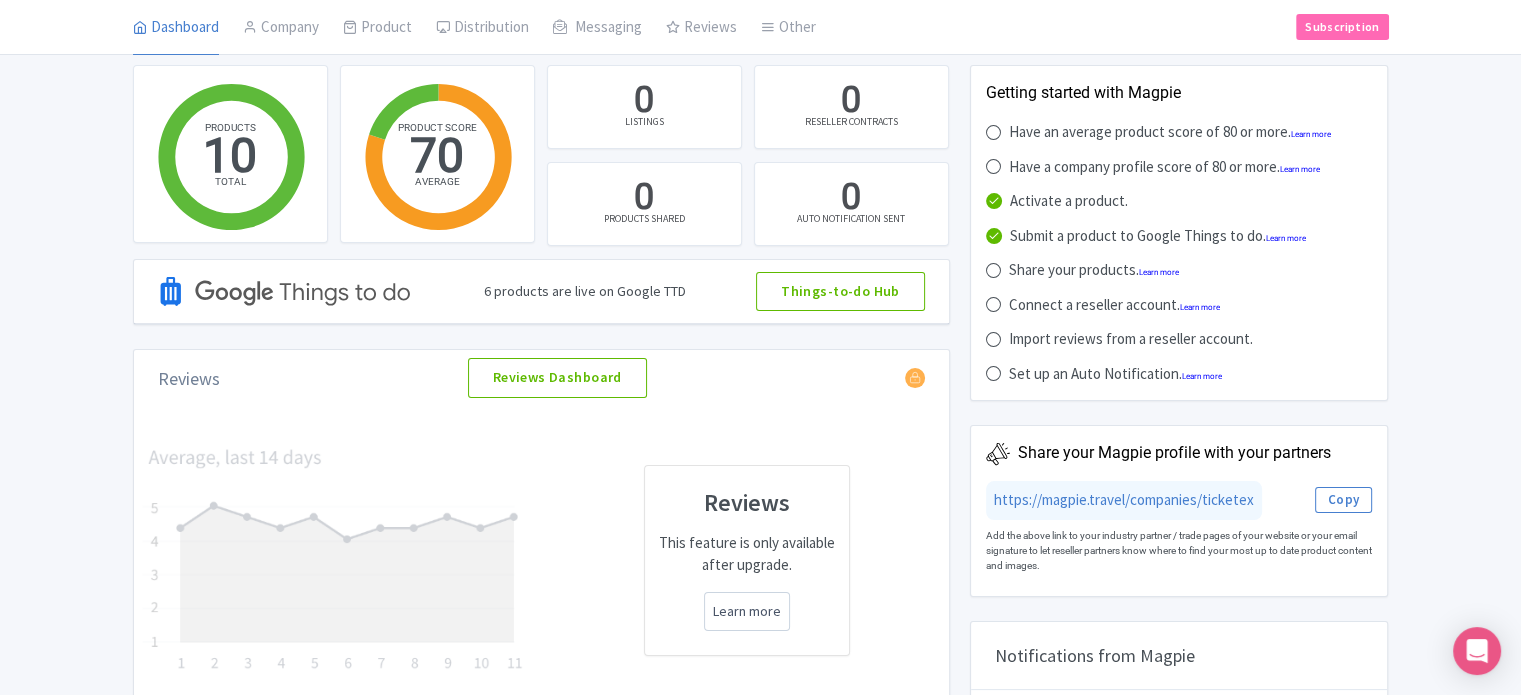 scroll, scrollTop: 0, scrollLeft: 0, axis: both 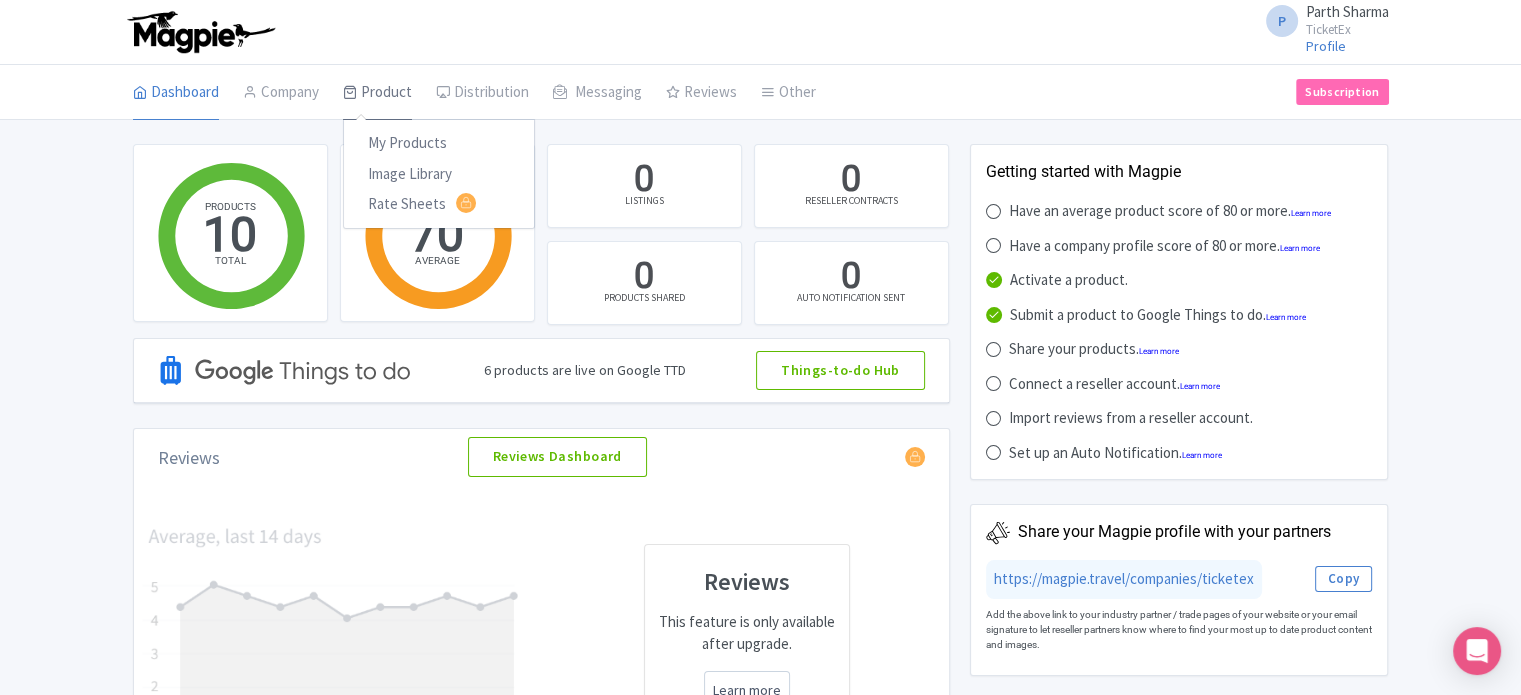 click on "Product" at bounding box center [377, 93] 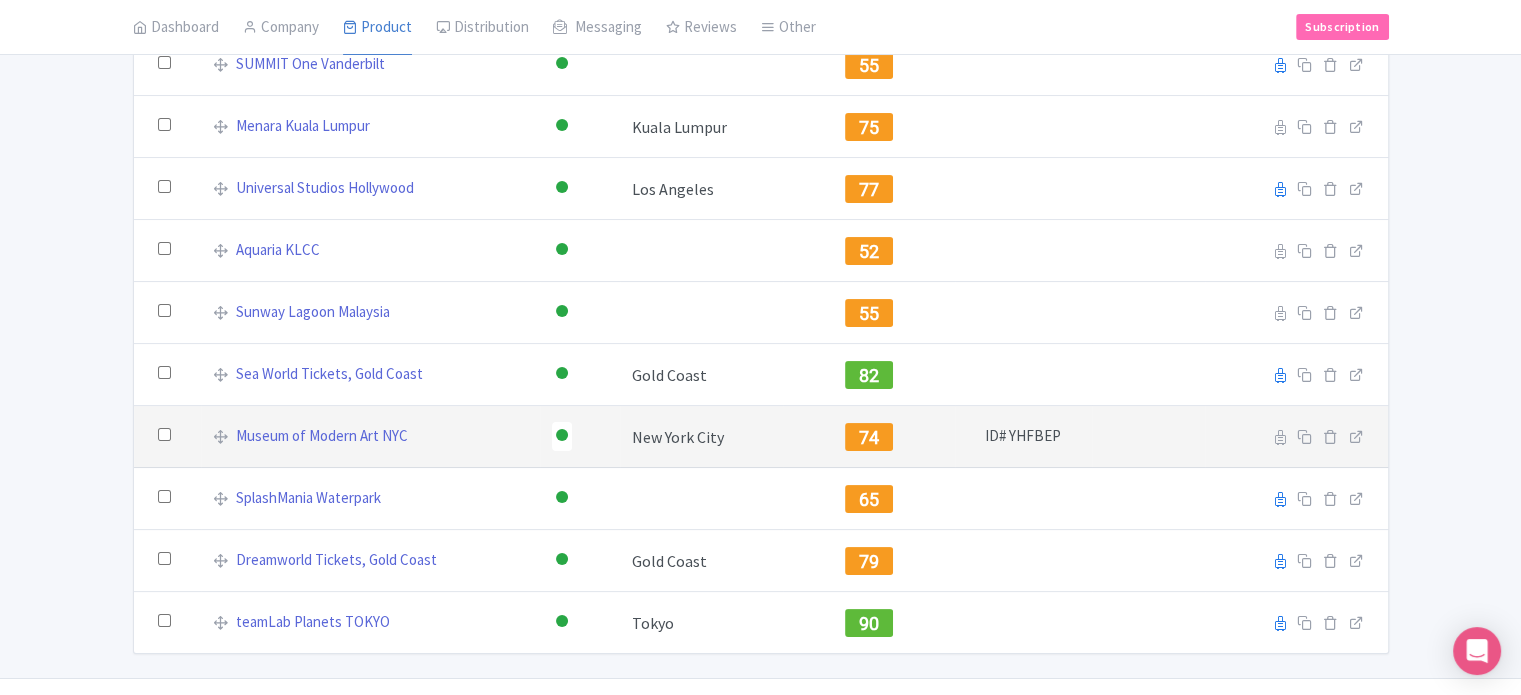 scroll, scrollTop: 0, scrollLeft: 0, axis: both 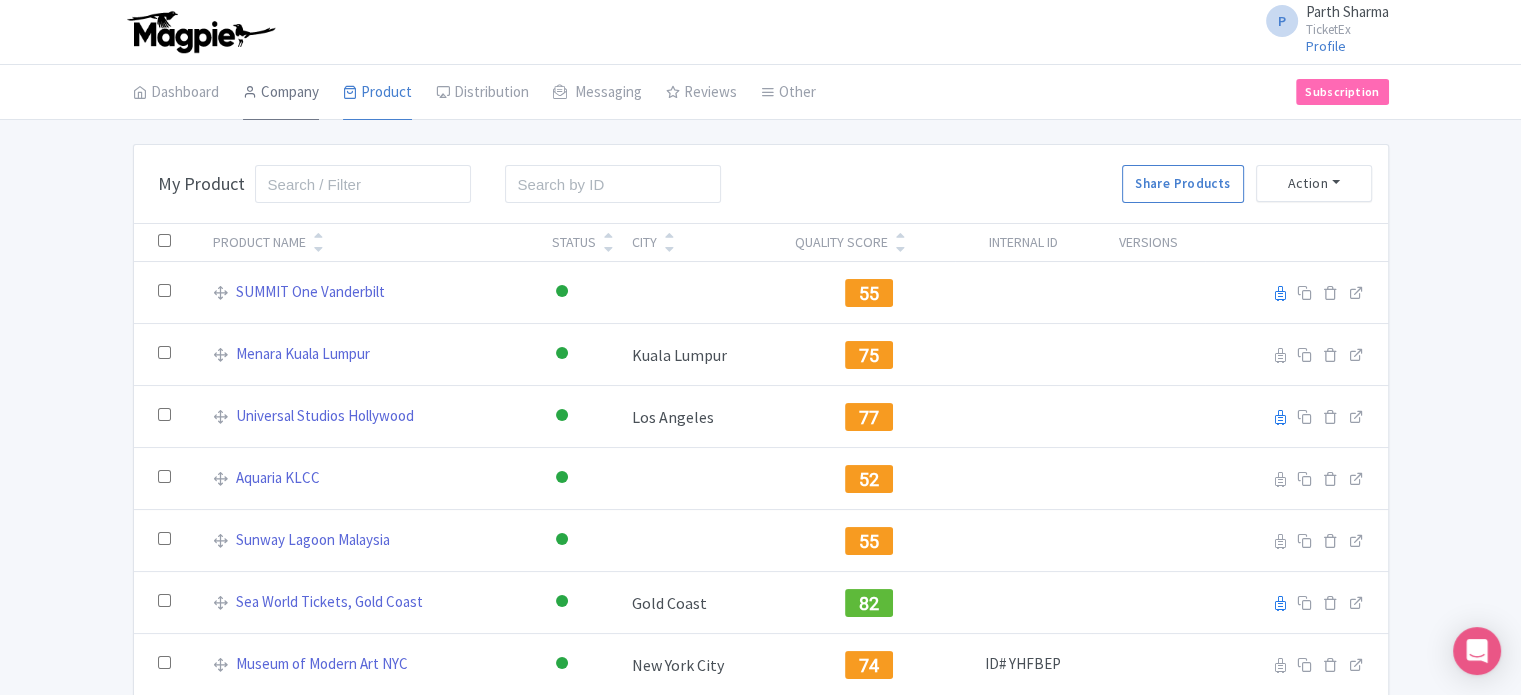 click on "Company" at bounding box center [281, 93] 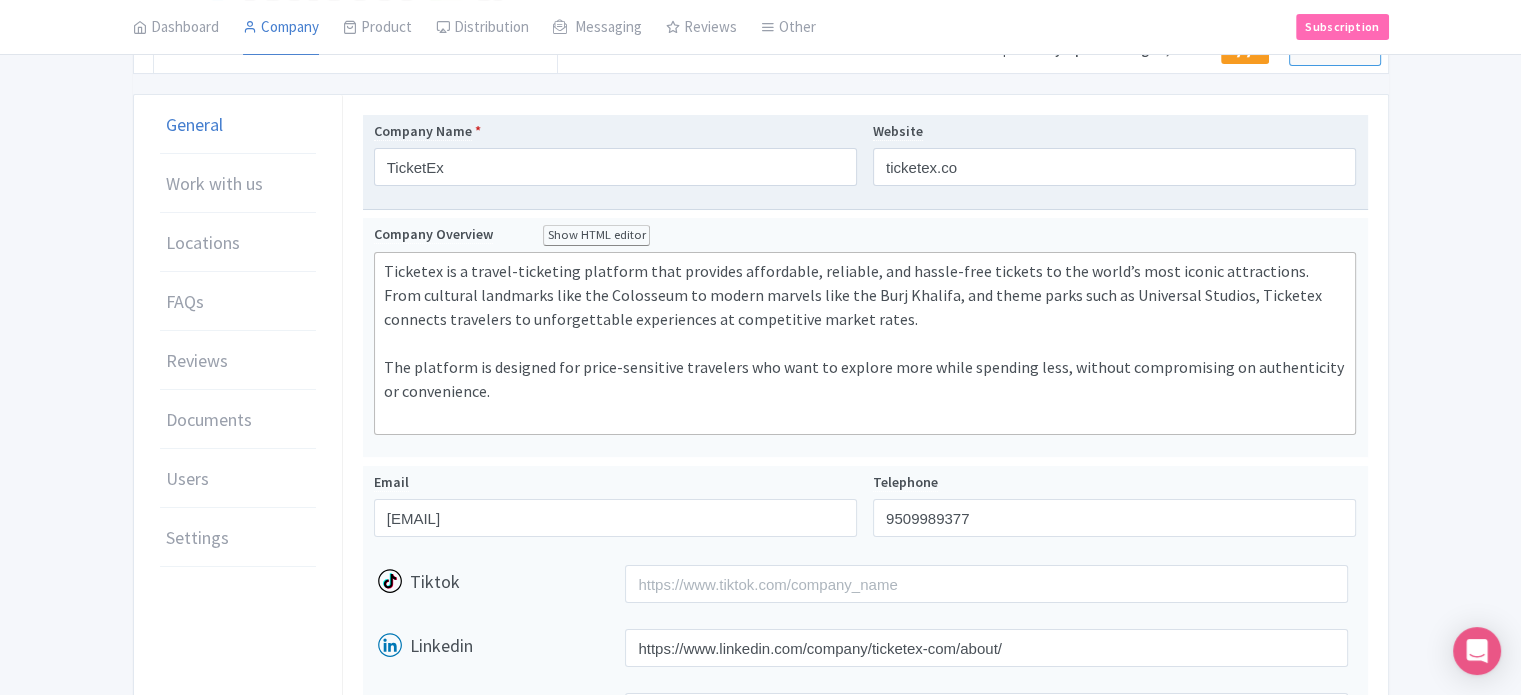 scroll, scrollTop: 279, scrollLeft: 0, axis: vertical 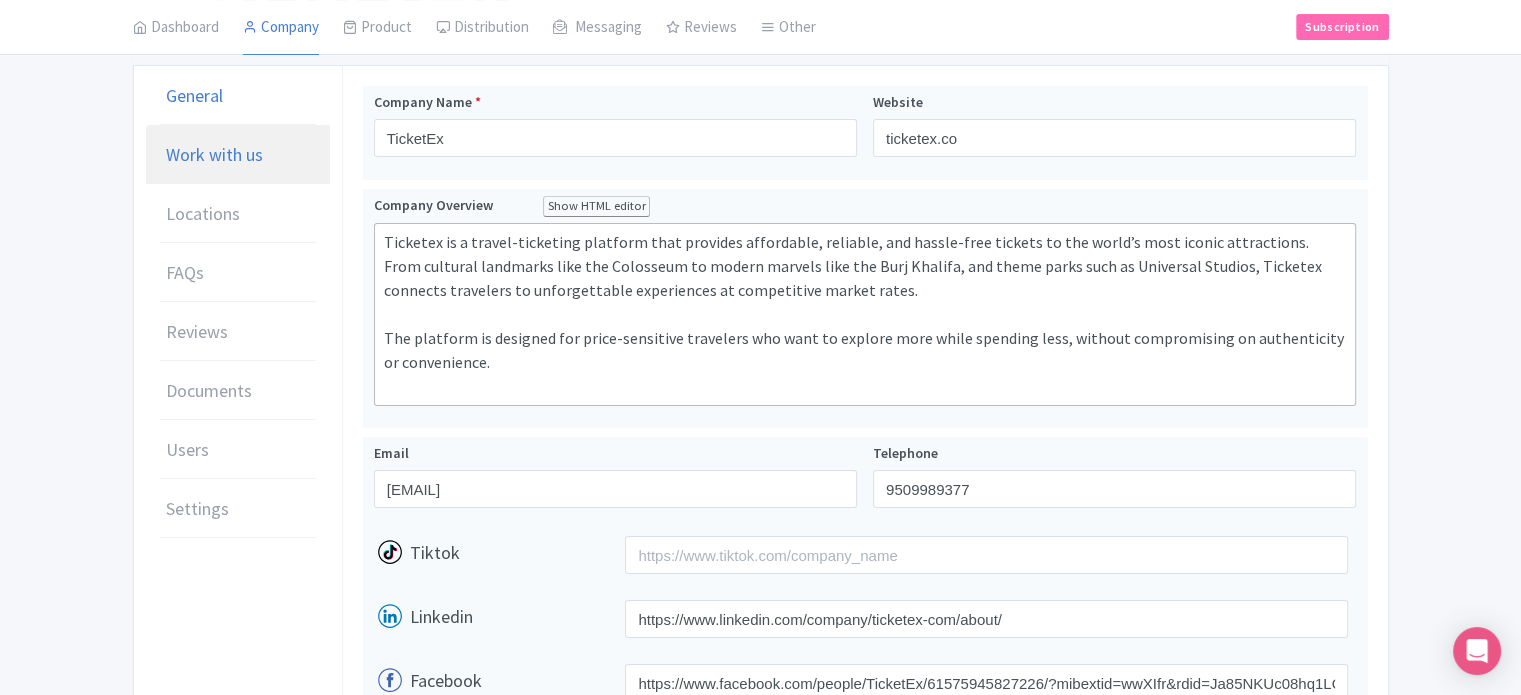 click on "Work with us" at bounding box center (214, 154) 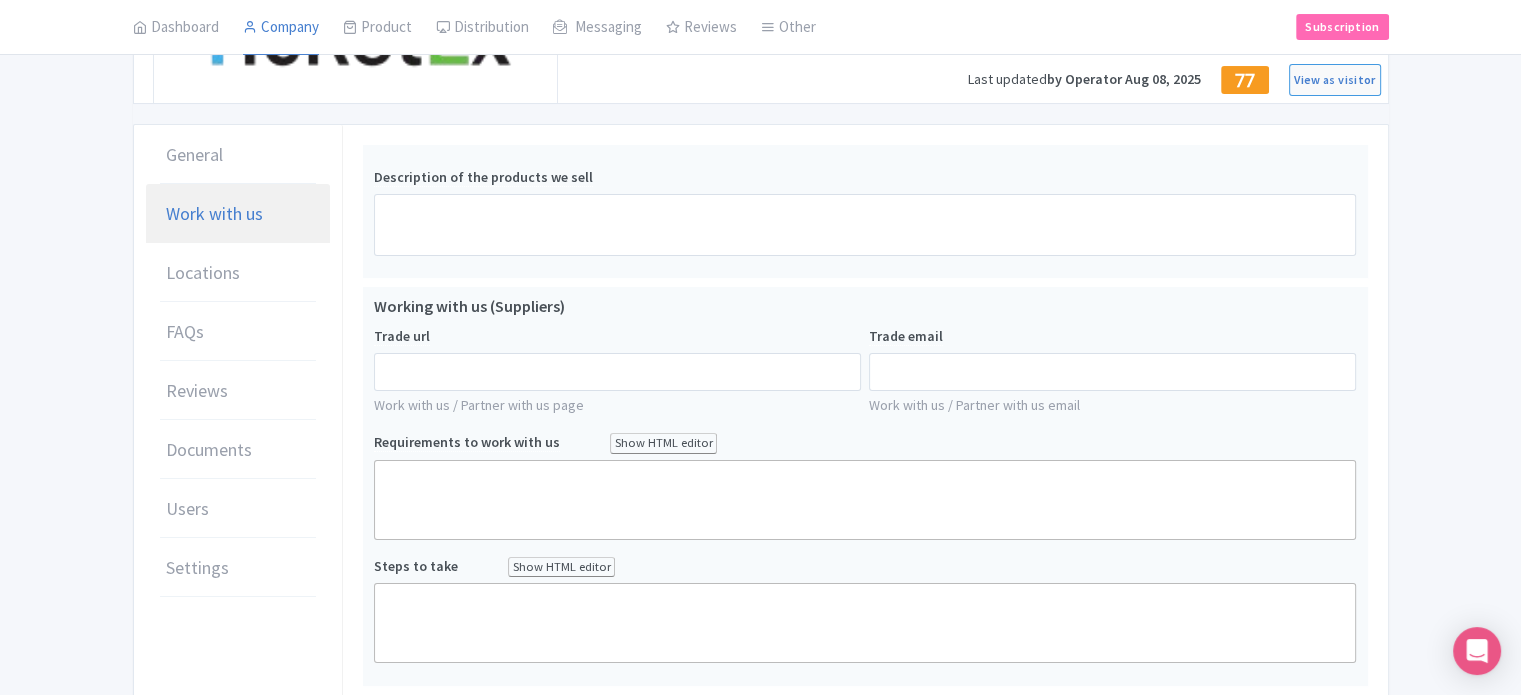 scroll, scrollTop: 223, scrollLeft: 0, axis: vertical 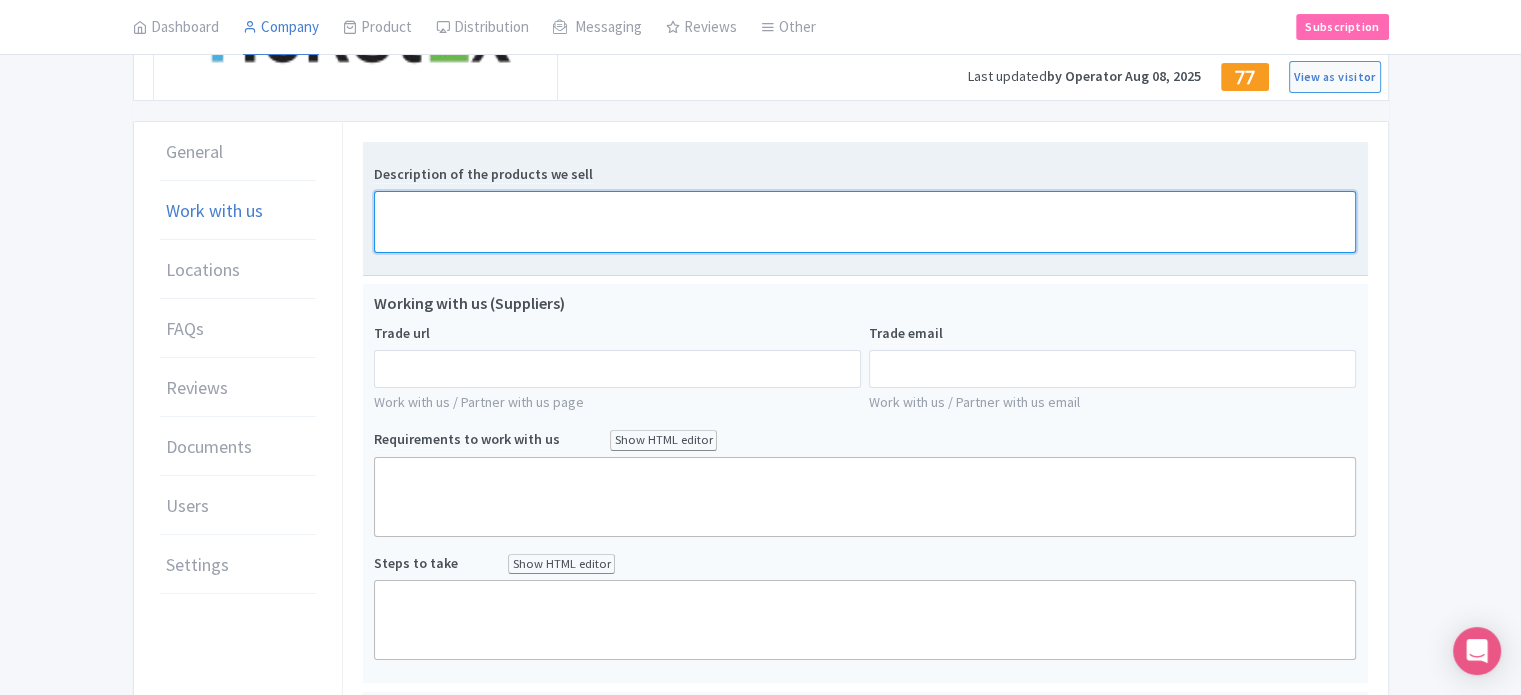 click on "Description of the products we sell" at bounding box center [865, 222] 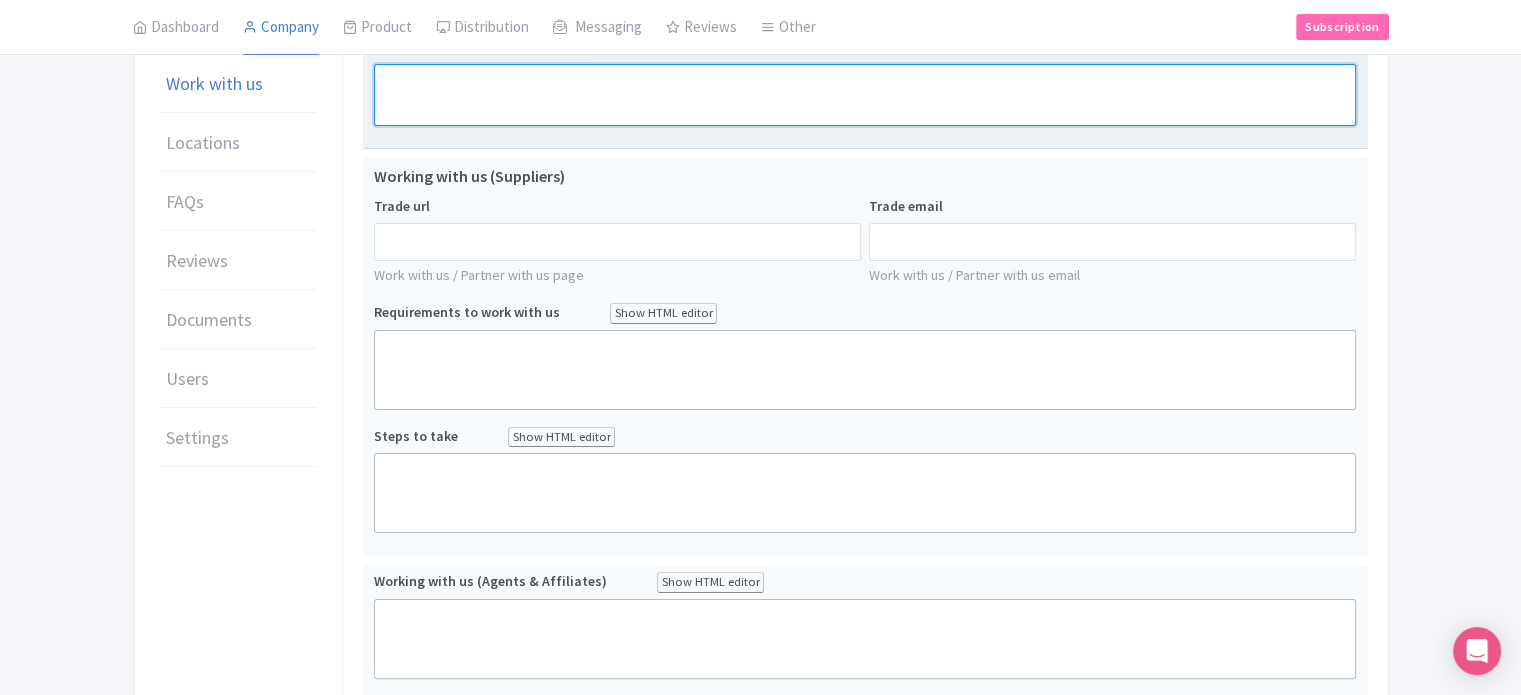 scroll, scrollTop: 352, scrollLeft: 0, axis: vertical 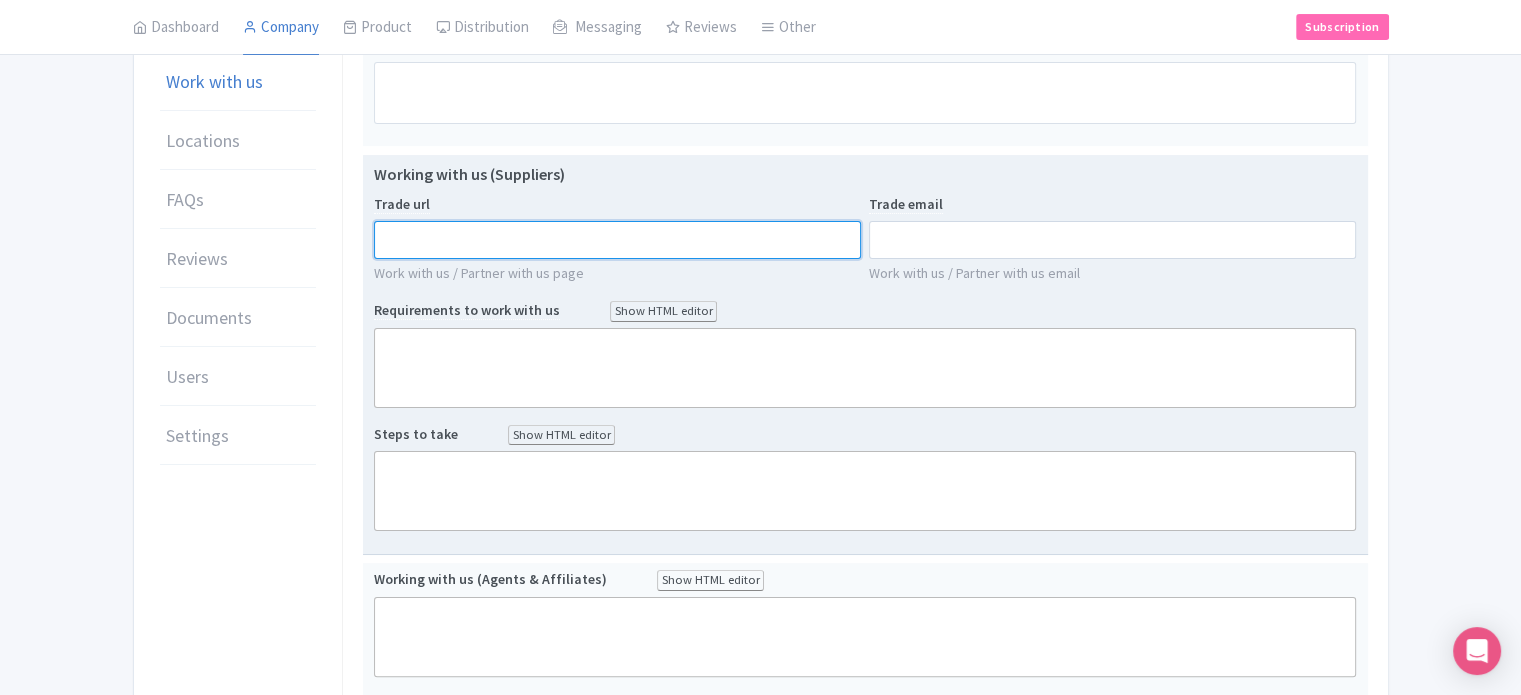 click on "Trade url" at bounding box center (617, 240) 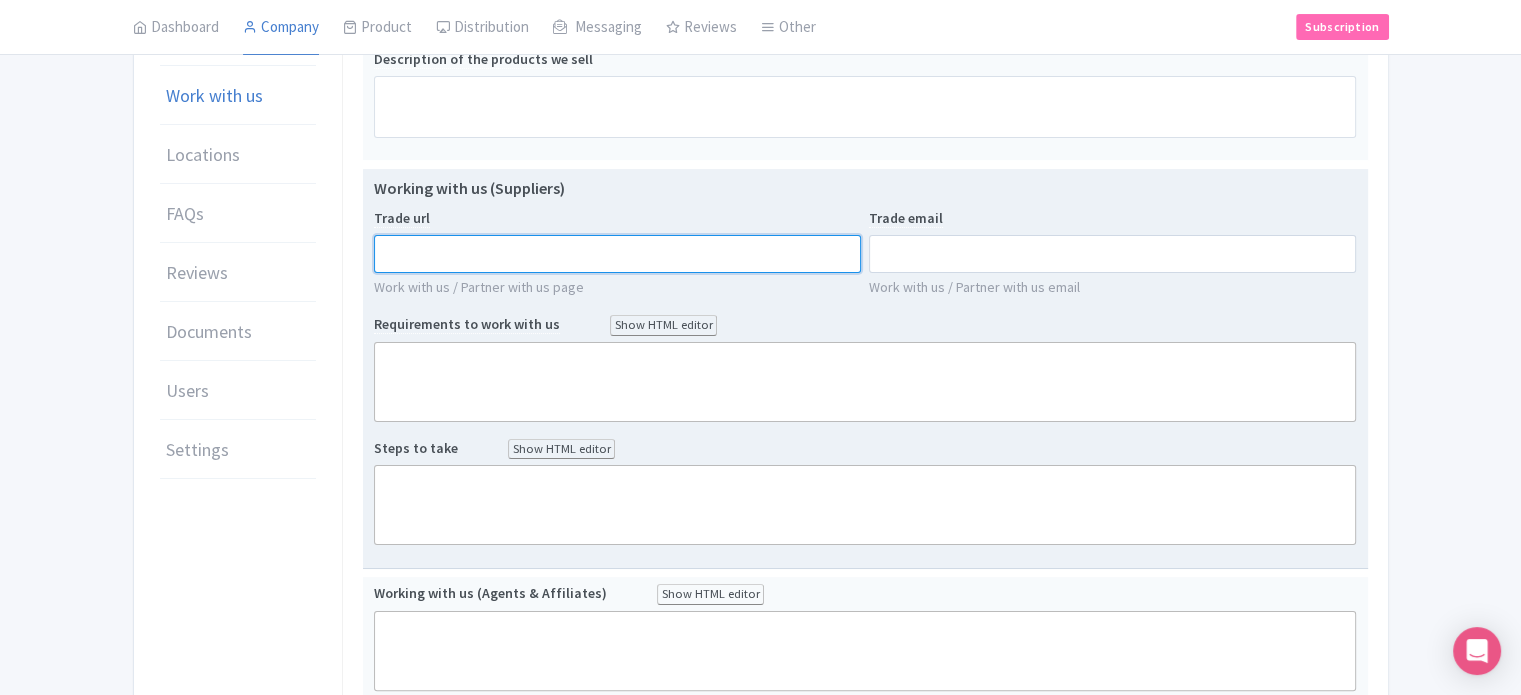 scroll, scrollTop: 336, scrollLeft: 0, axis: vertical 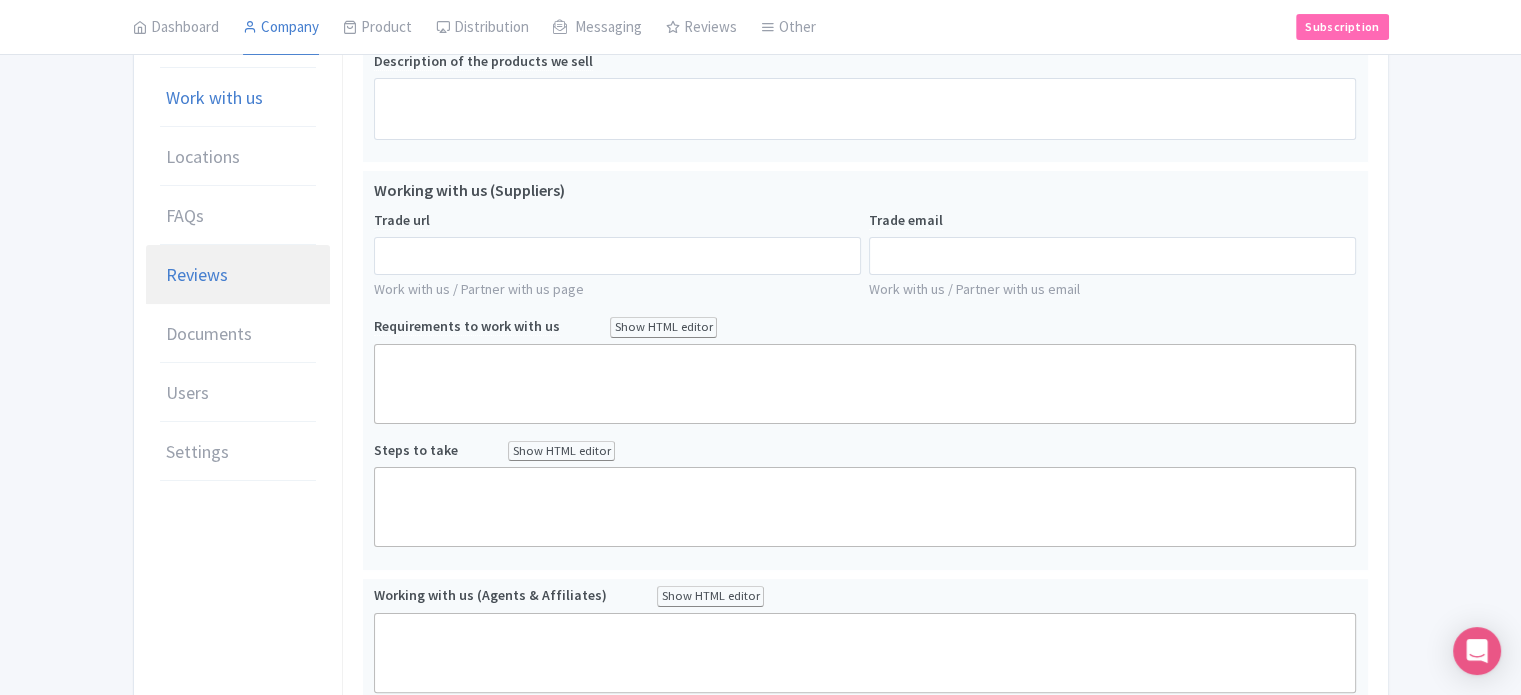 click on "Reviews" at bounding box center (197, 274) 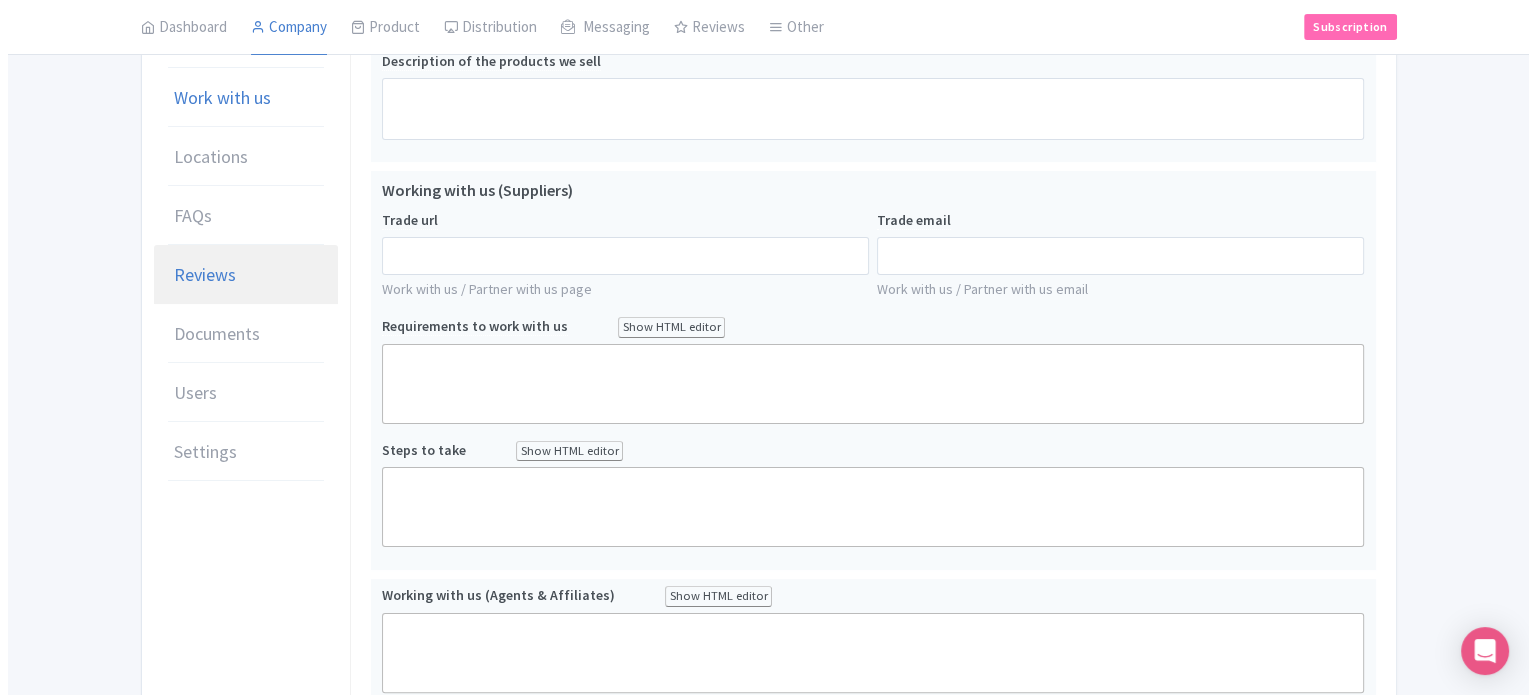 scroll, scrollTop: 214, scrollLeft: 0, axis: vertical 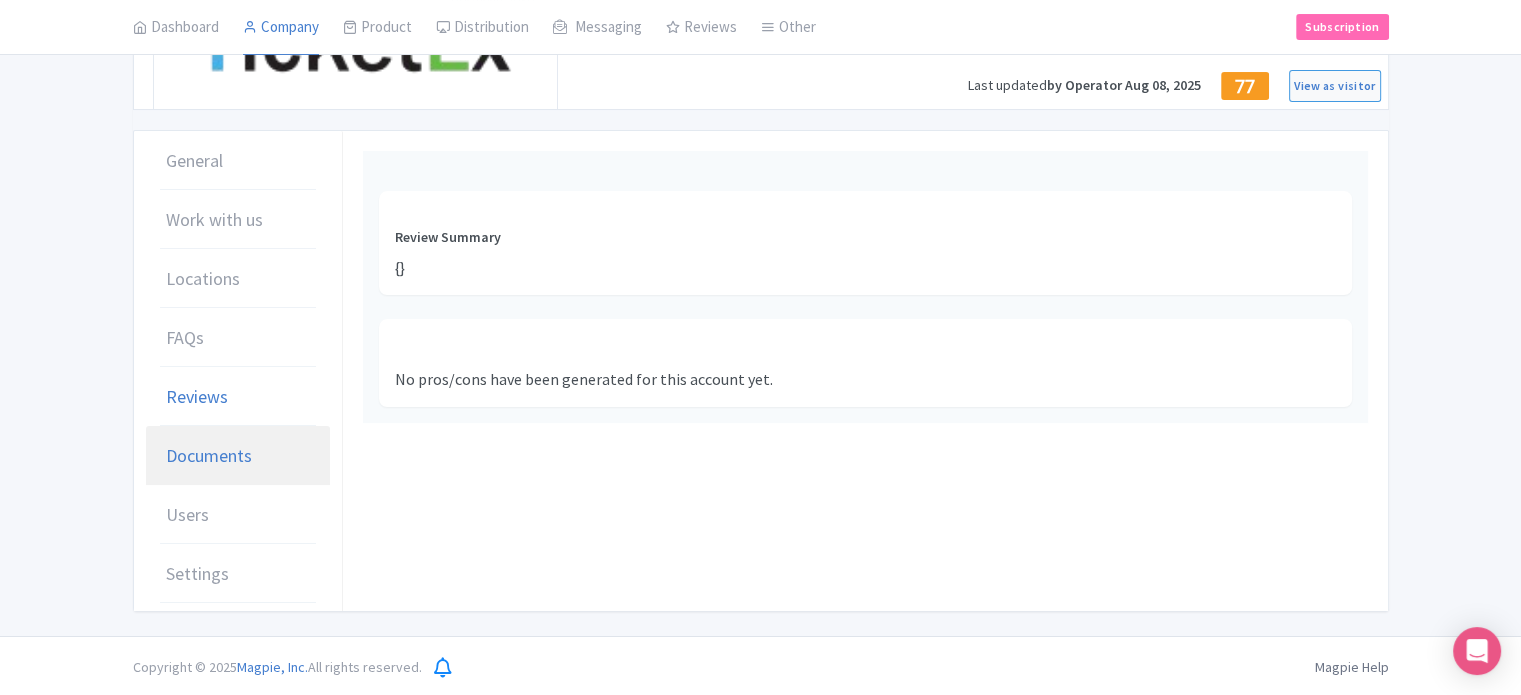 click on "Documents" at bounding box center (209, 455) 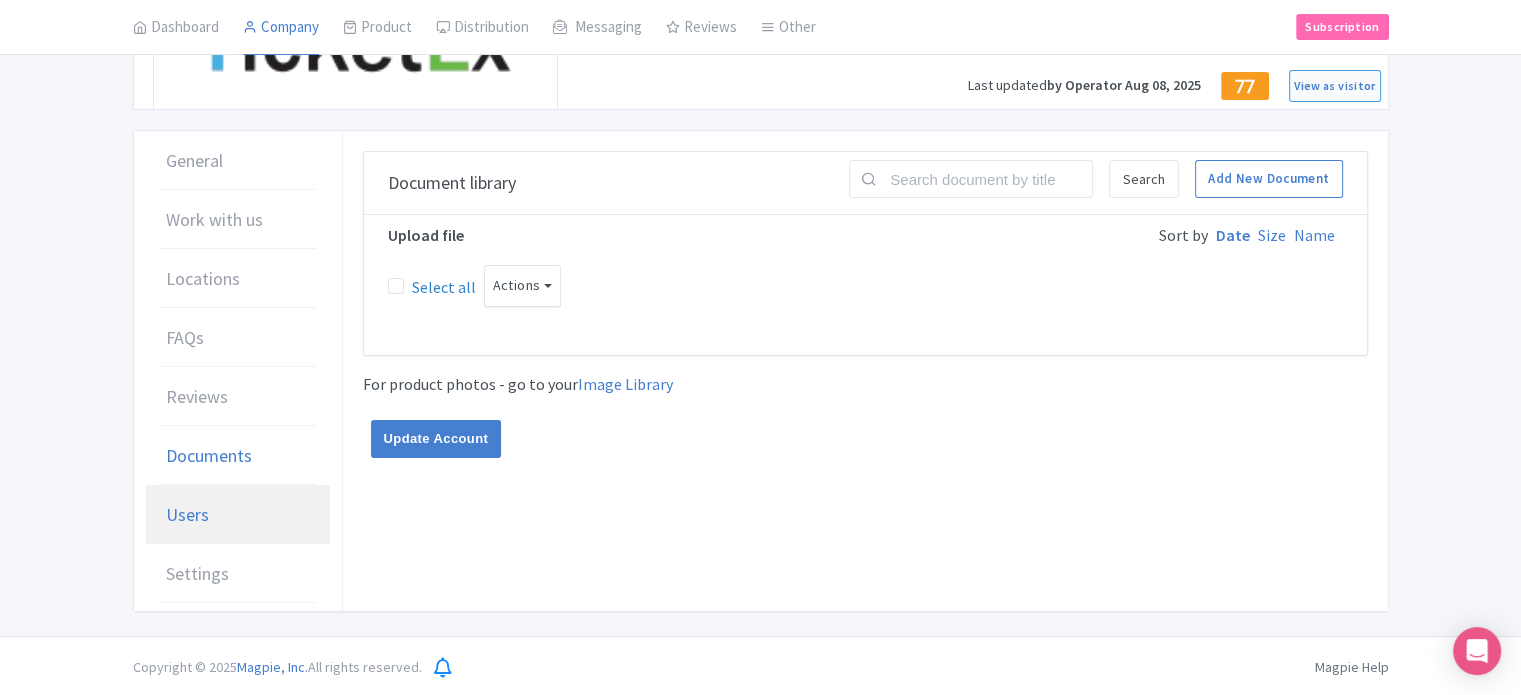 click on "Users" at bounding box center [187, 514] 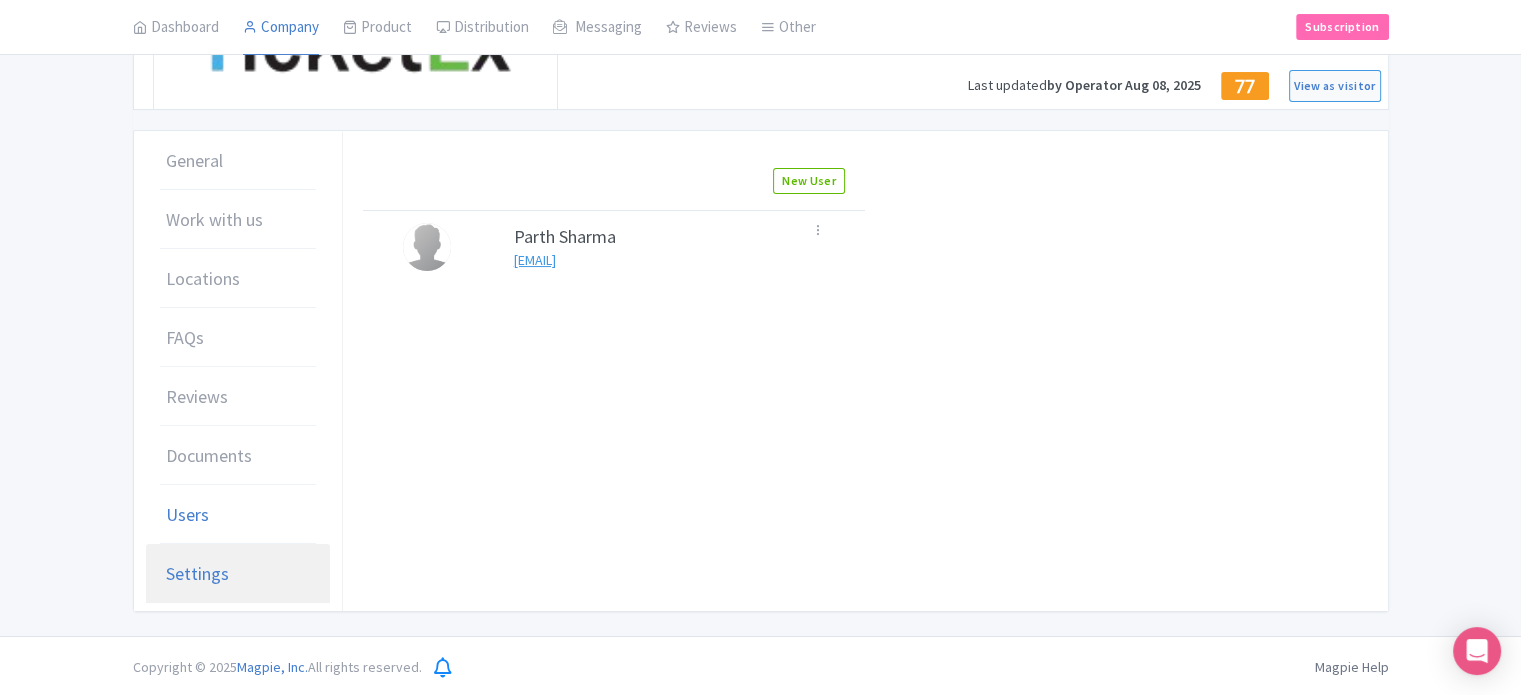 click on "Settings" at bounding box center [197, 573] 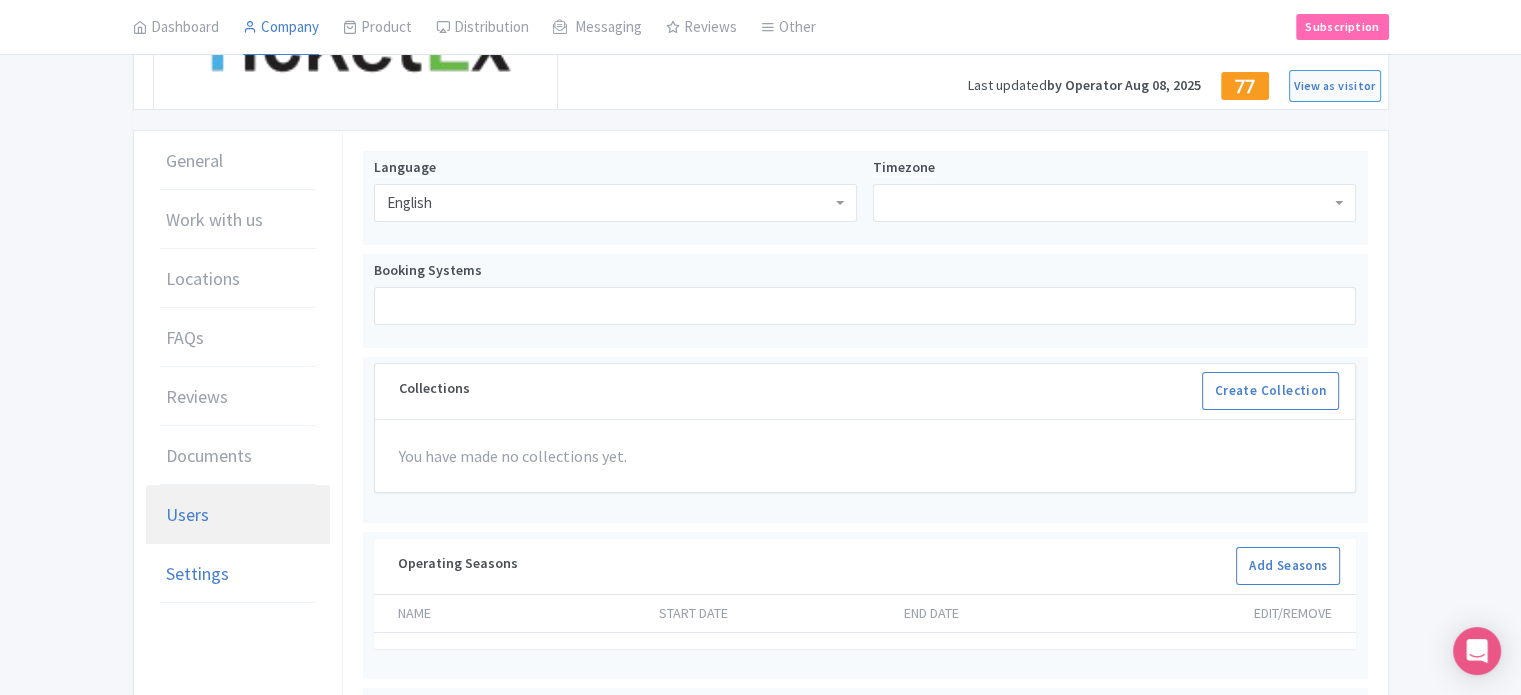 click on "Users" at bounding box center [238, 515] 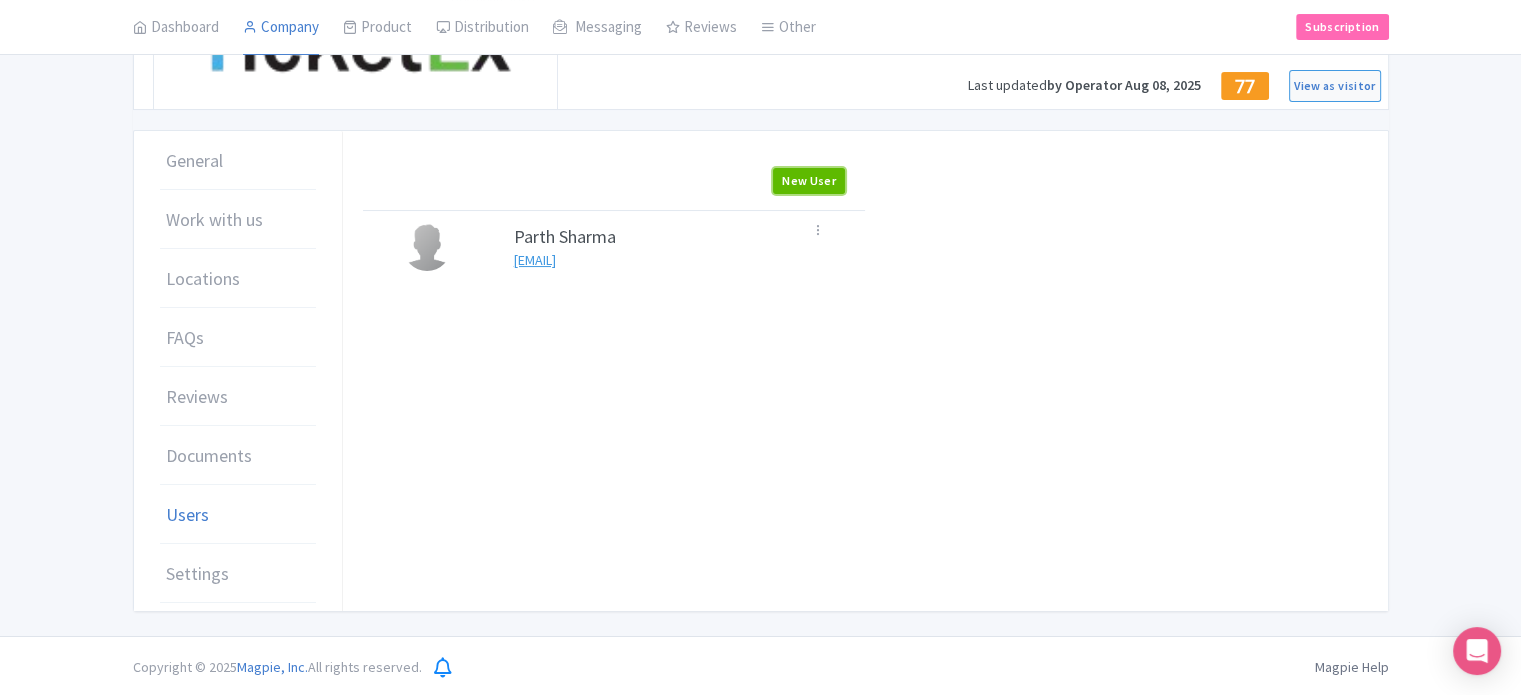 click on "New User" at bounding box center (809, 181) 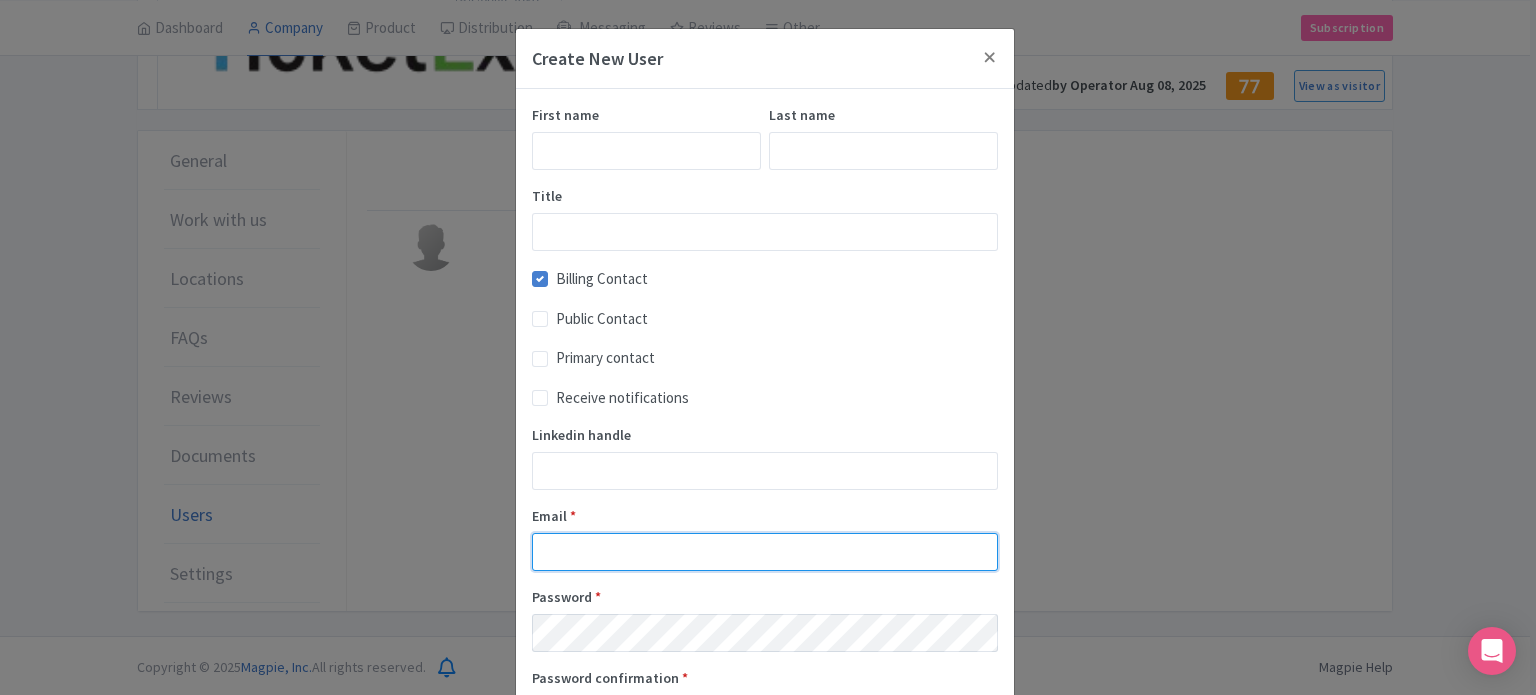 type on "Parth@ticketex.co" 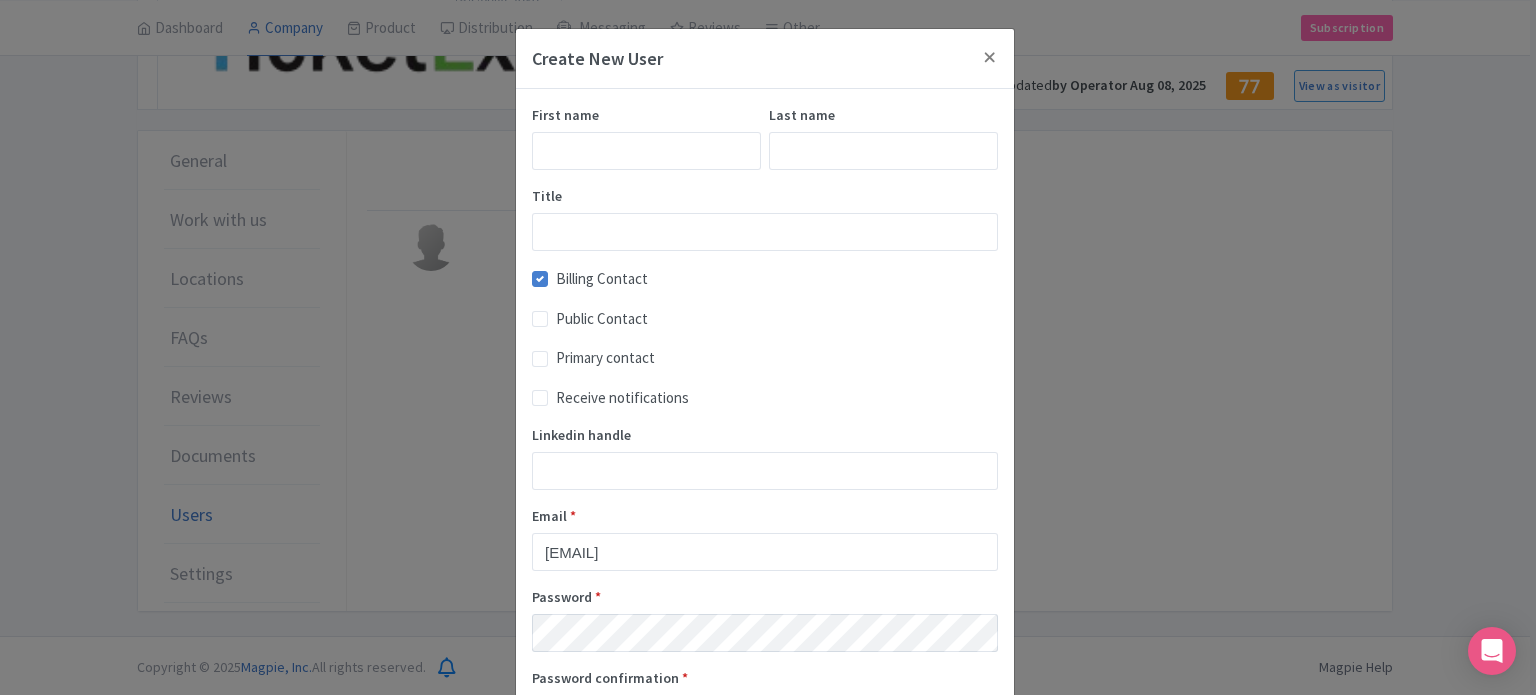 click on "First name" at bounding box center (646, 137) 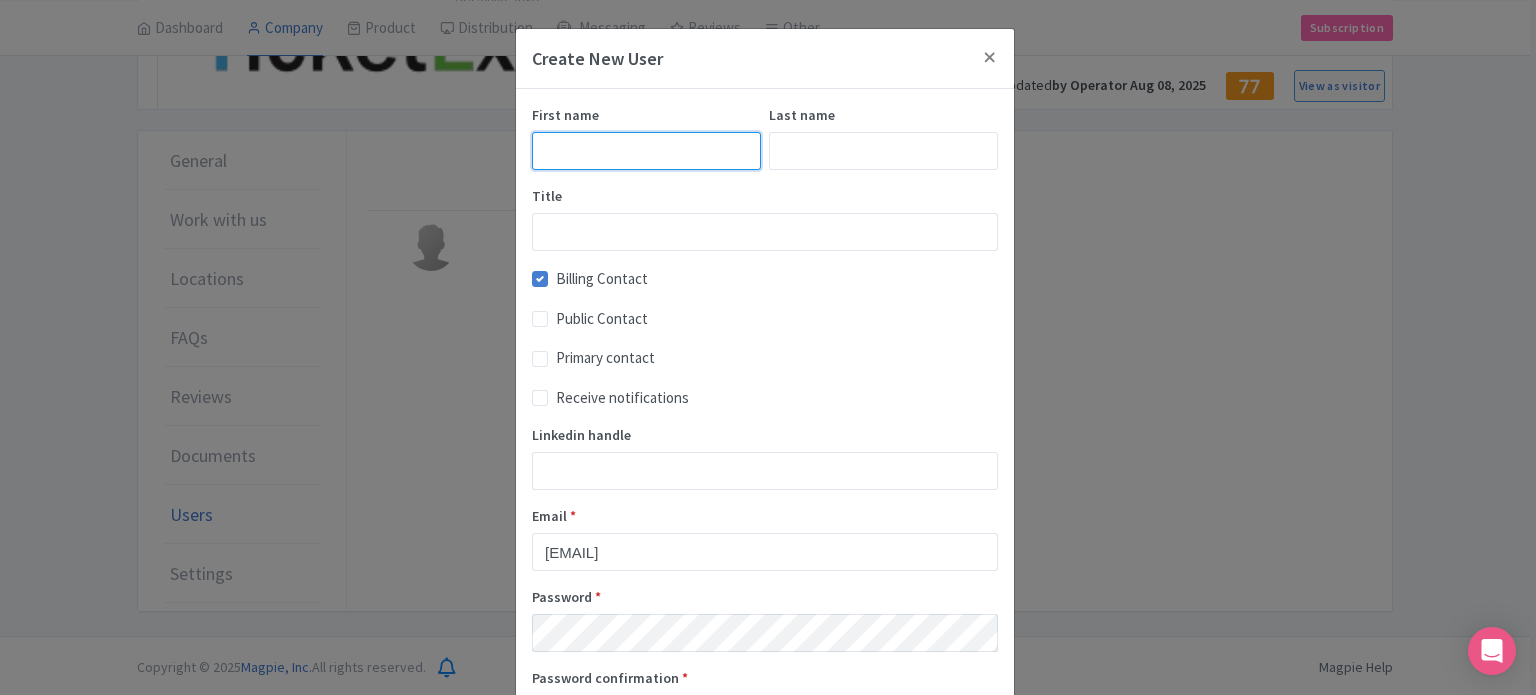 click on "First name" at bounding box center [646, 151] 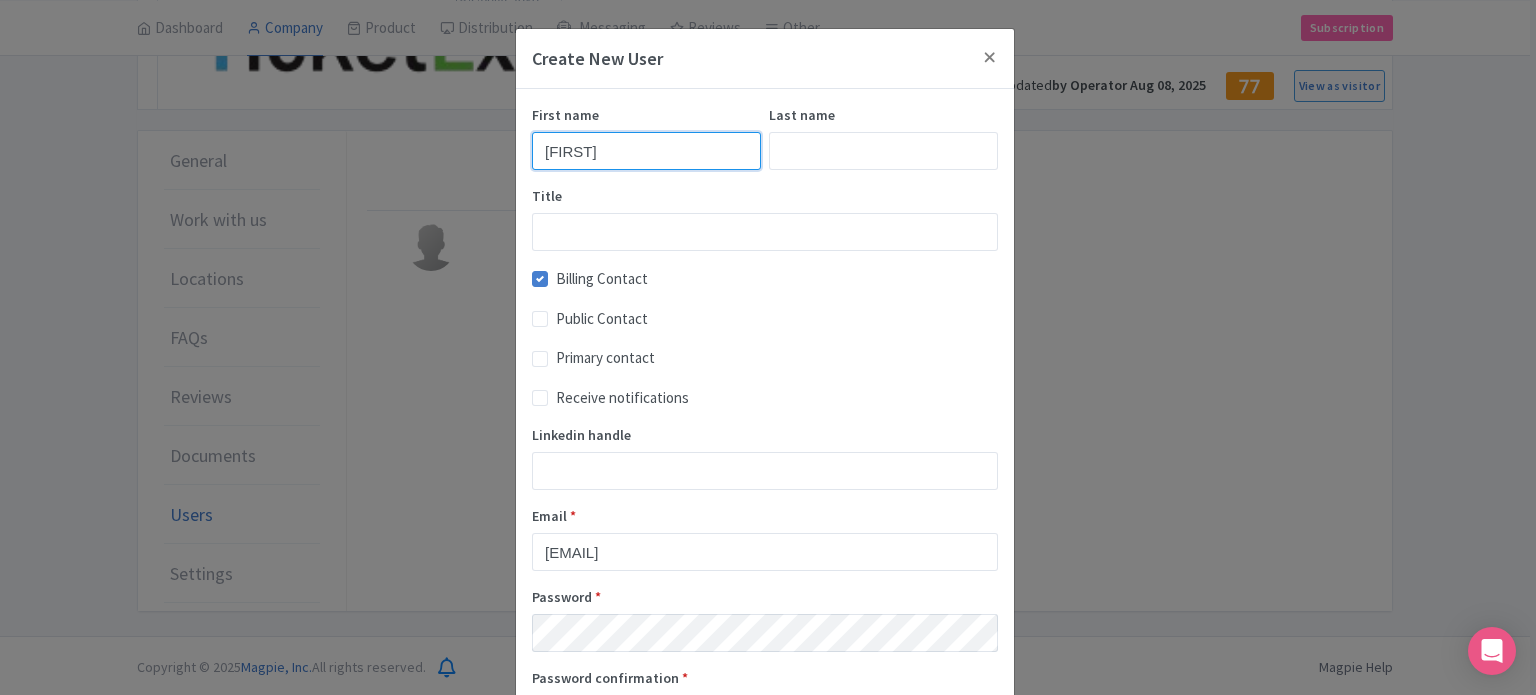 type on "Prince" 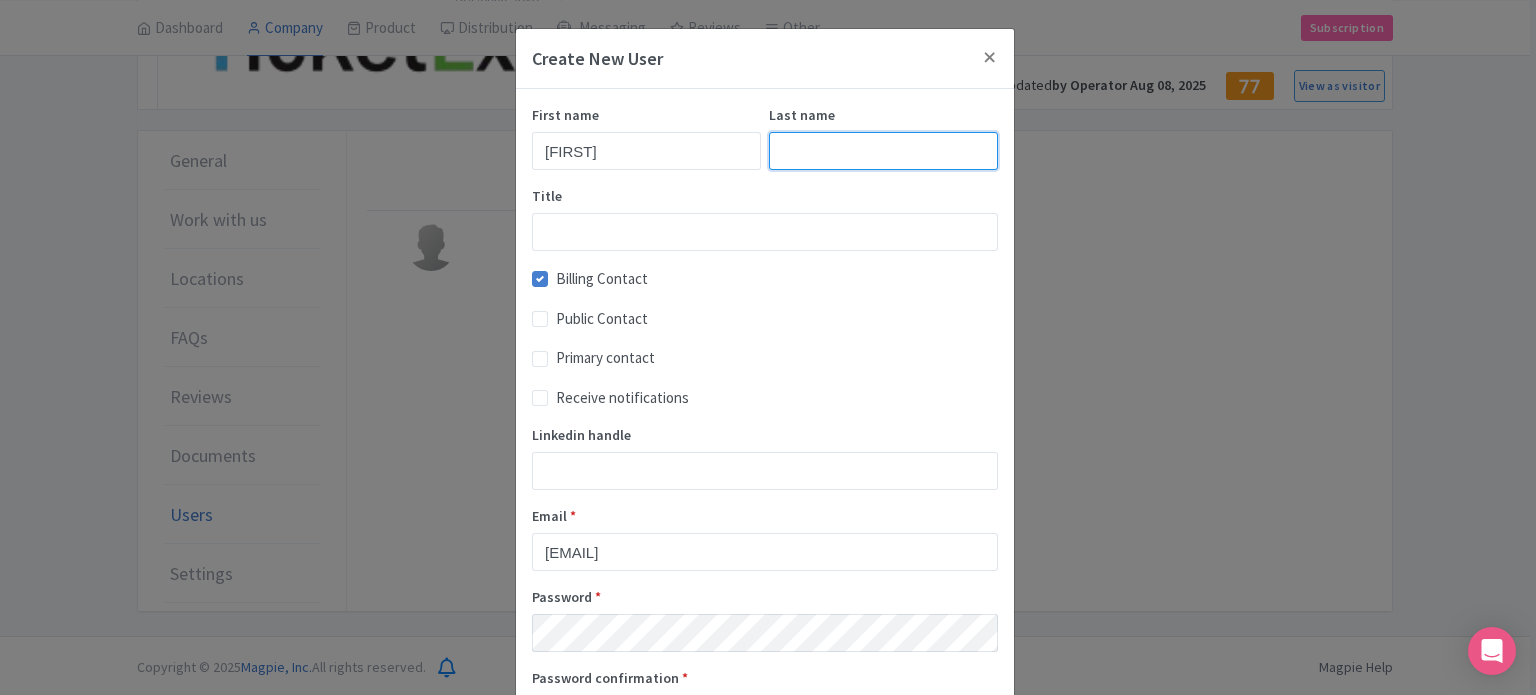 click on "Last name" at bounding box center [883, 151] 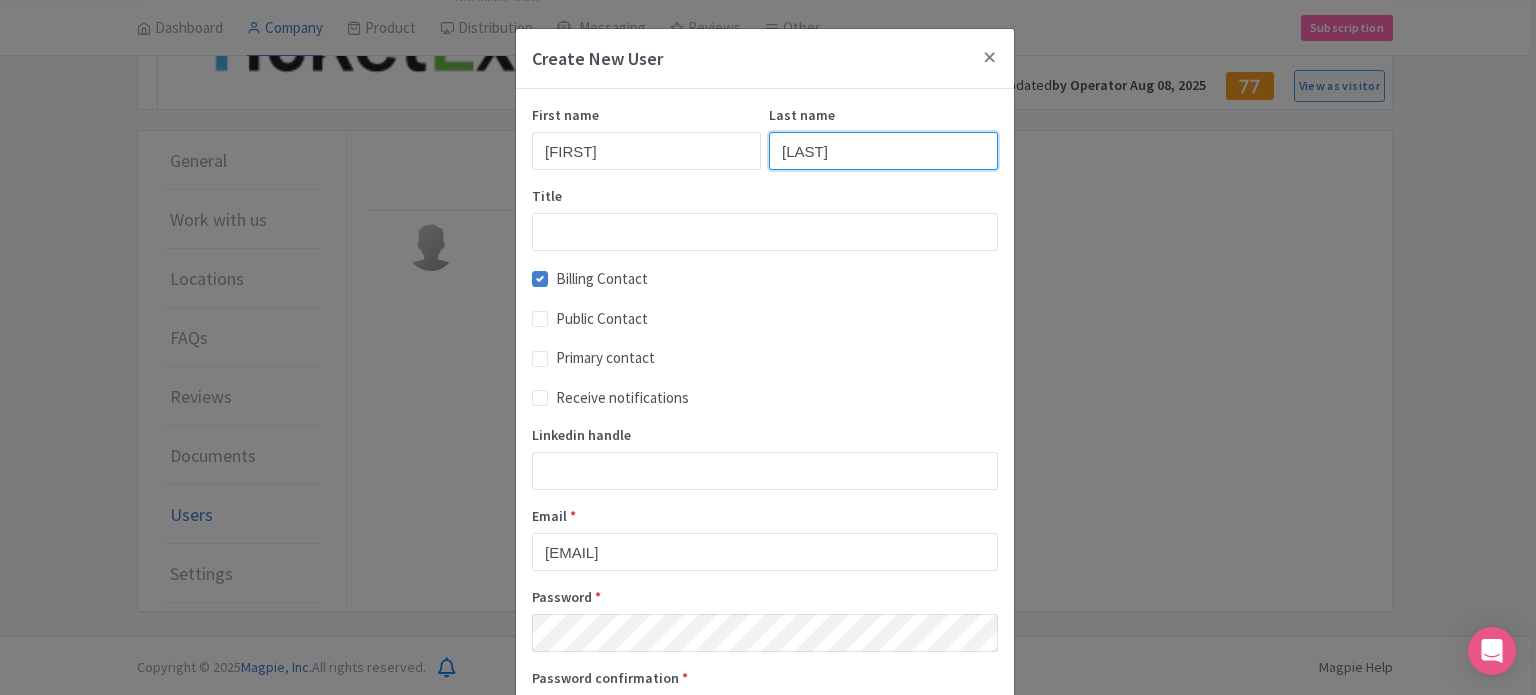 type on "Dalal" 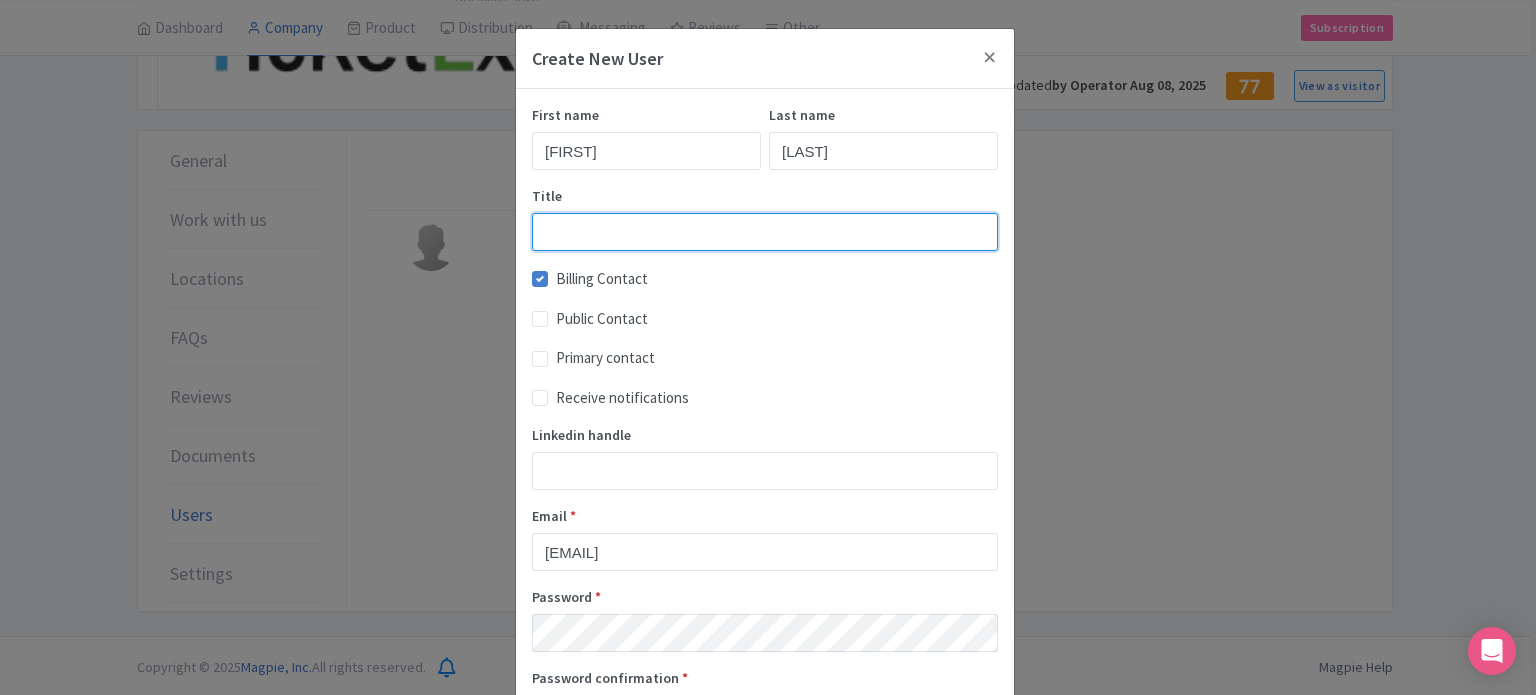 click on "Title" at bounding box center (765, 232) 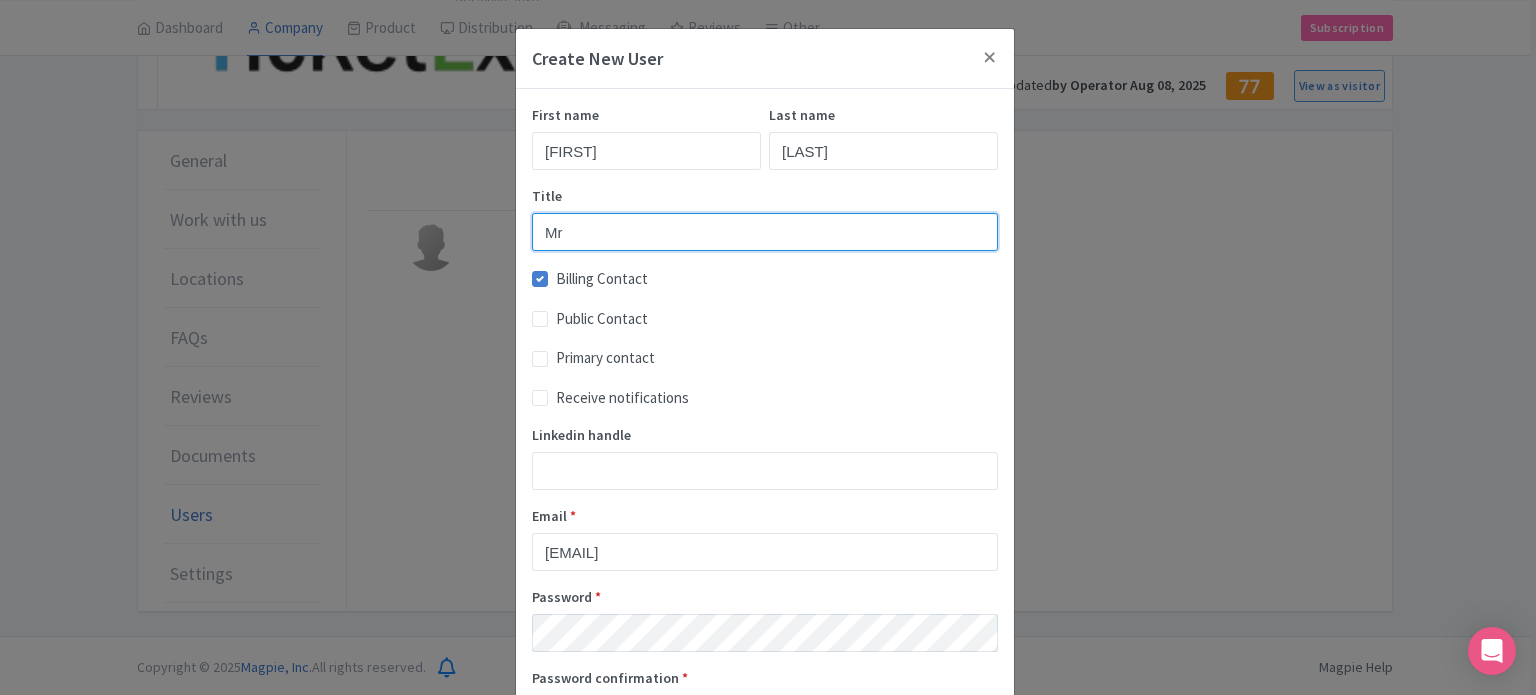 type on "M" 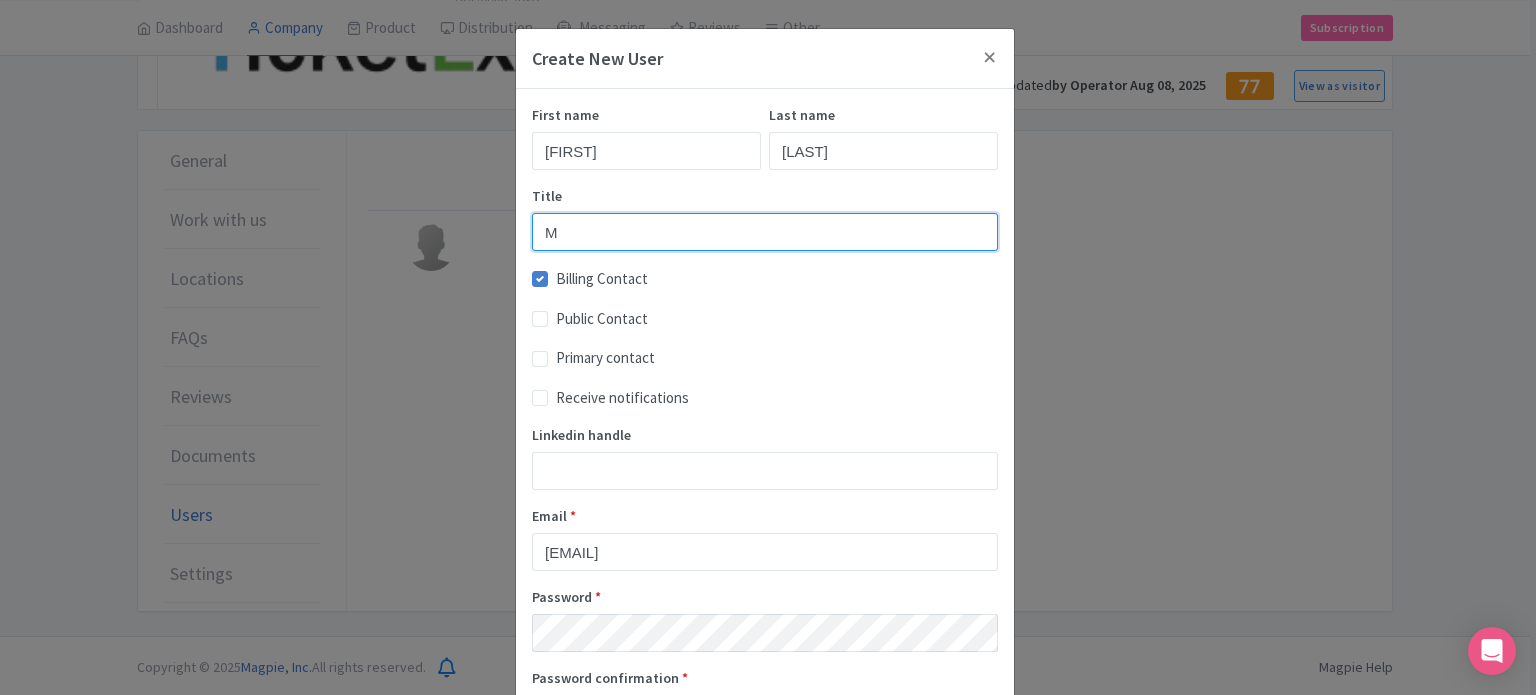 type 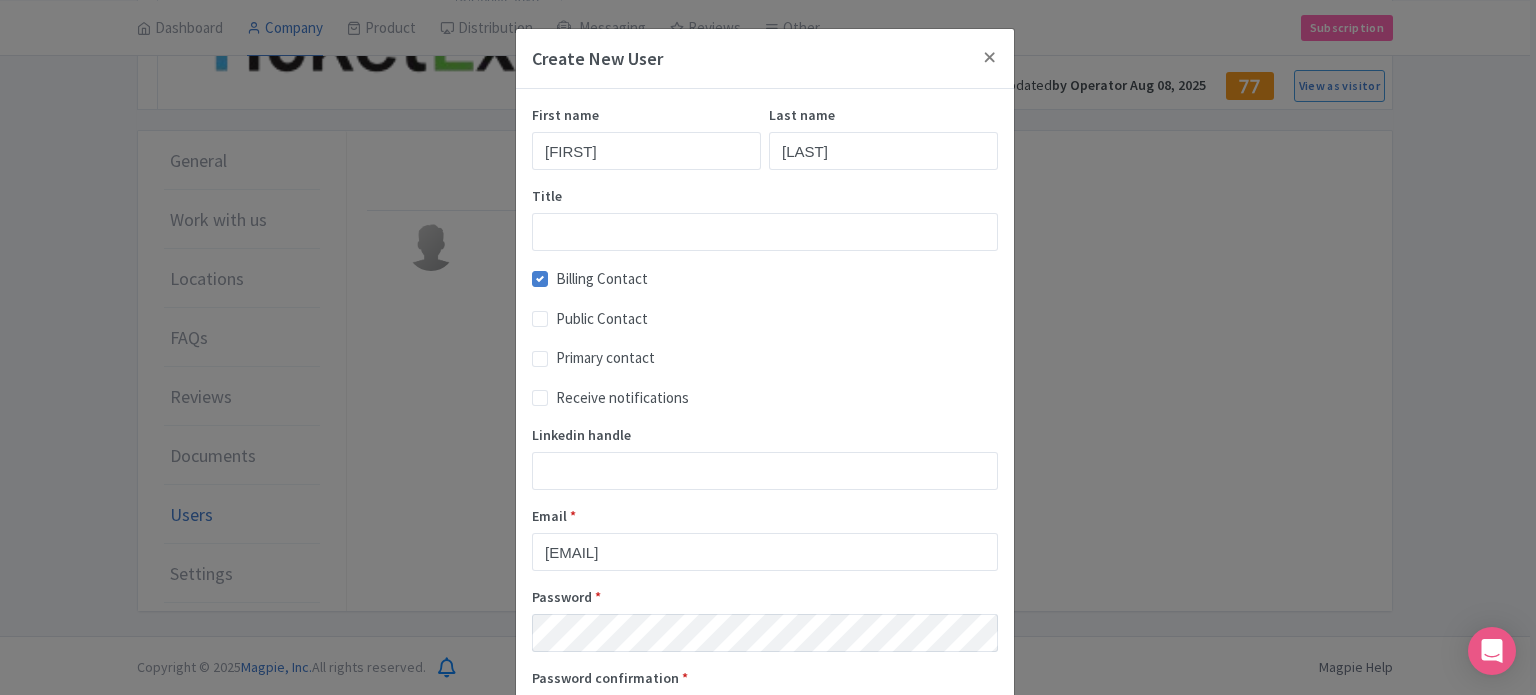 click on "Billing Contact" at bounding box center [602, 279] 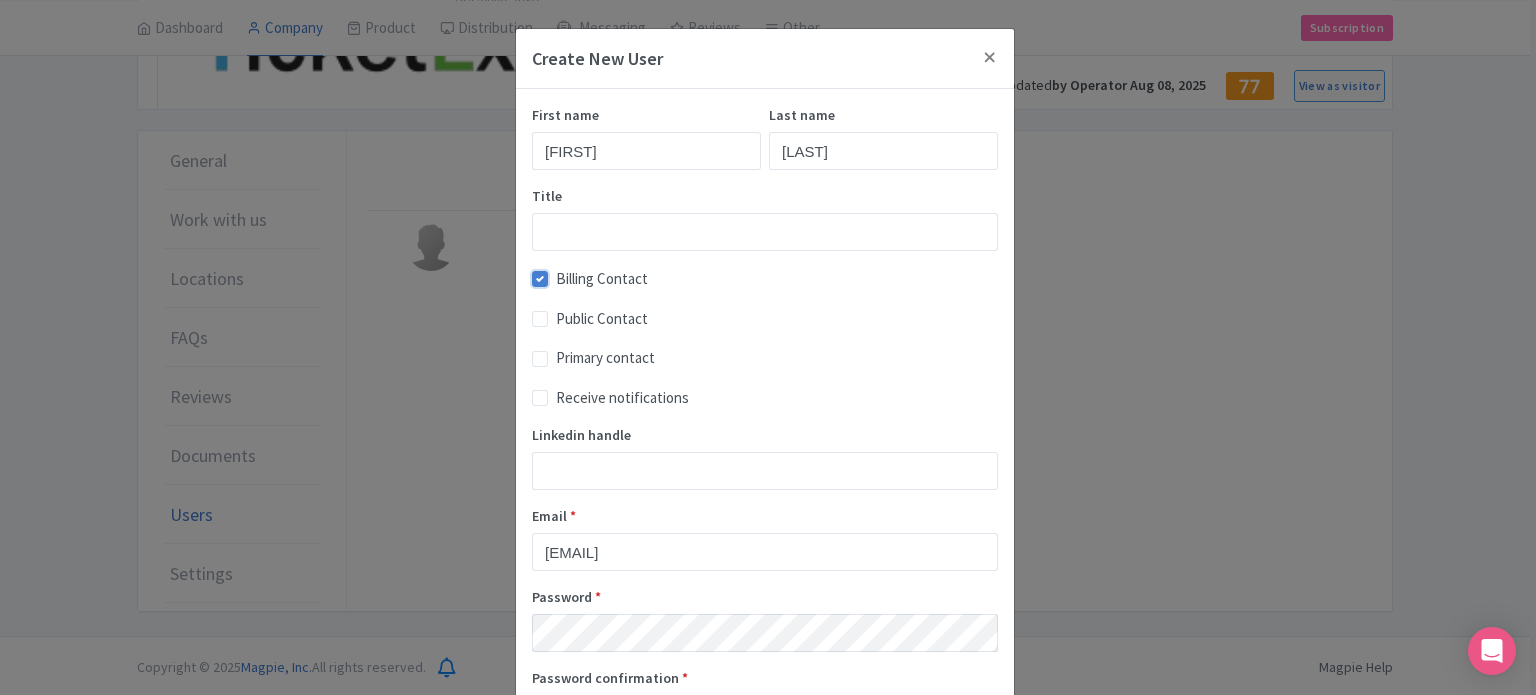 checkbox on "false" 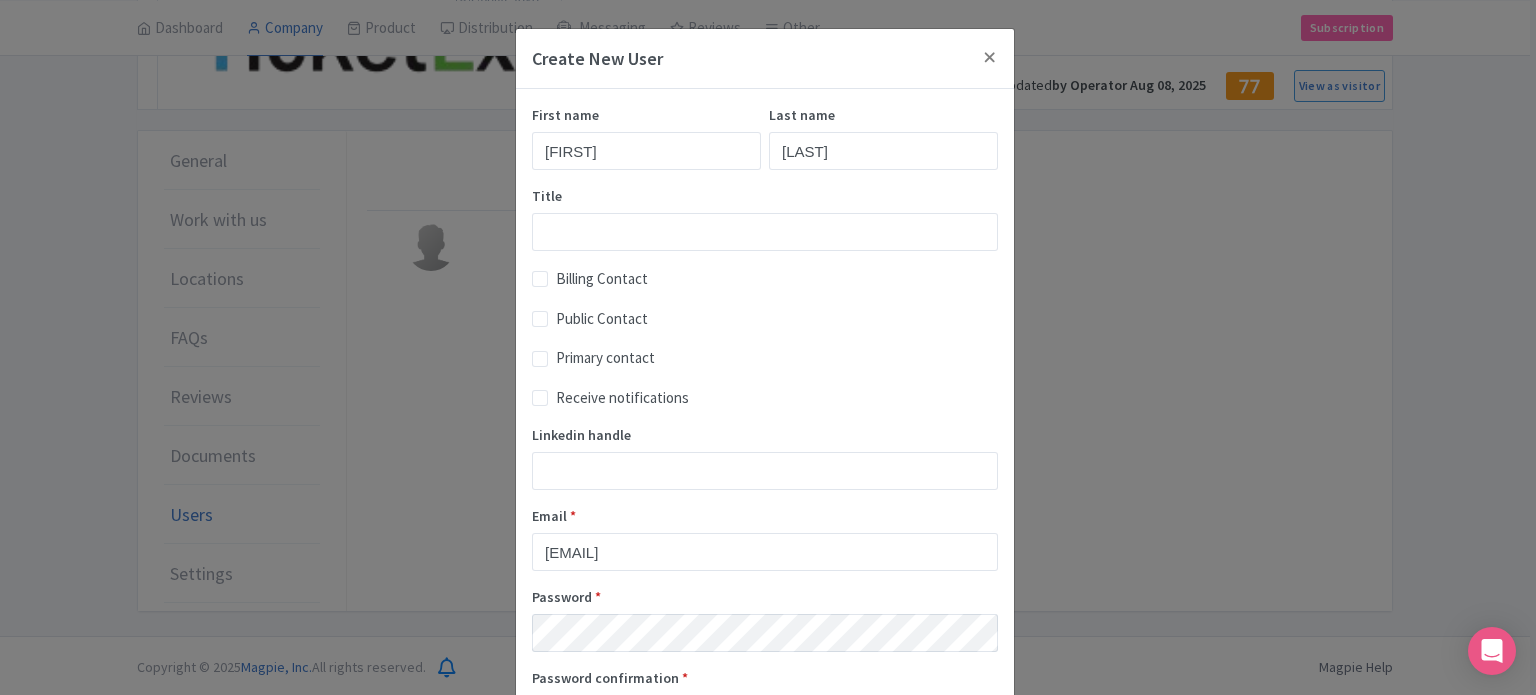 click on "Receive notifications" at bounding box center (622, 398) 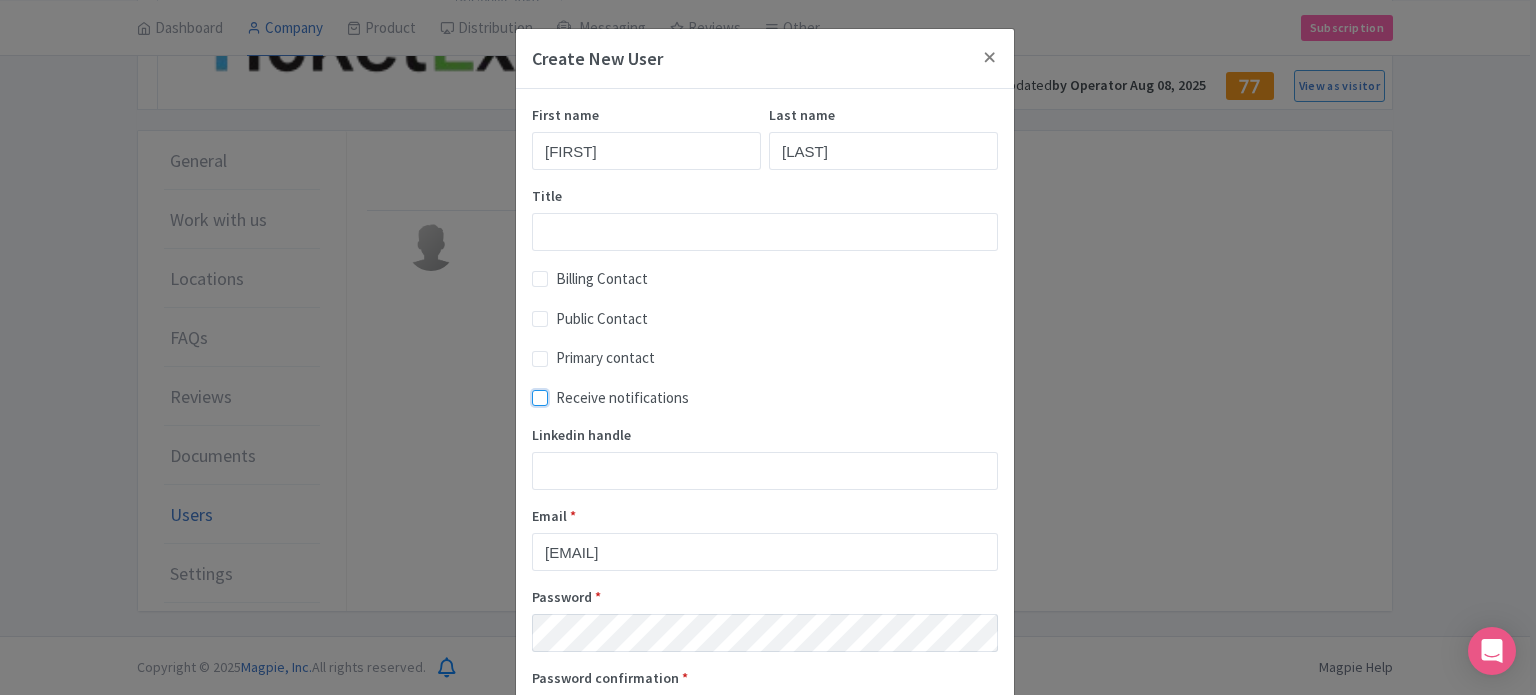click on "Receive notifications" at bounding box center [562, 392] 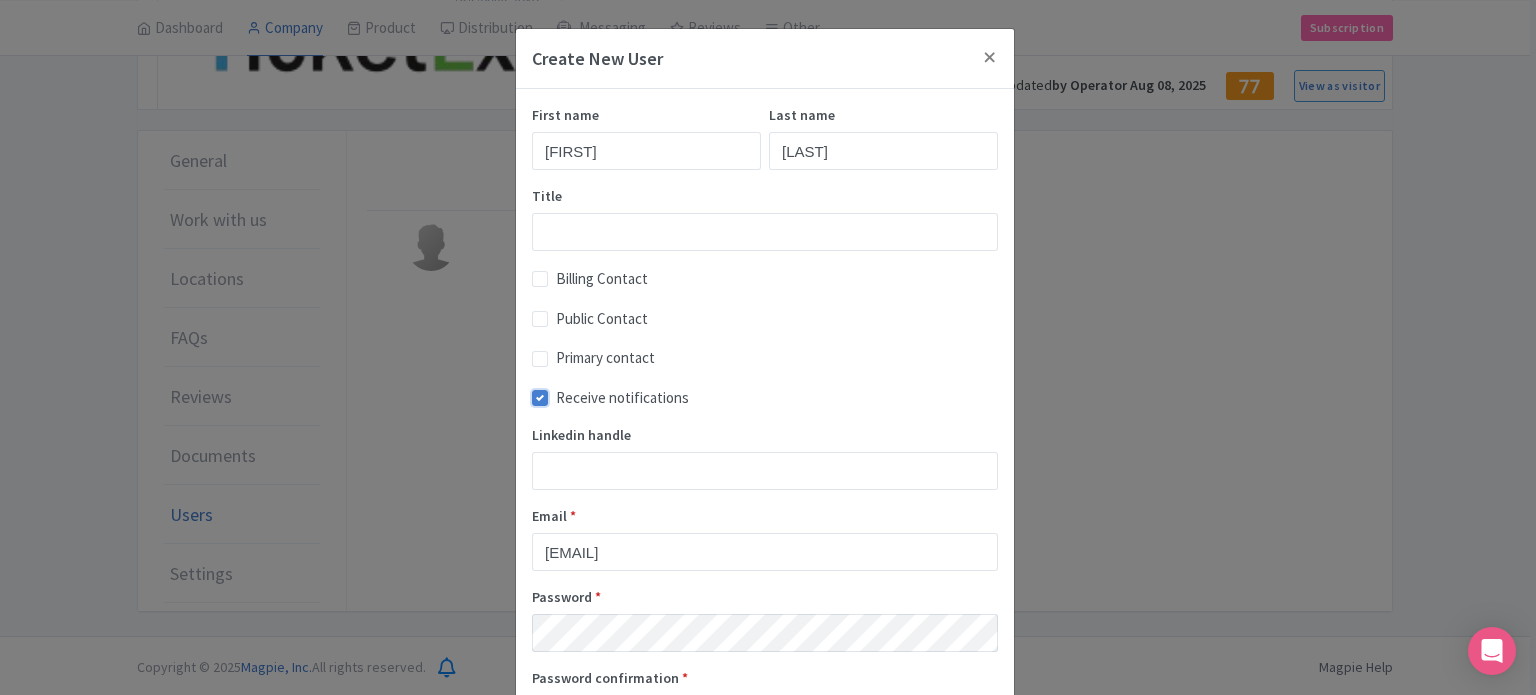 scroll, scrollTop: 208, scrollLeft: 0, axis: vertical 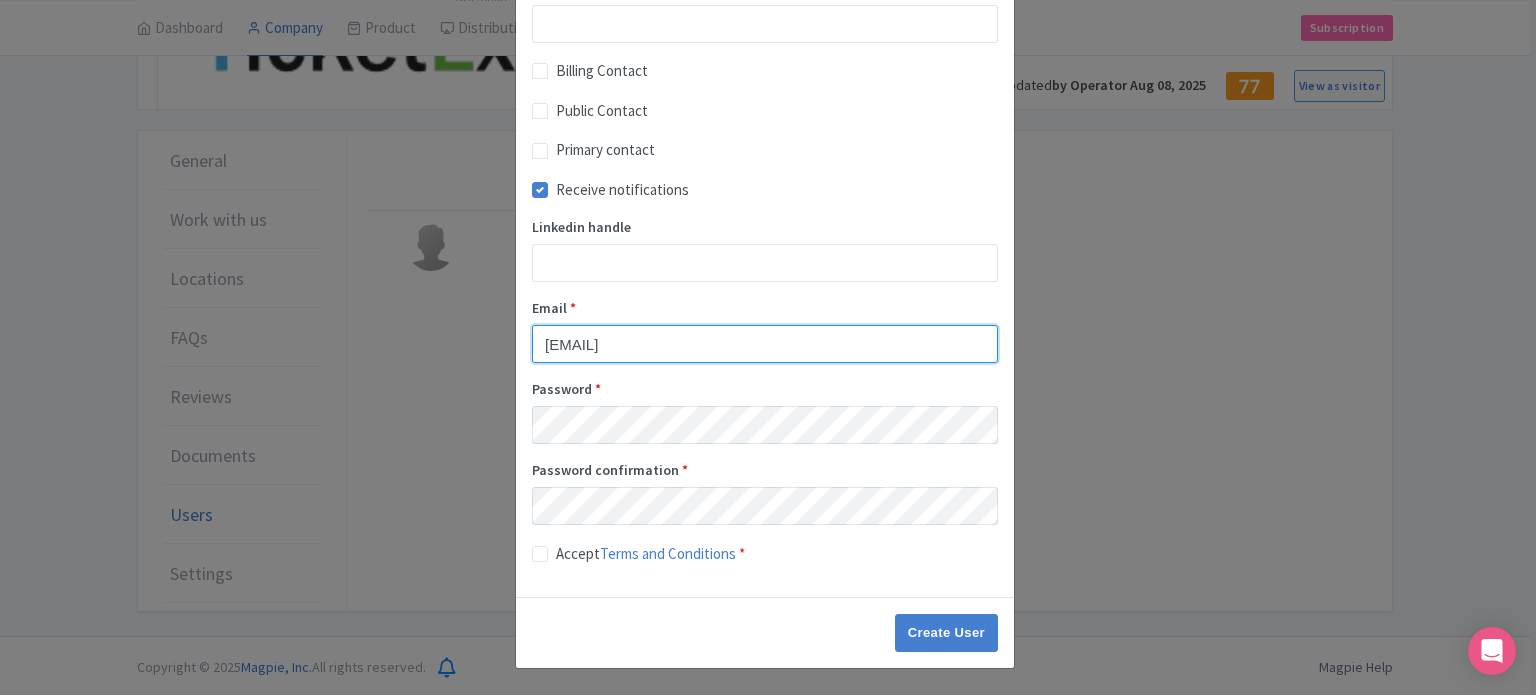drag, startPoint x: 703, startPoint y: 335, endPoint x: 504, endPoint y: 355, distance: 200.0025 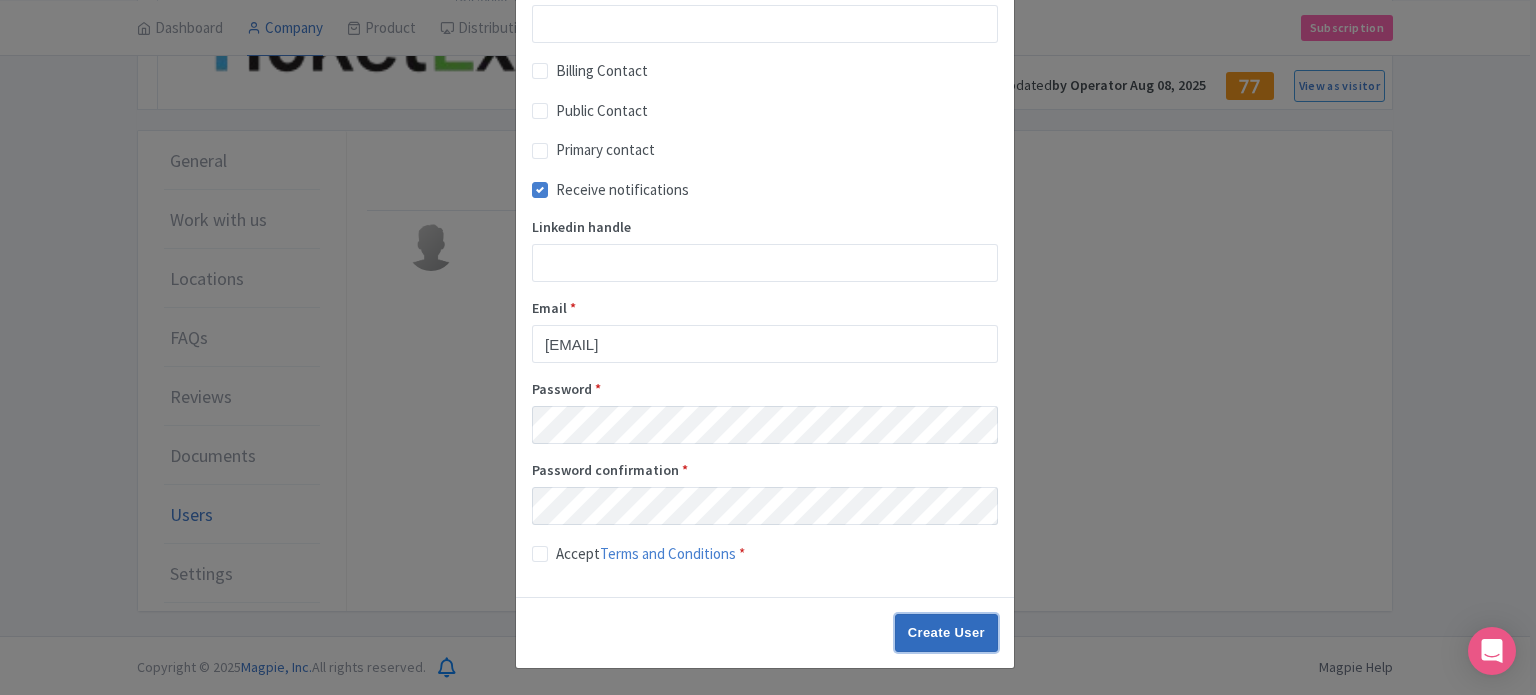 click on "Create User" at bounding box center [946, 633] 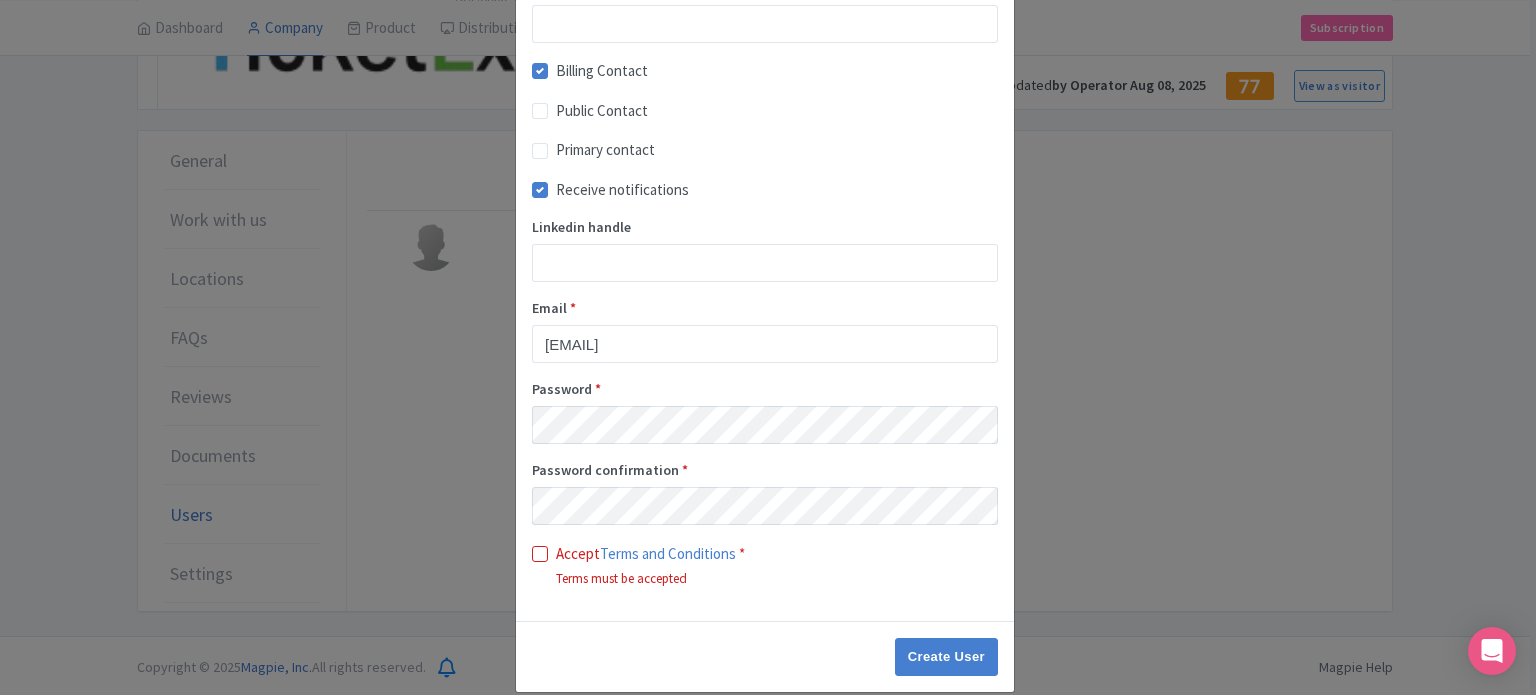 click on "Accept  Terms and Conditions   *" at bounding box center (650, 554) 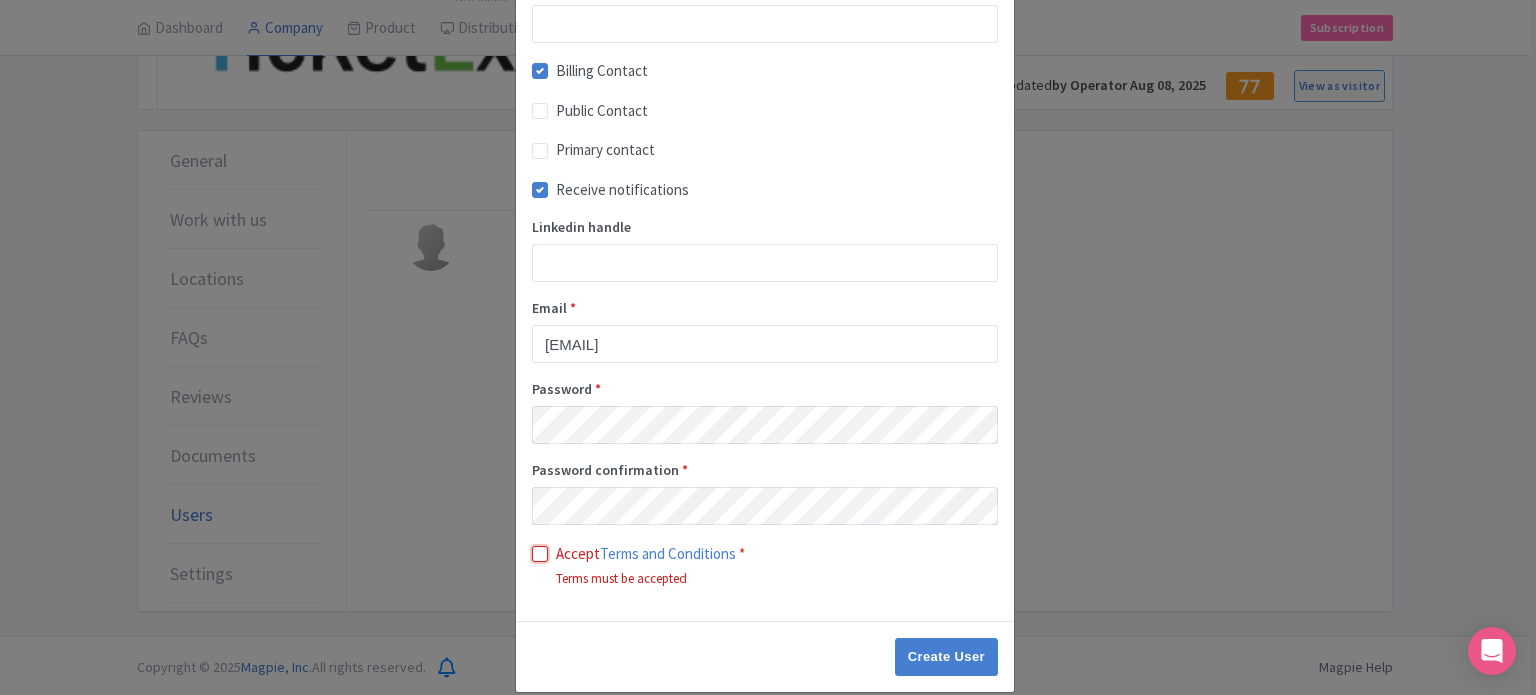checkbox on "true" 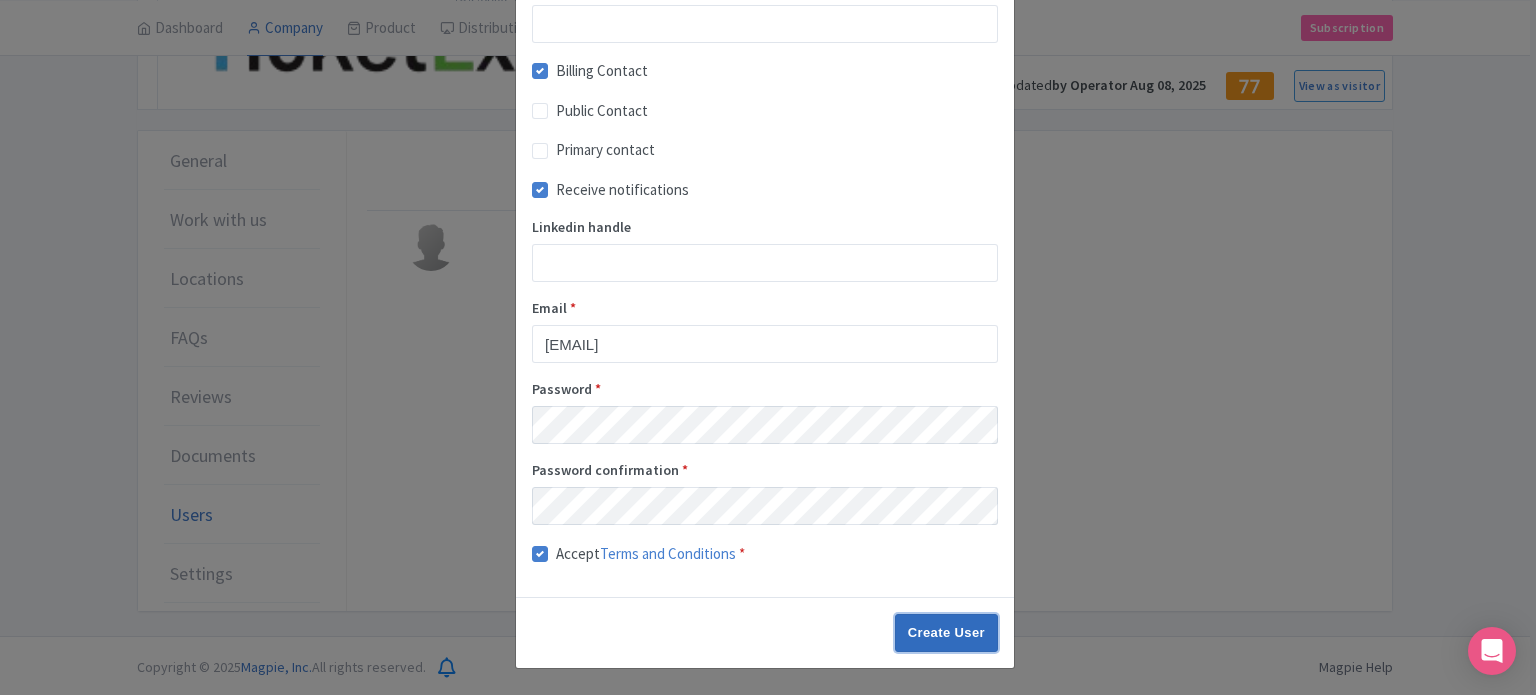 click on "Create User" at bounding box center [946, 633] 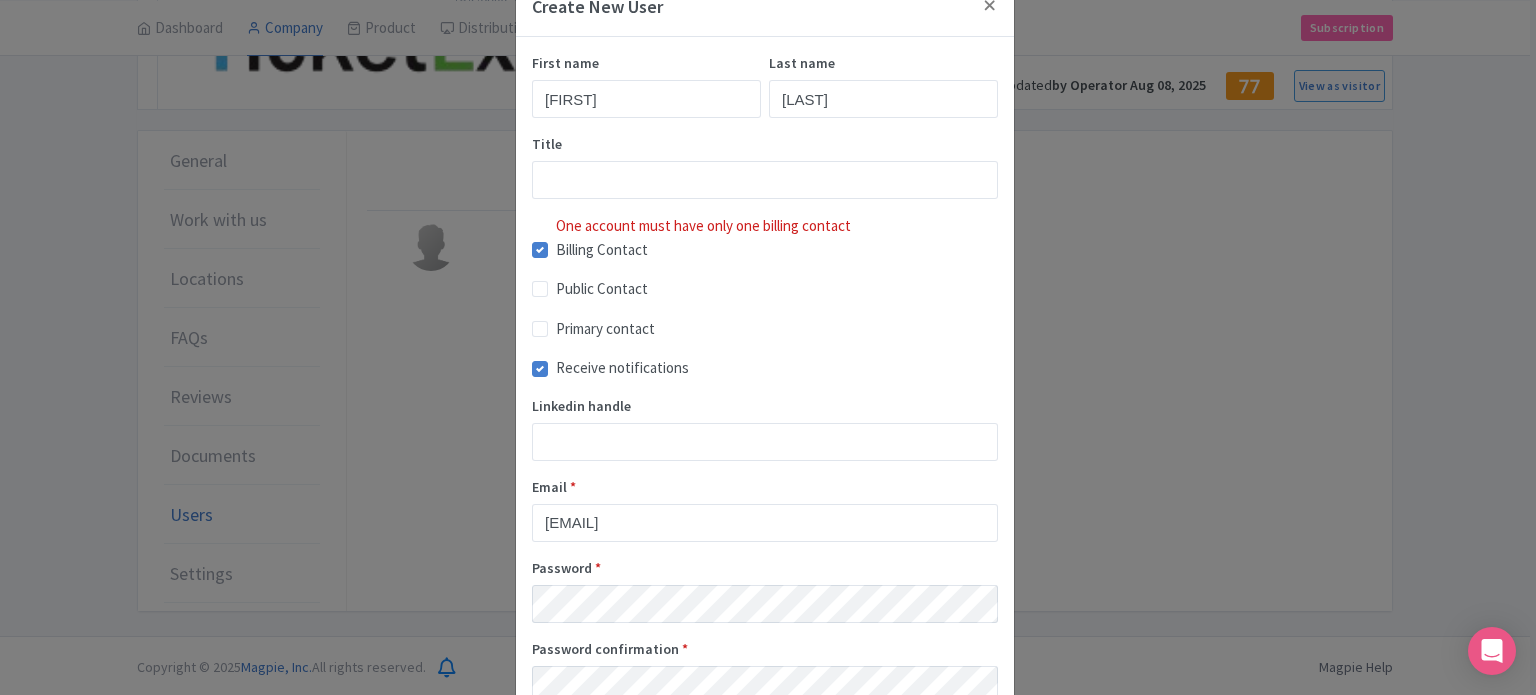 scroll, scrollTop: 40, scrollLeft: 0, axis: vertical 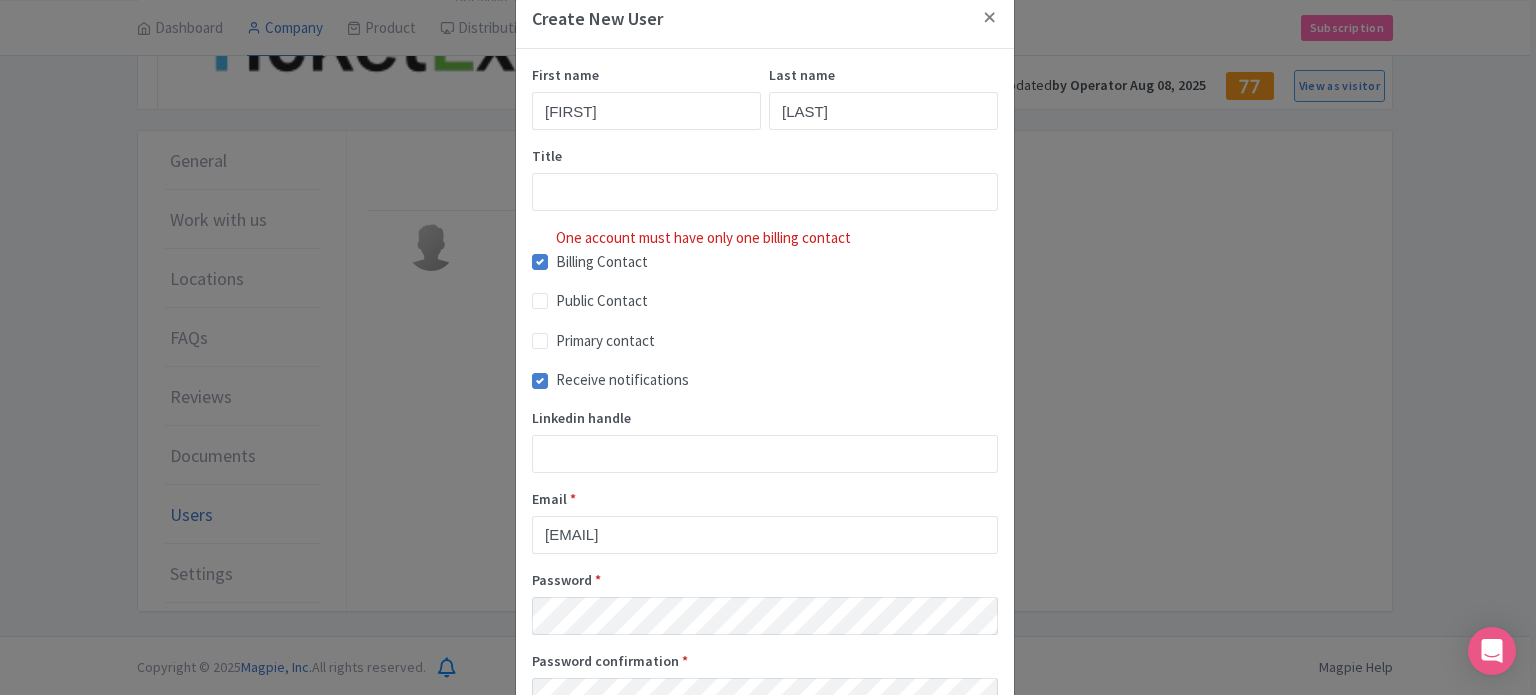 click on "Billing Contact" at bounding box center (602, 262) 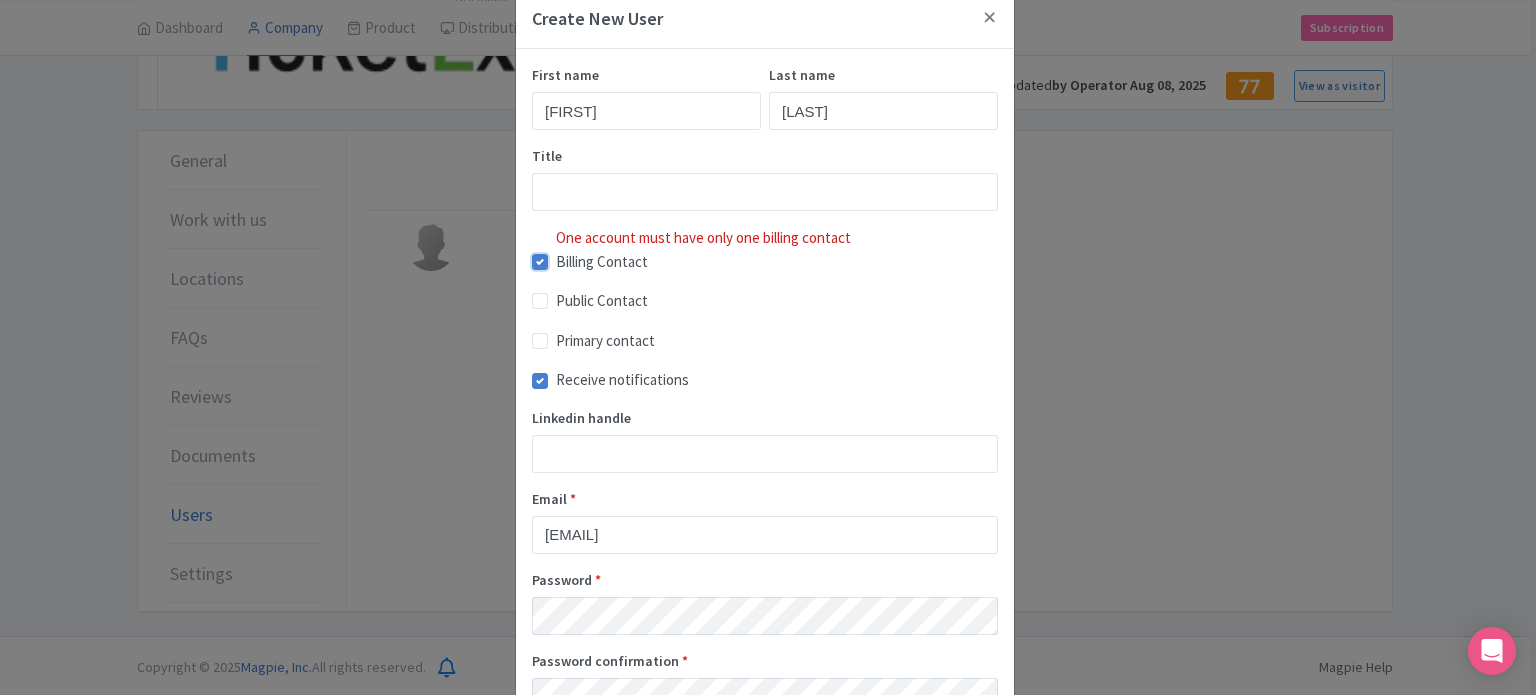 click on "Billing Contact" at bounding box center (562, 256) 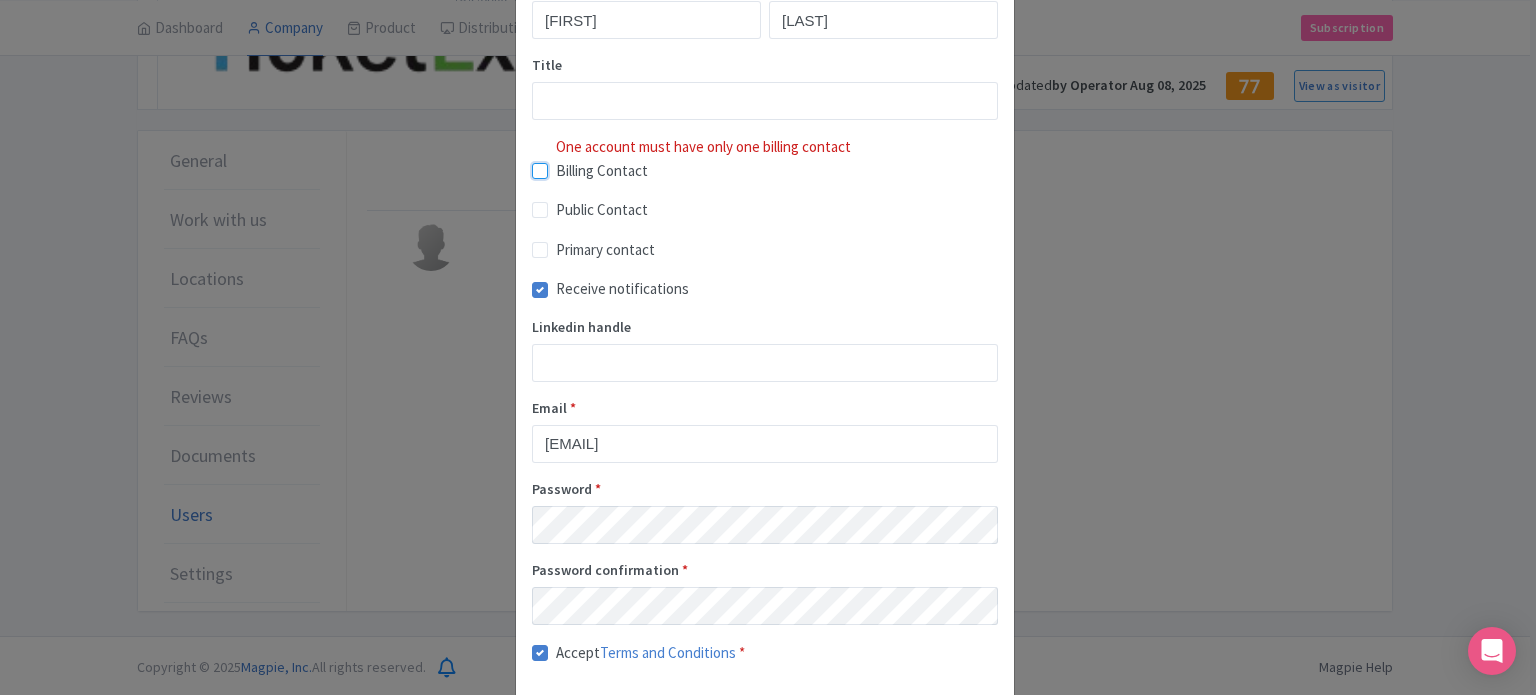 scroll, scrollTop: 231, scrollLeft: 0, axis: vertical 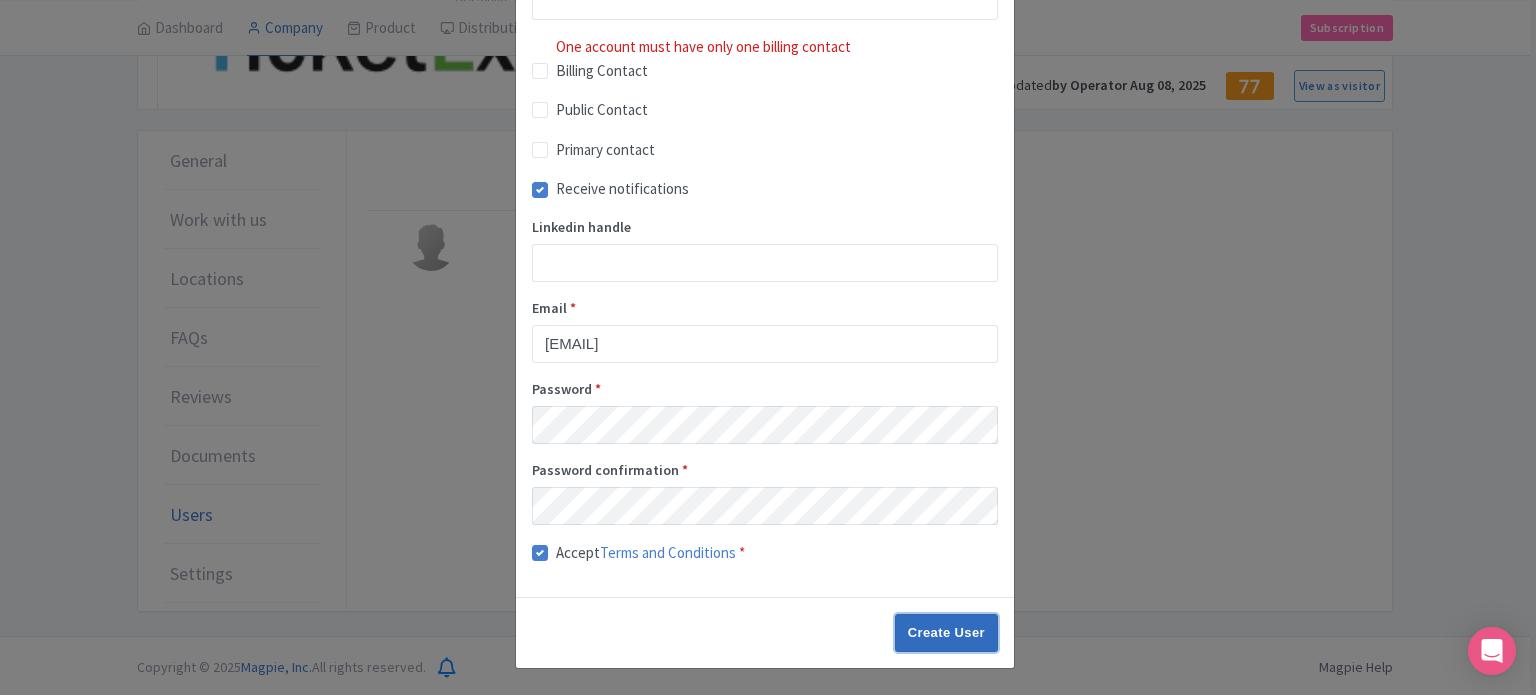 click on "Create User" at bounding box center [946, 633] 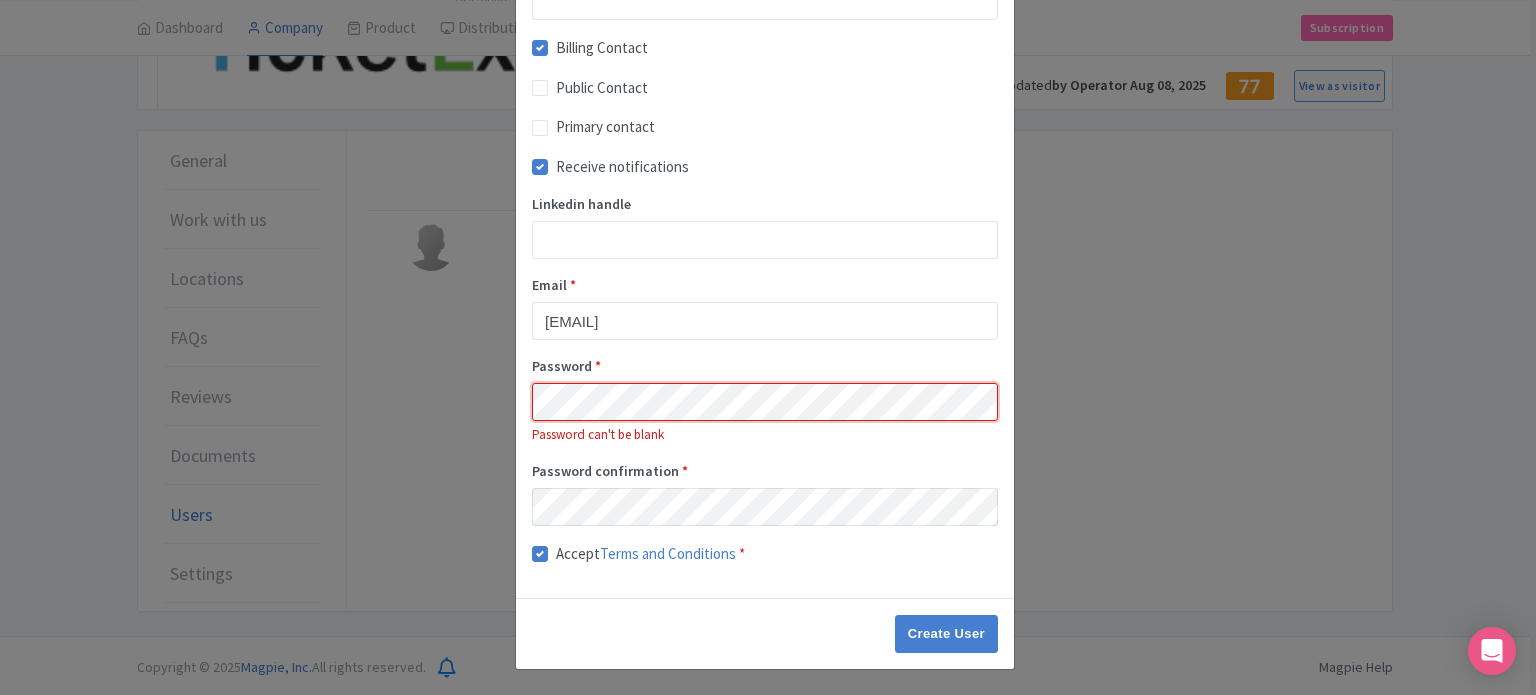 scroll, scrollTop: 208, scrollLeft: 0, axis: vertical 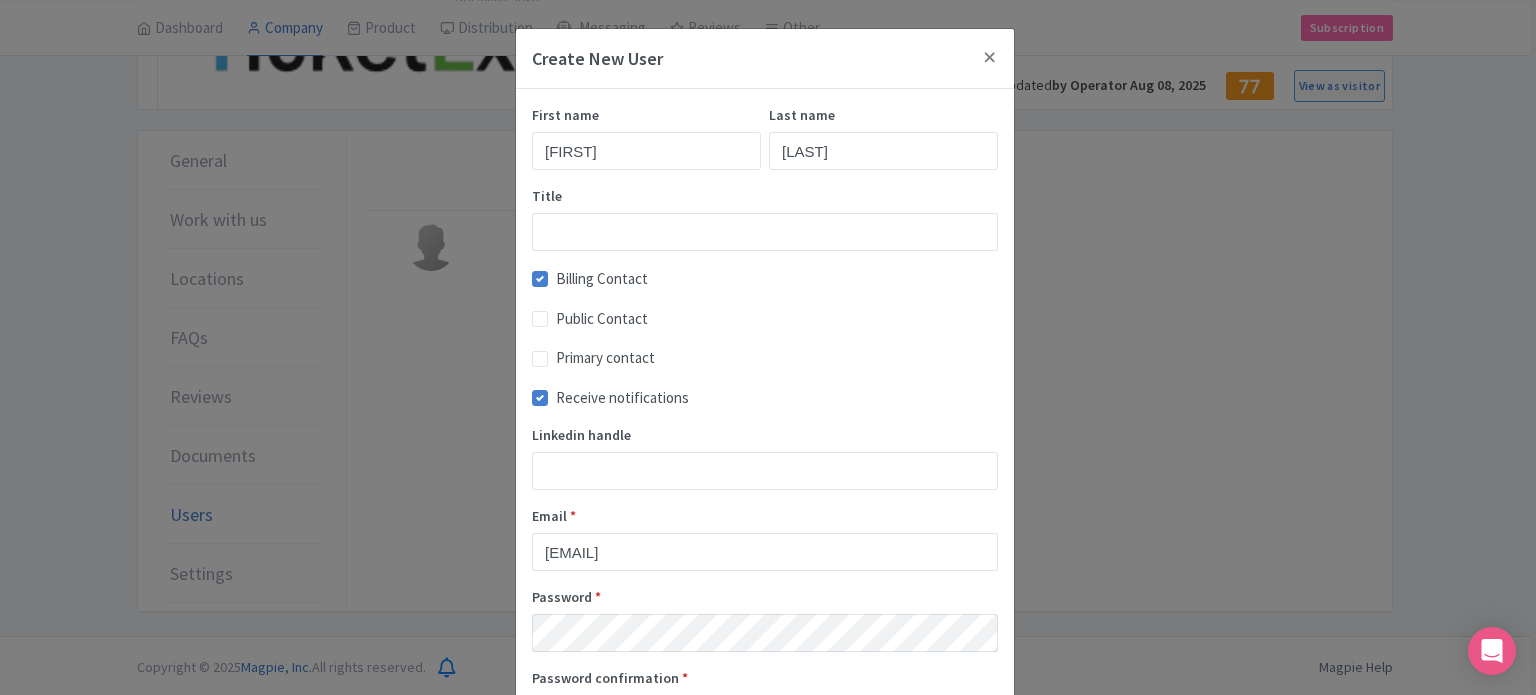 click on "Billing Contact" at bounding box center [602, 279] 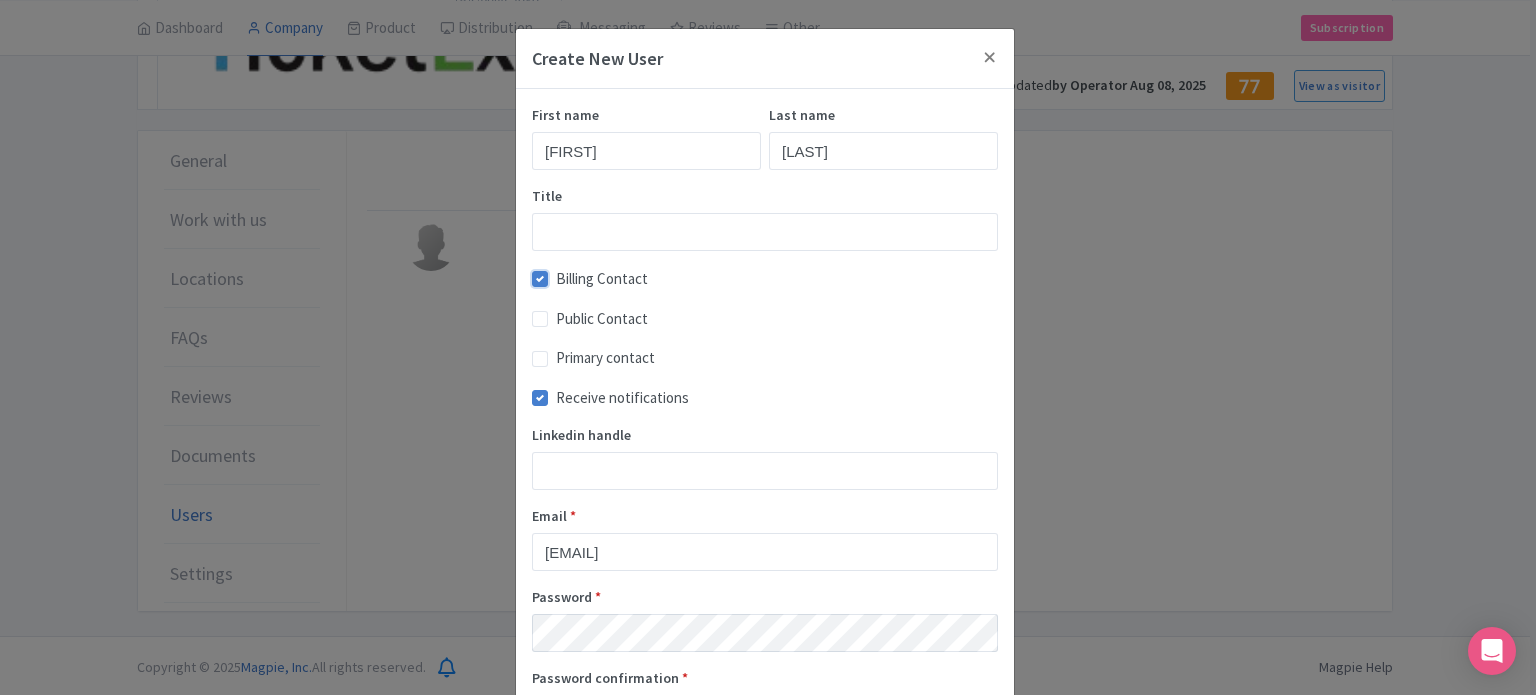 click on "Billing Contact" at bounding box center [562, 273] 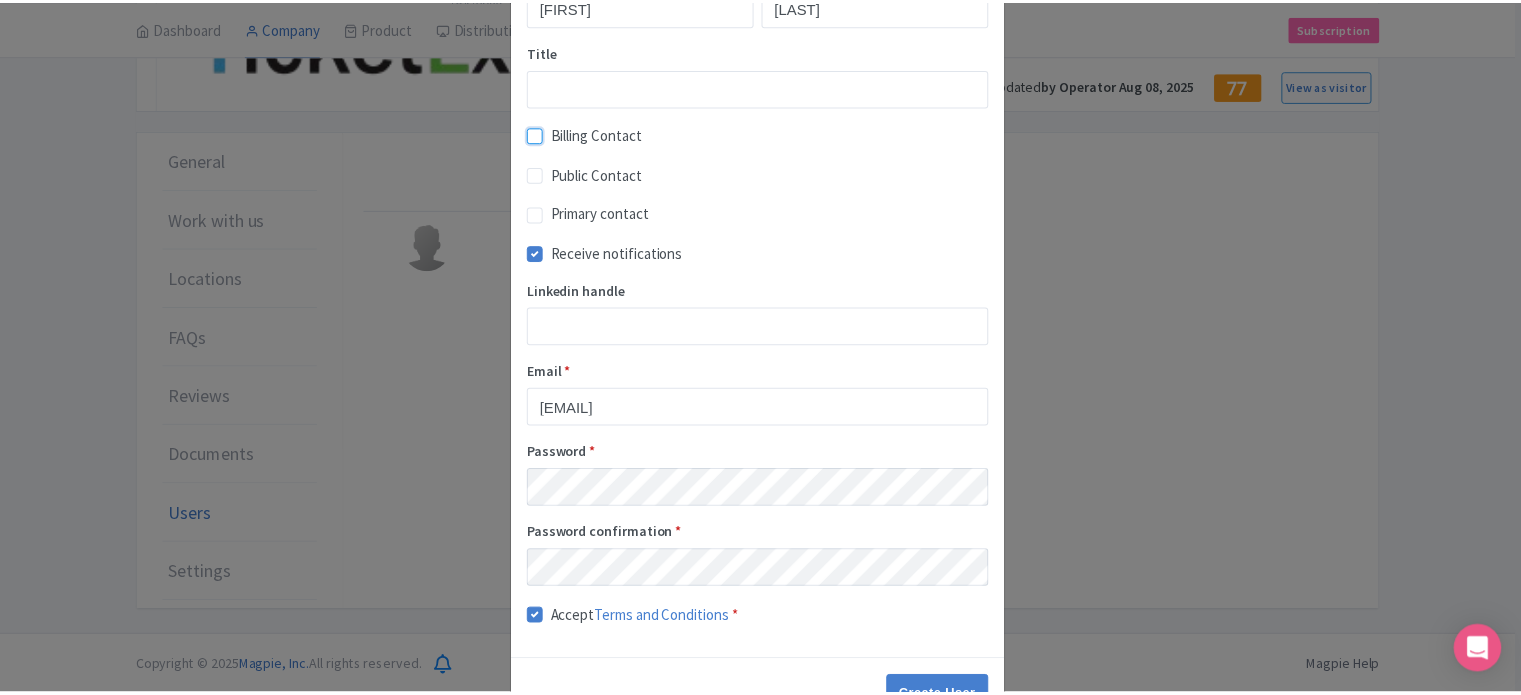 scroll, scrollTop: 208, scrollLeft: 0, axis: vertical 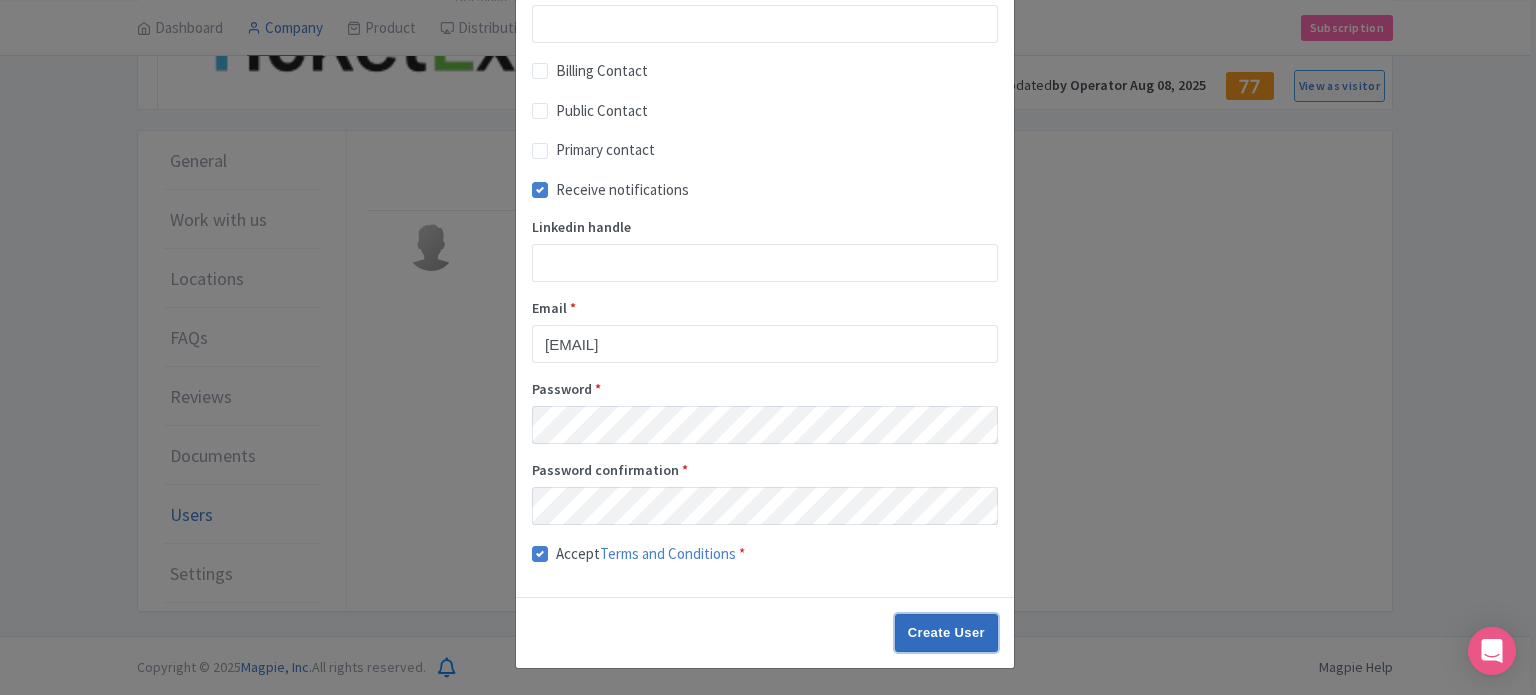 click on "Create User" at bounding box center [946, 633] 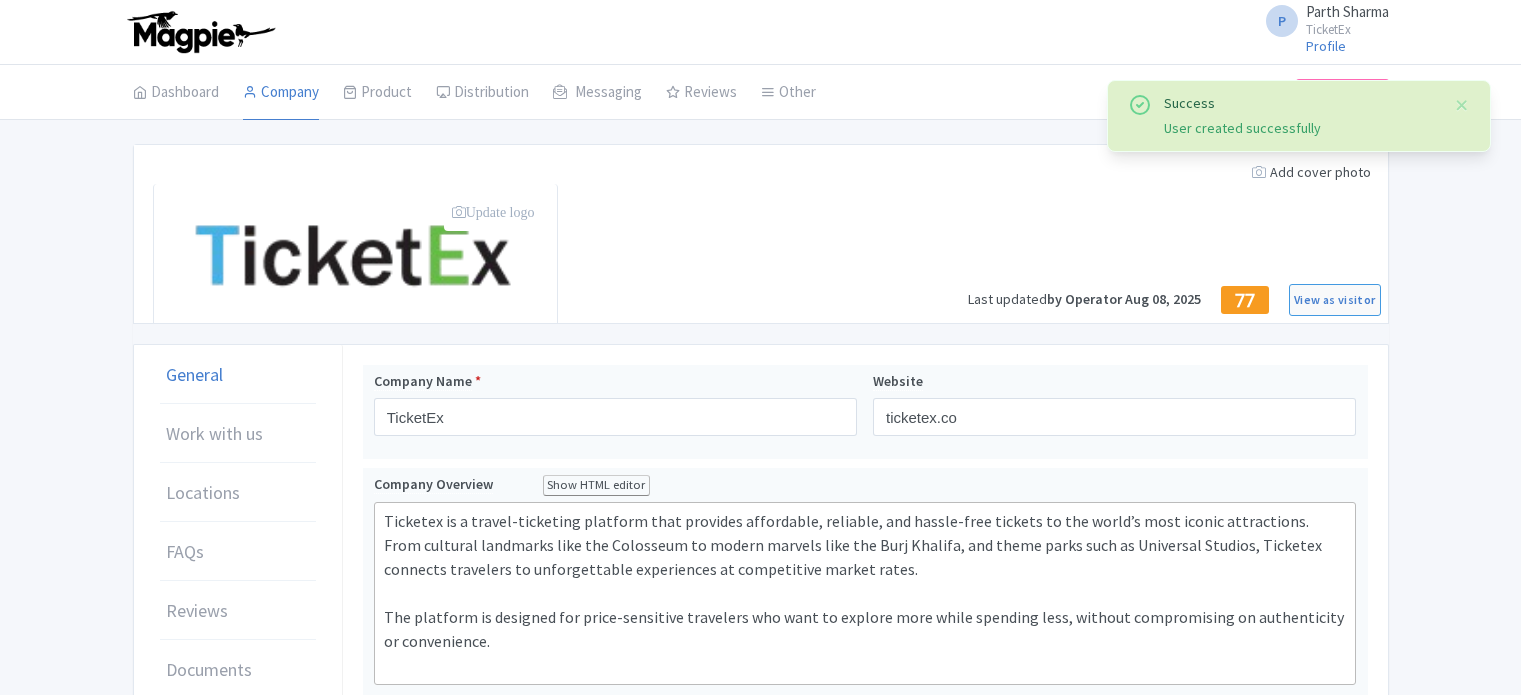 scroll, scrollTop: 0, scrollLeft: 0, axis: both 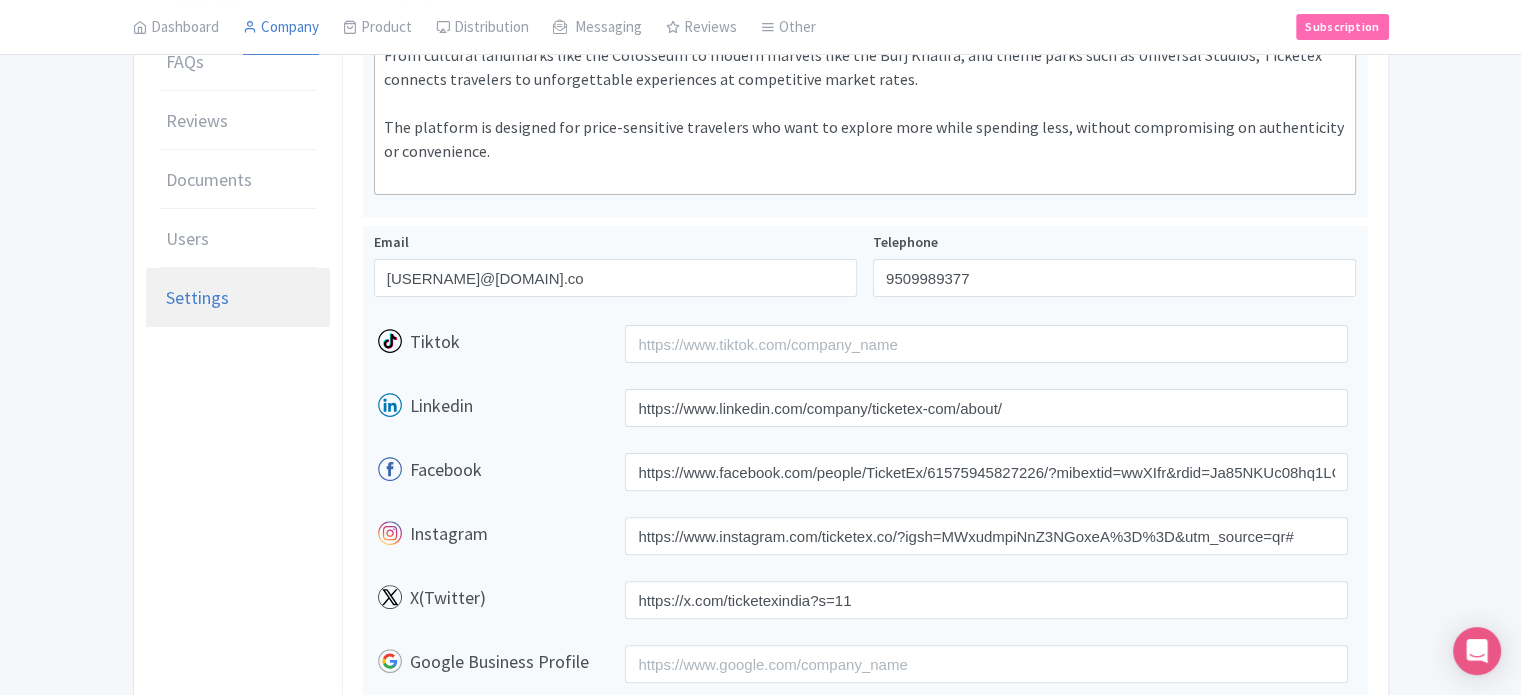 click on "Settings" at bounding box center (197, 297) 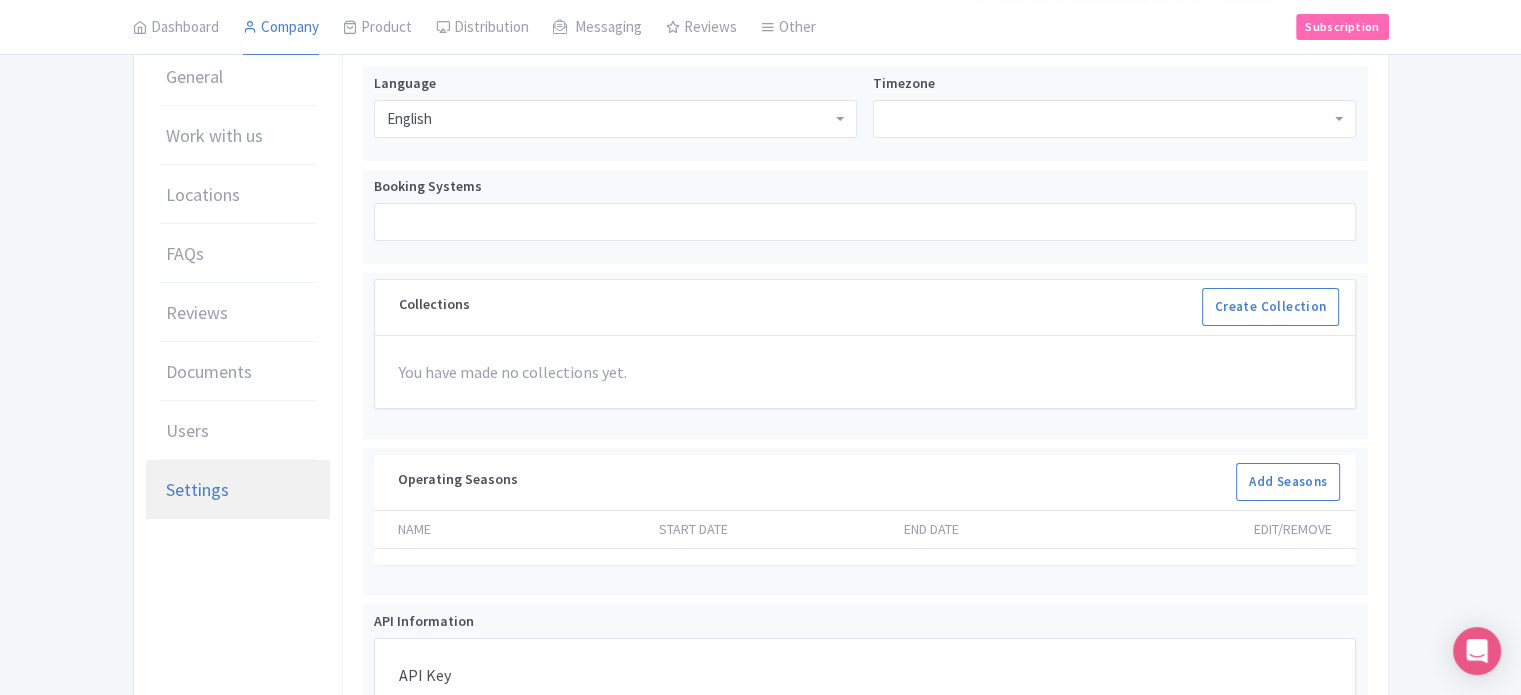 scroll, scrollTop: 0, scrollLeft: 0, axis: both 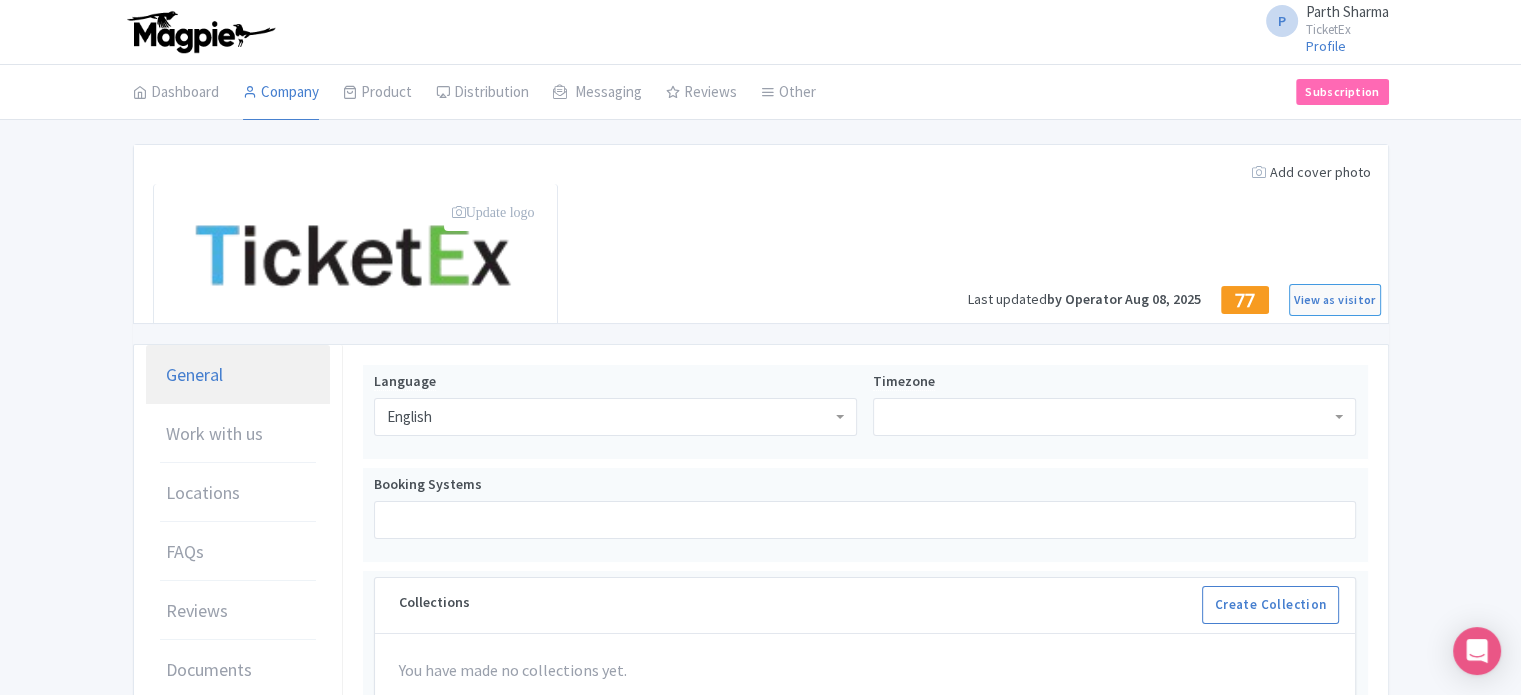 click on "General" at bounding box center [194, 374] 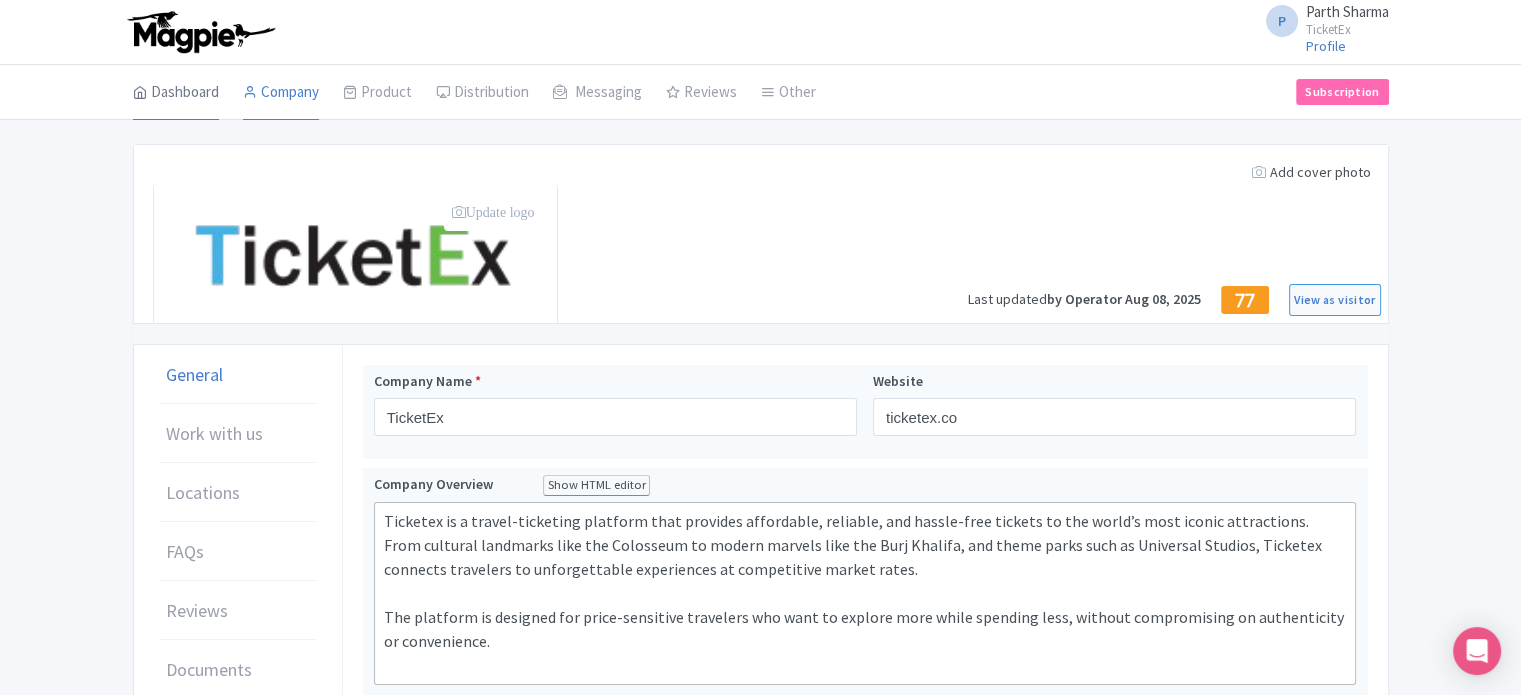click on "Dashboard" at bounding box center (176, 93) 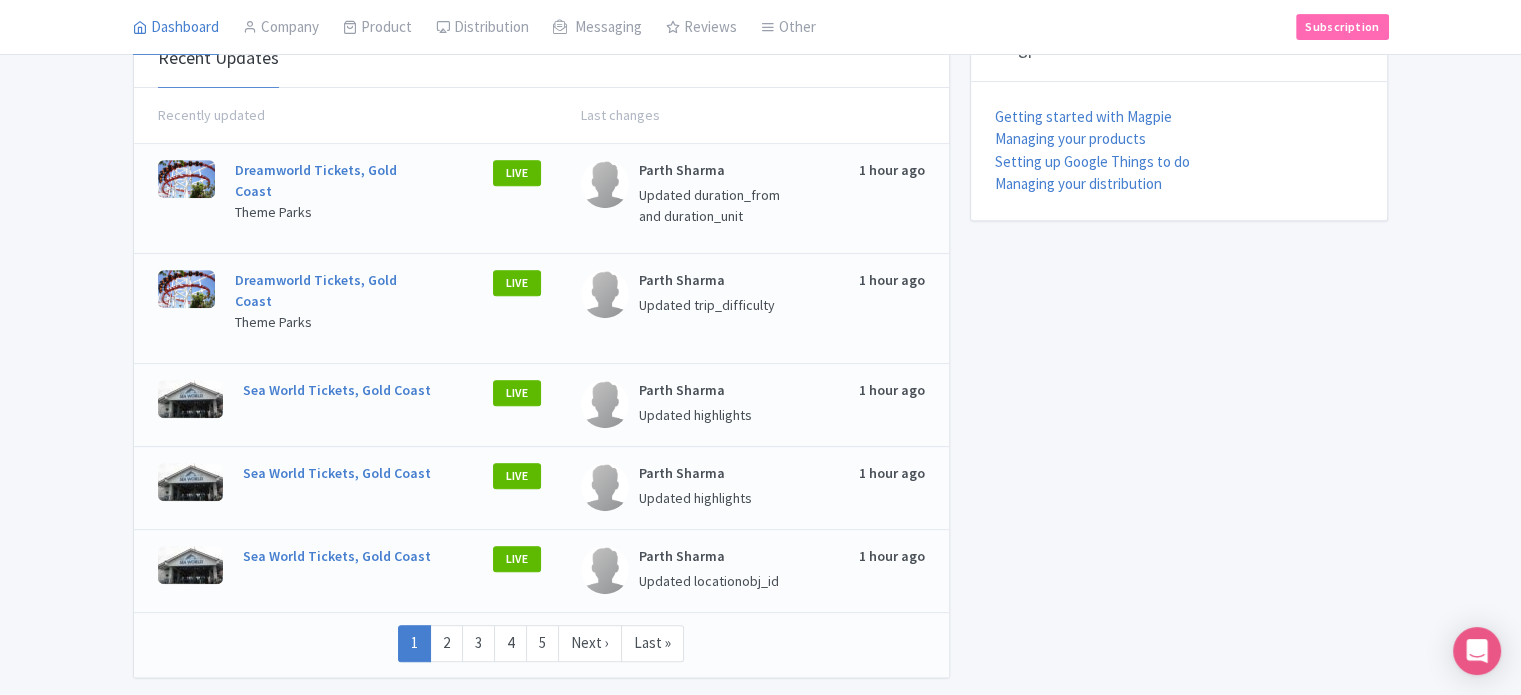 scroll, scrollTop: 804, scrollLeft: 0, axis: vertical 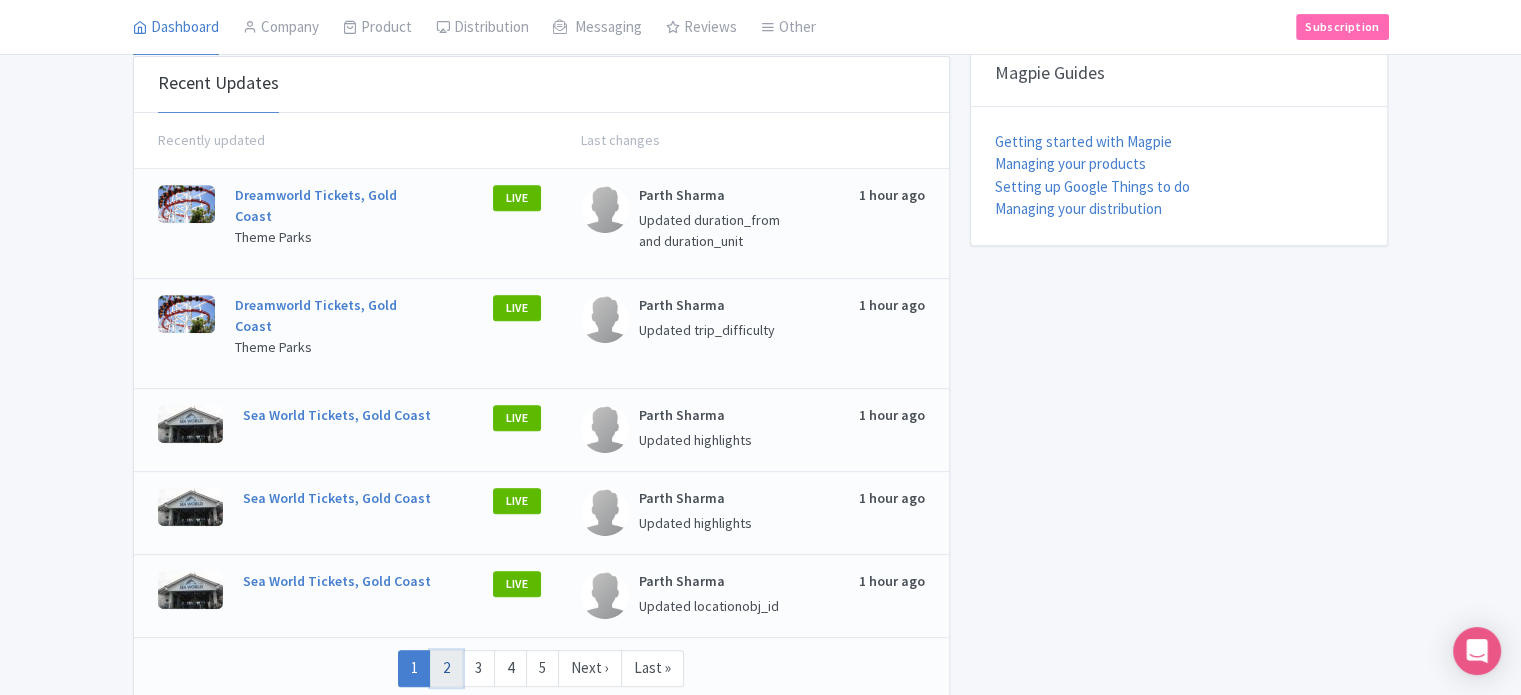 click on "2" at bounding box center (446, 668) 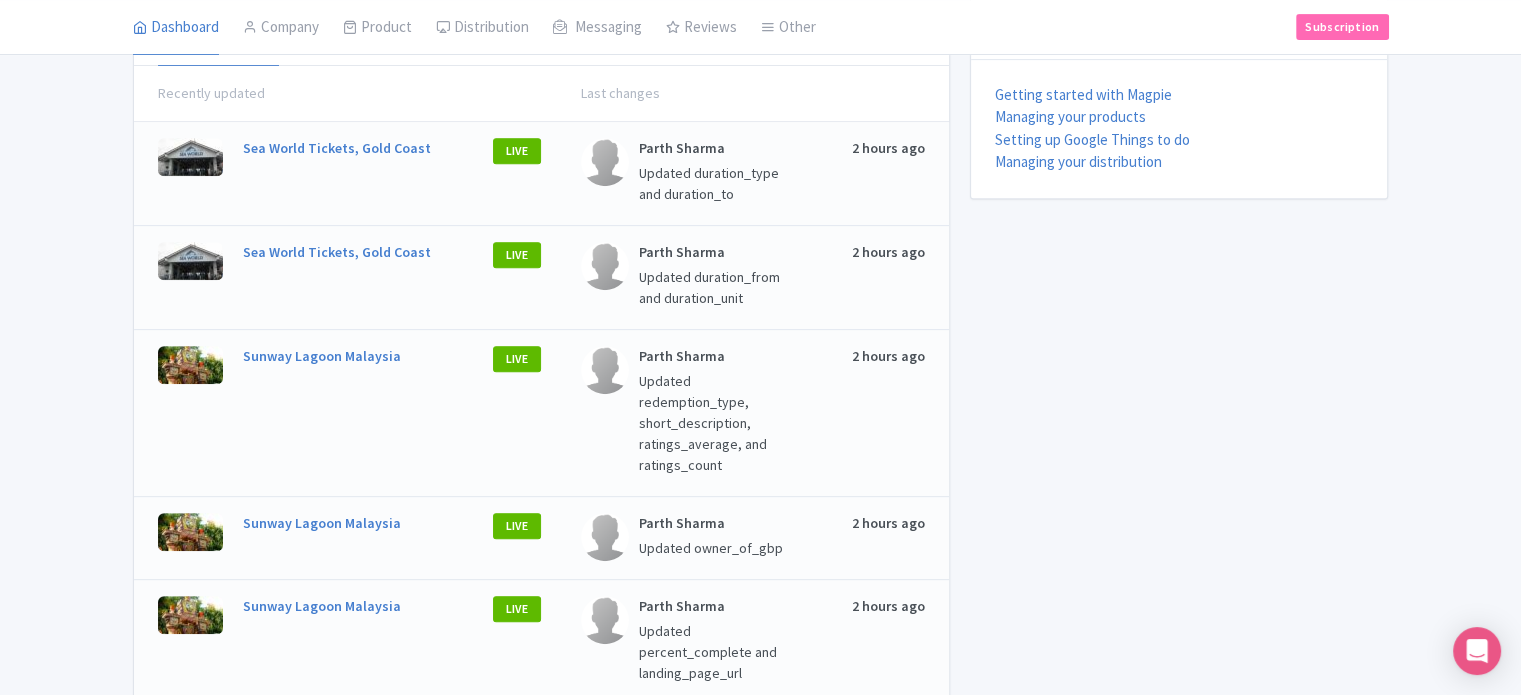 scroll, scrollTop: 1032, scrollLeft: 0, axis: vertical 